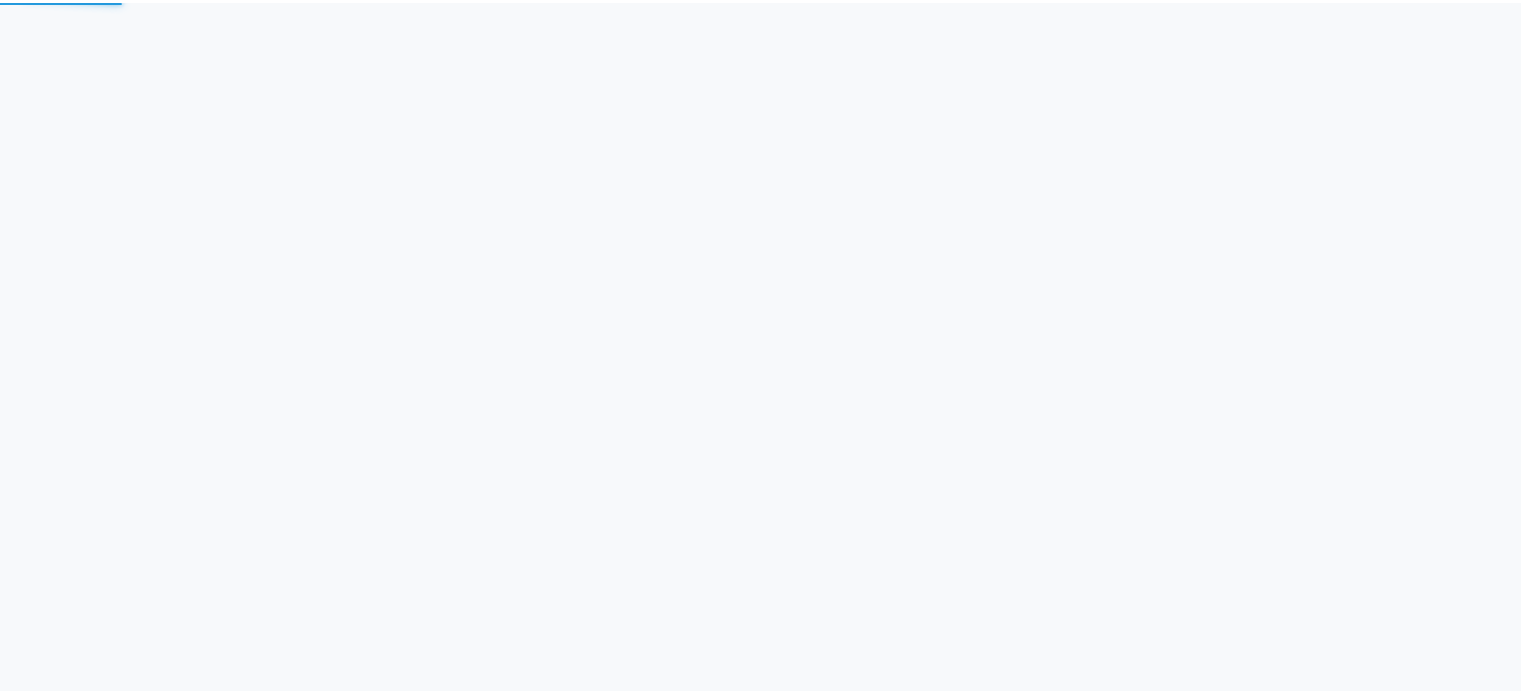 scroll, scrollTop: 0, scrollLeft: 0, axis: both 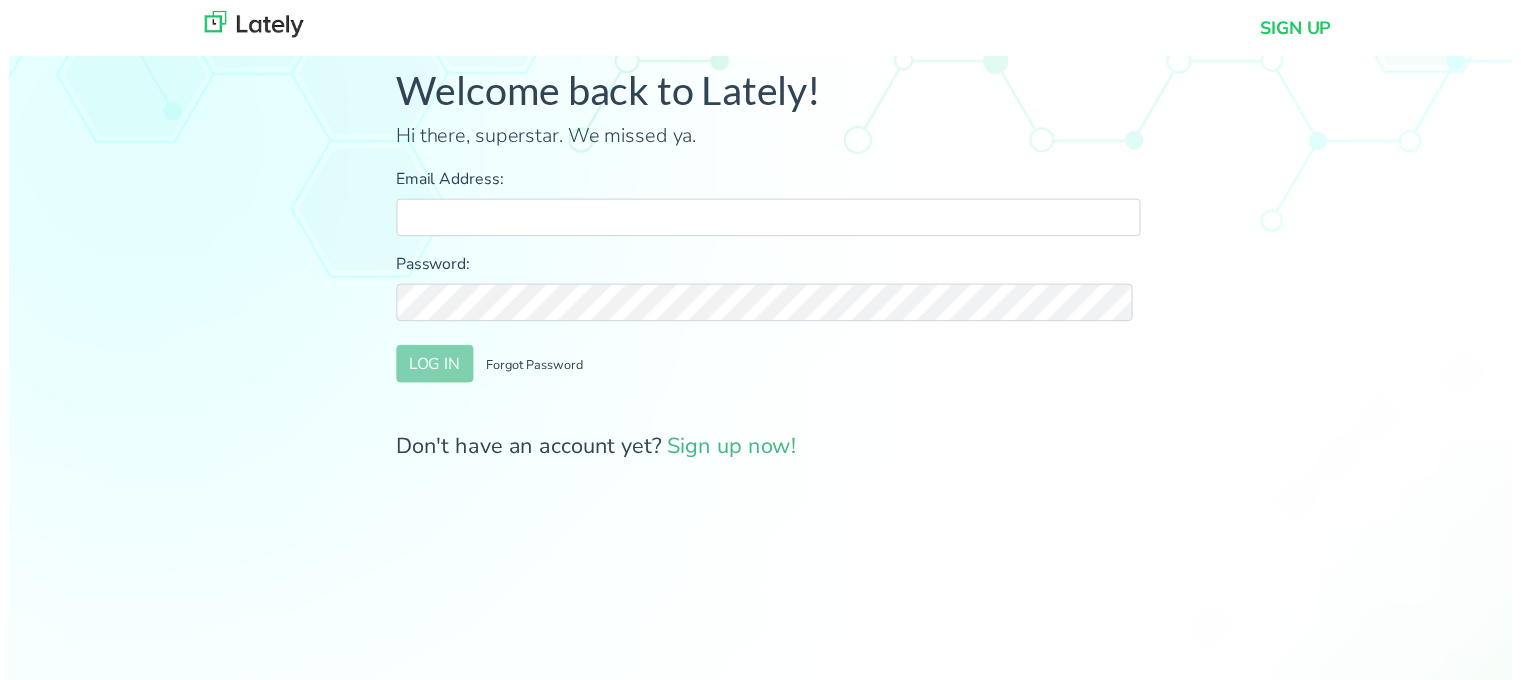 drag, startPoint x: 519, startPoint y: 188, endPoint x: 519, endPoint y: 216, distance: 28 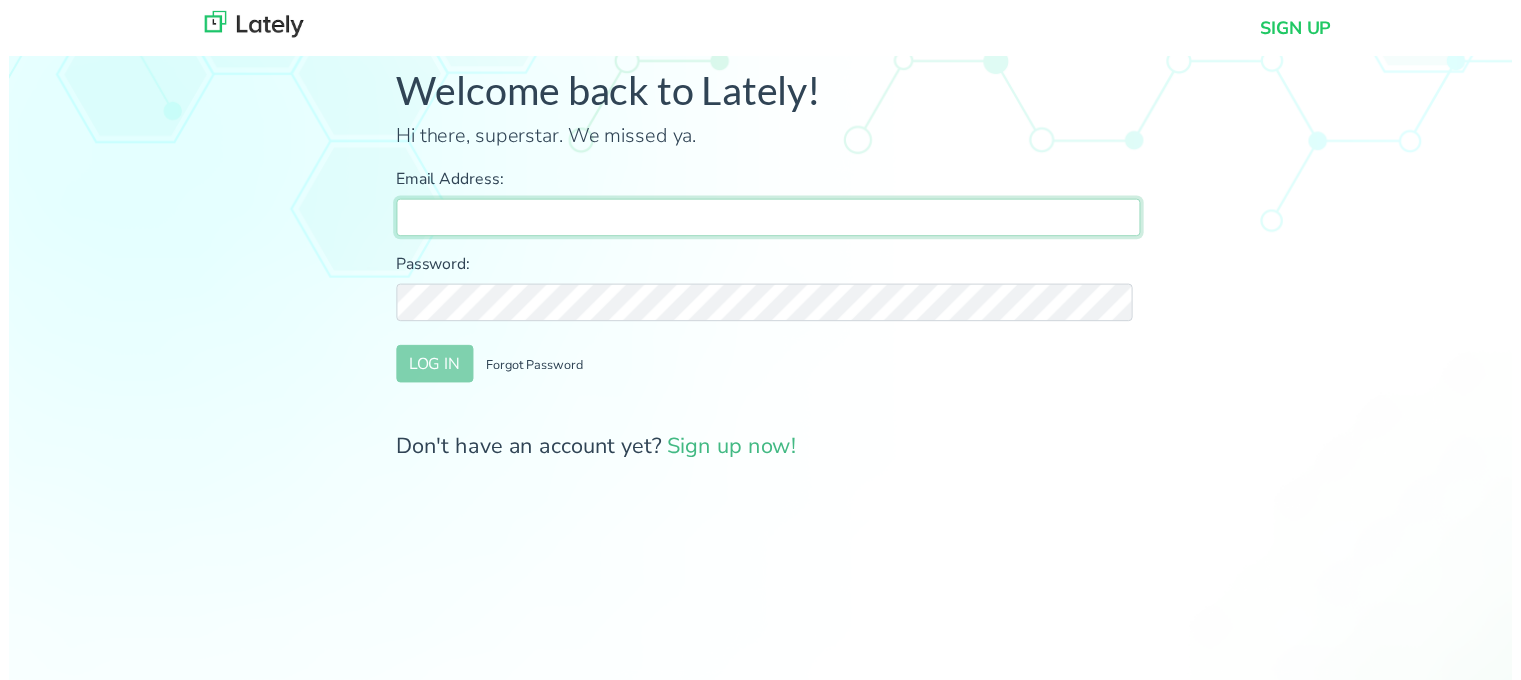 click on "Email Address:" at bounding box center [768, 220] 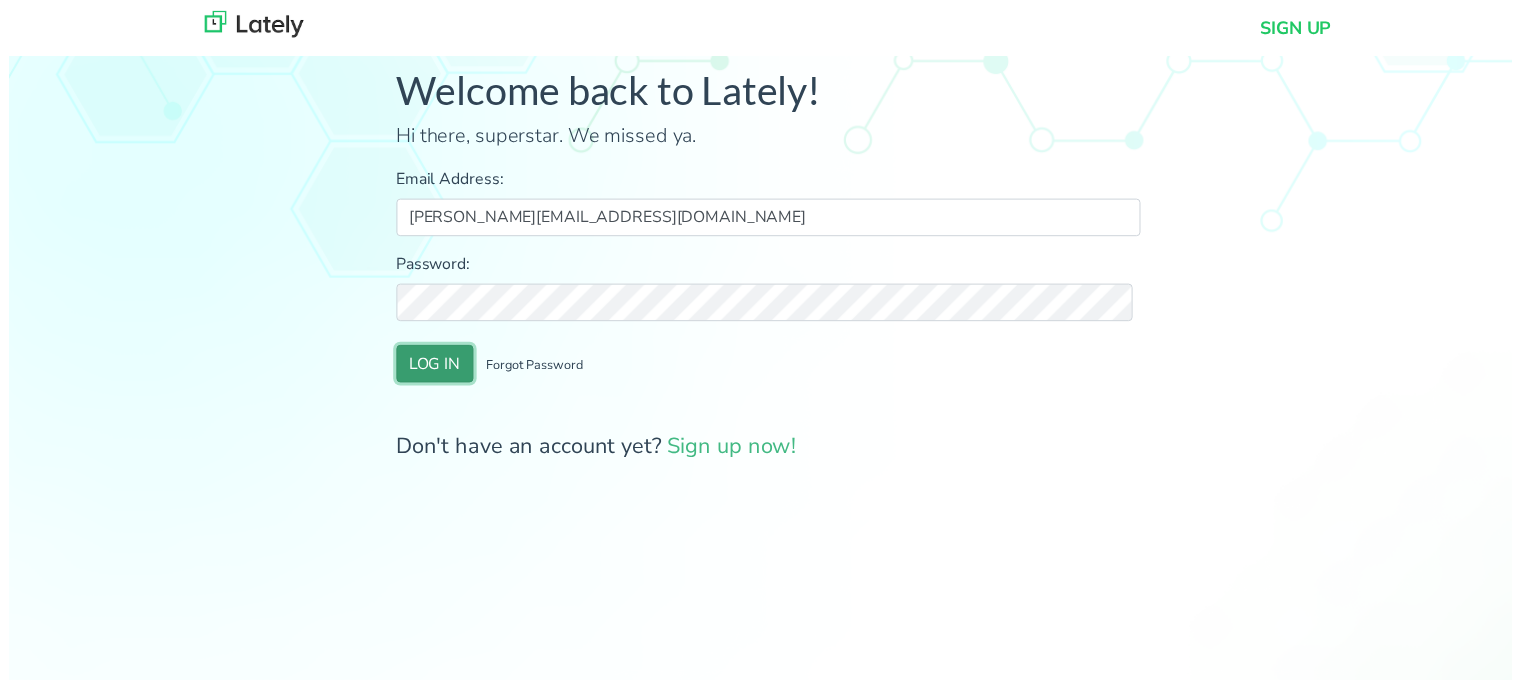 click on "LOG IN" at bounding box center (431, 368) 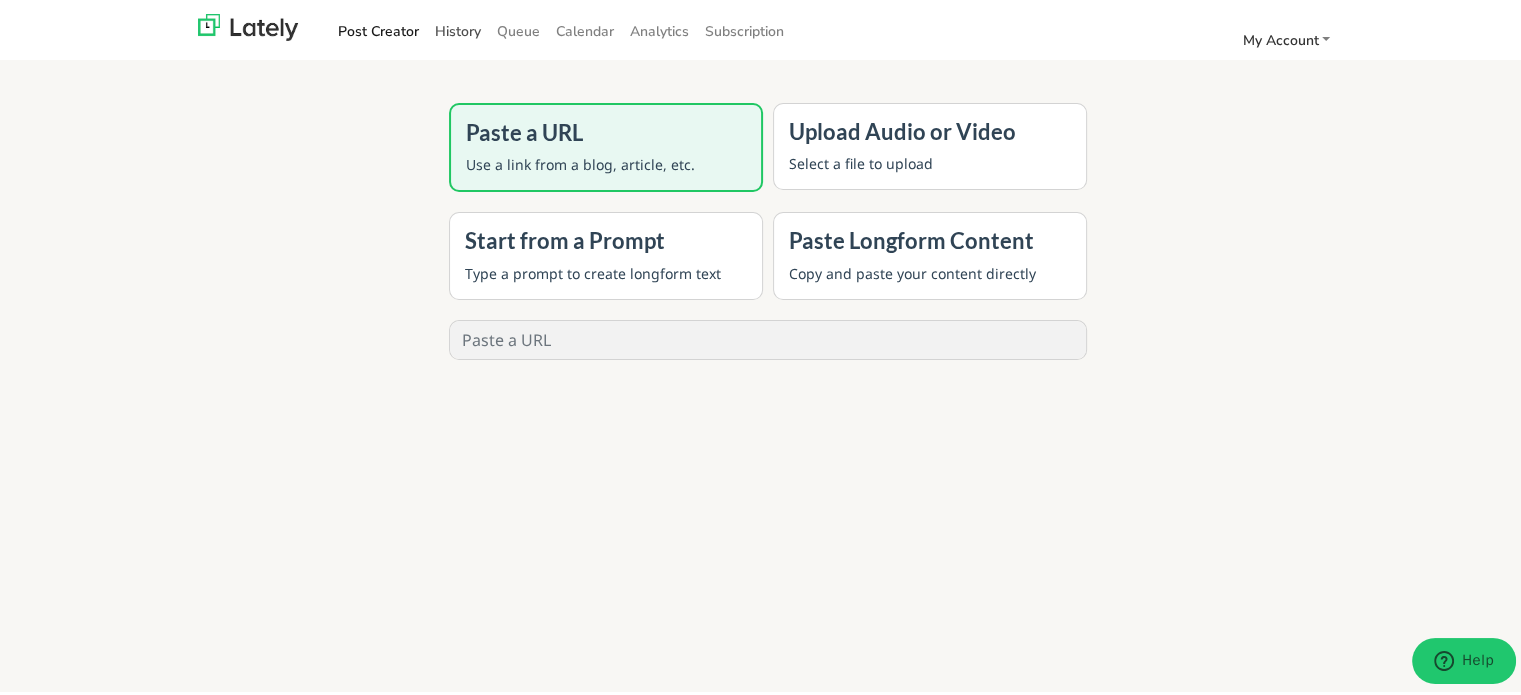 click on "History" at bounding box center [458, 28] 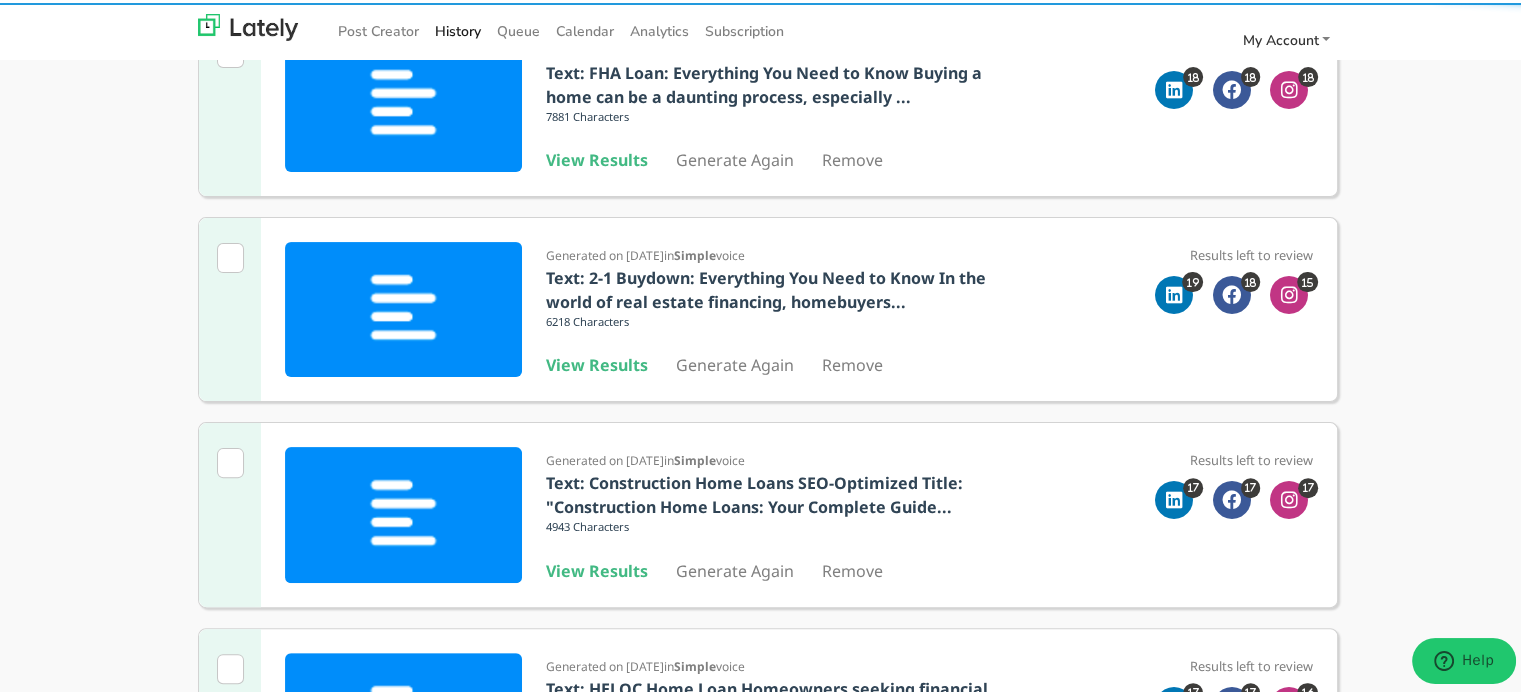 scroll, scrollTop: 500, scrollLeft: 0, axis: vertical 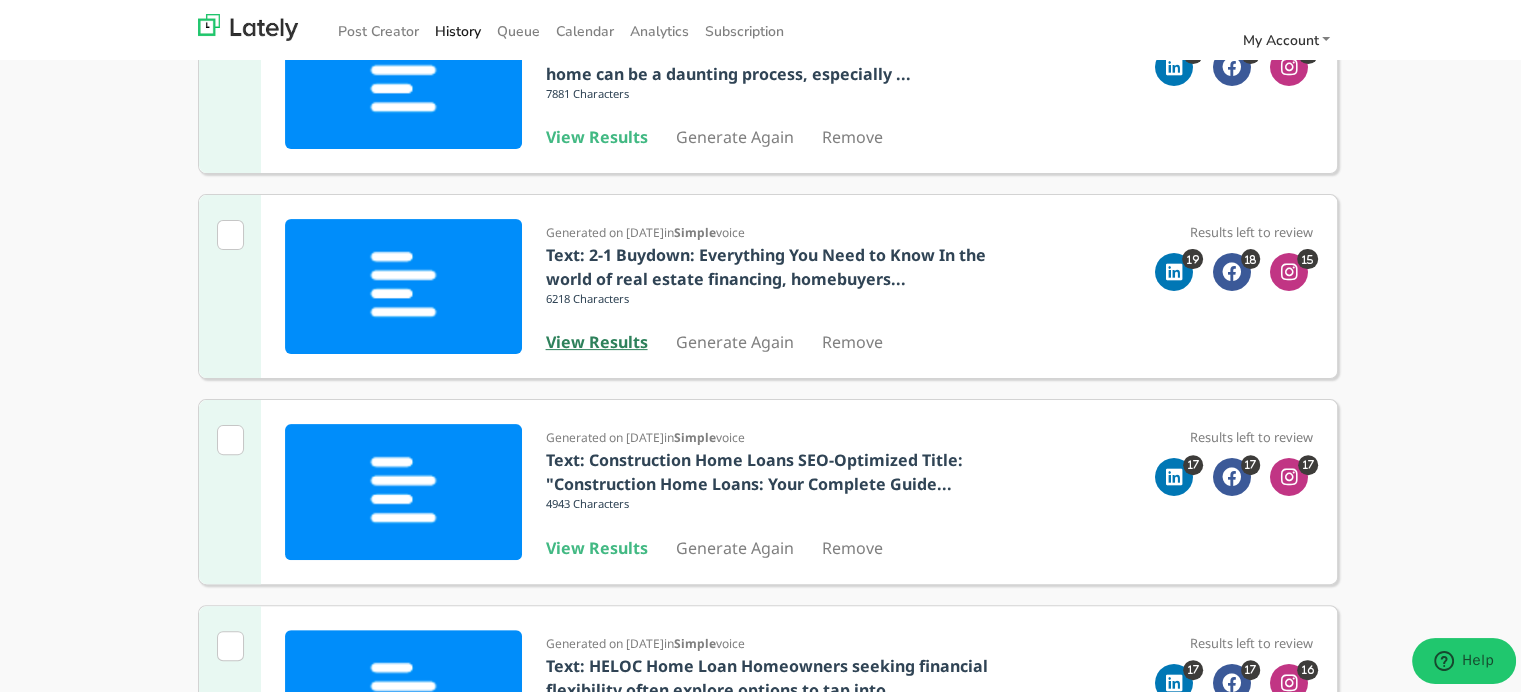 click on "View Results" at bounding box center [597, 339] 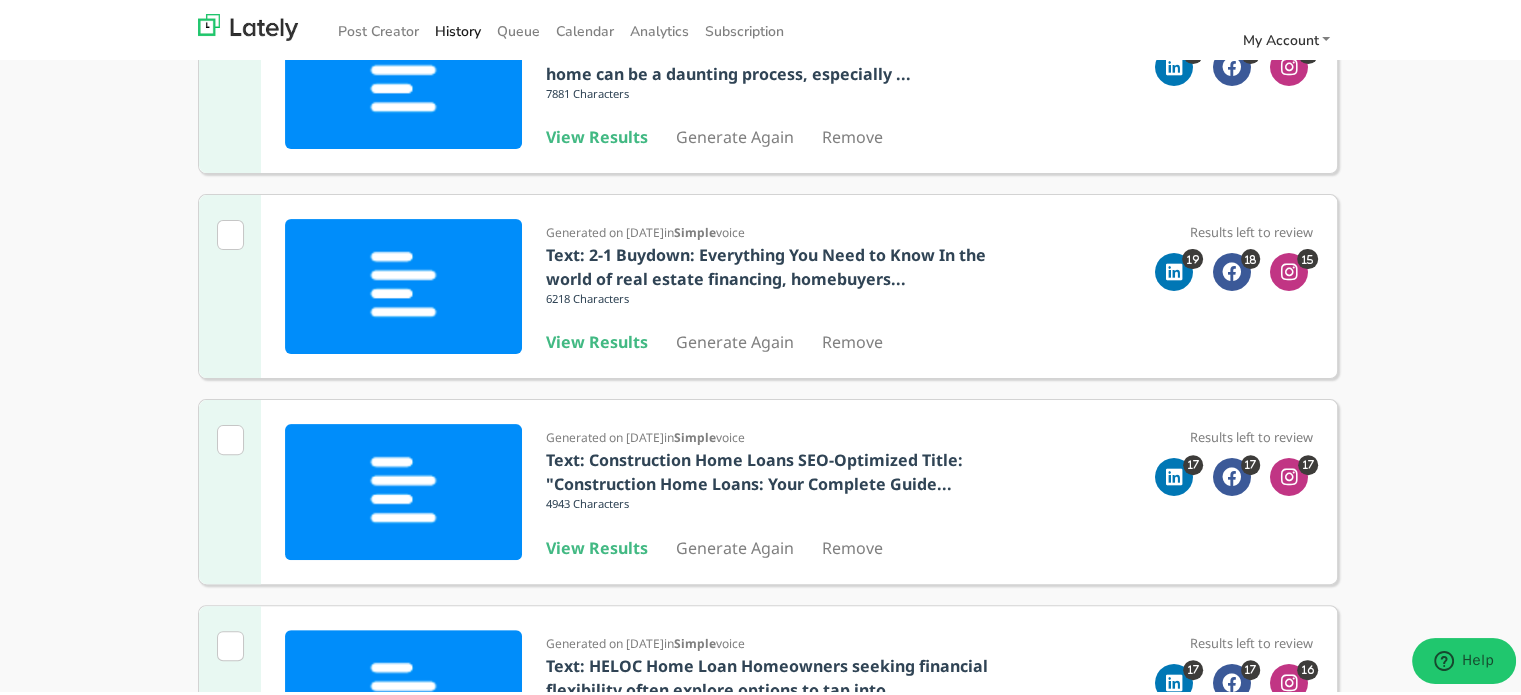 scroll, scrollTop: 0, scrollLeft: 0, axis: both 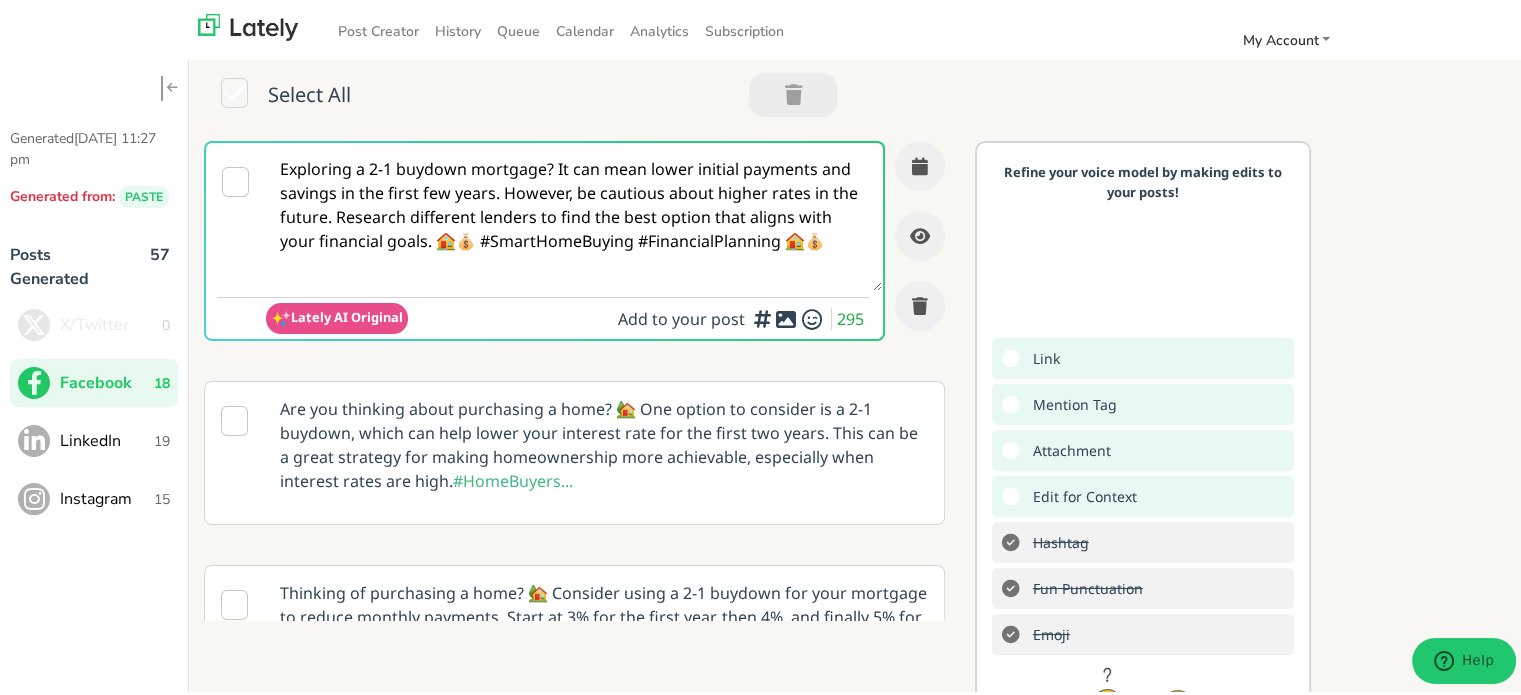 click on "Exploring a 2-1 buydown mortgage? It can mean lower initial payments and savings in the first few years. However, be cautious about higher rates in the future. Research different lenders to find the best option that aligns with your financial goals. 🏠💰 #SmartHomeBuying #FinancialPlanning 🏠💰" at bounding box center (574, 214) 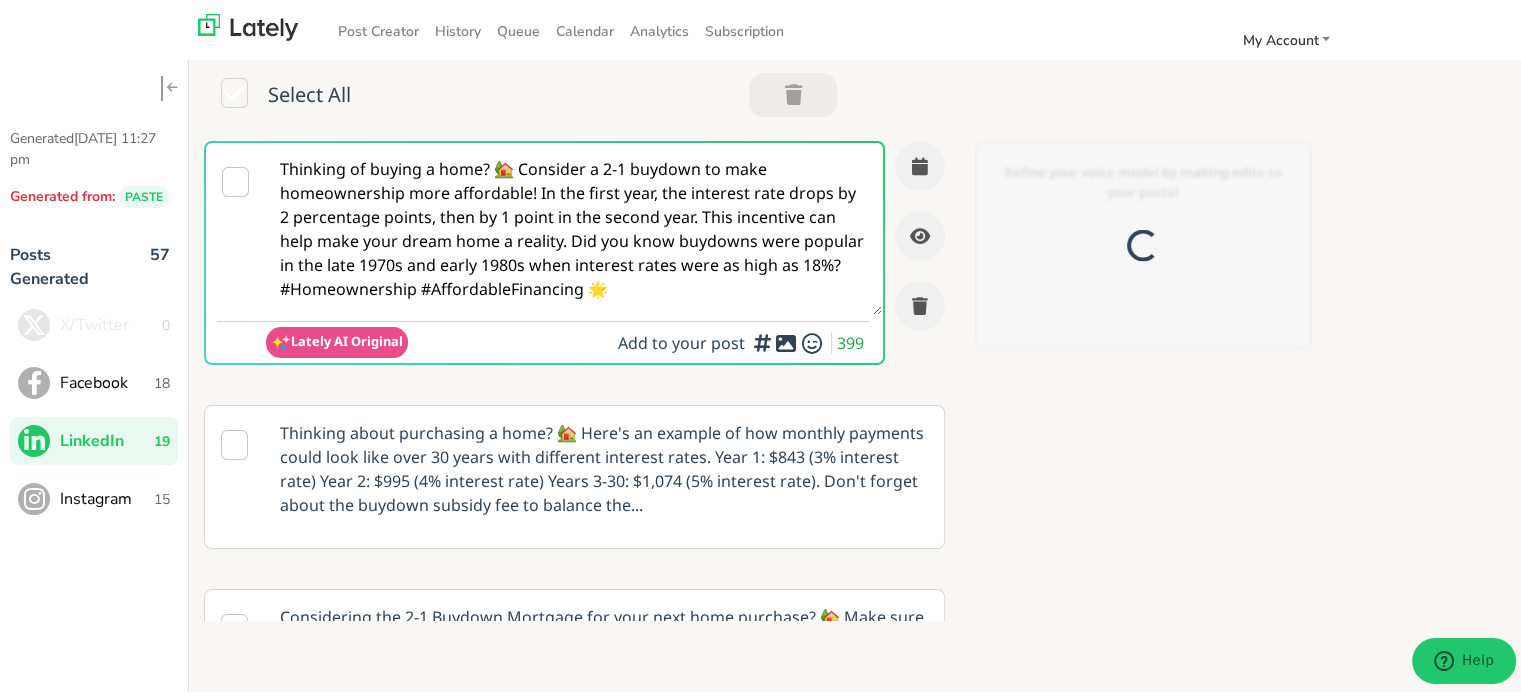 scroll, scrollTop: 0, scrollLeft: 0, axis: both 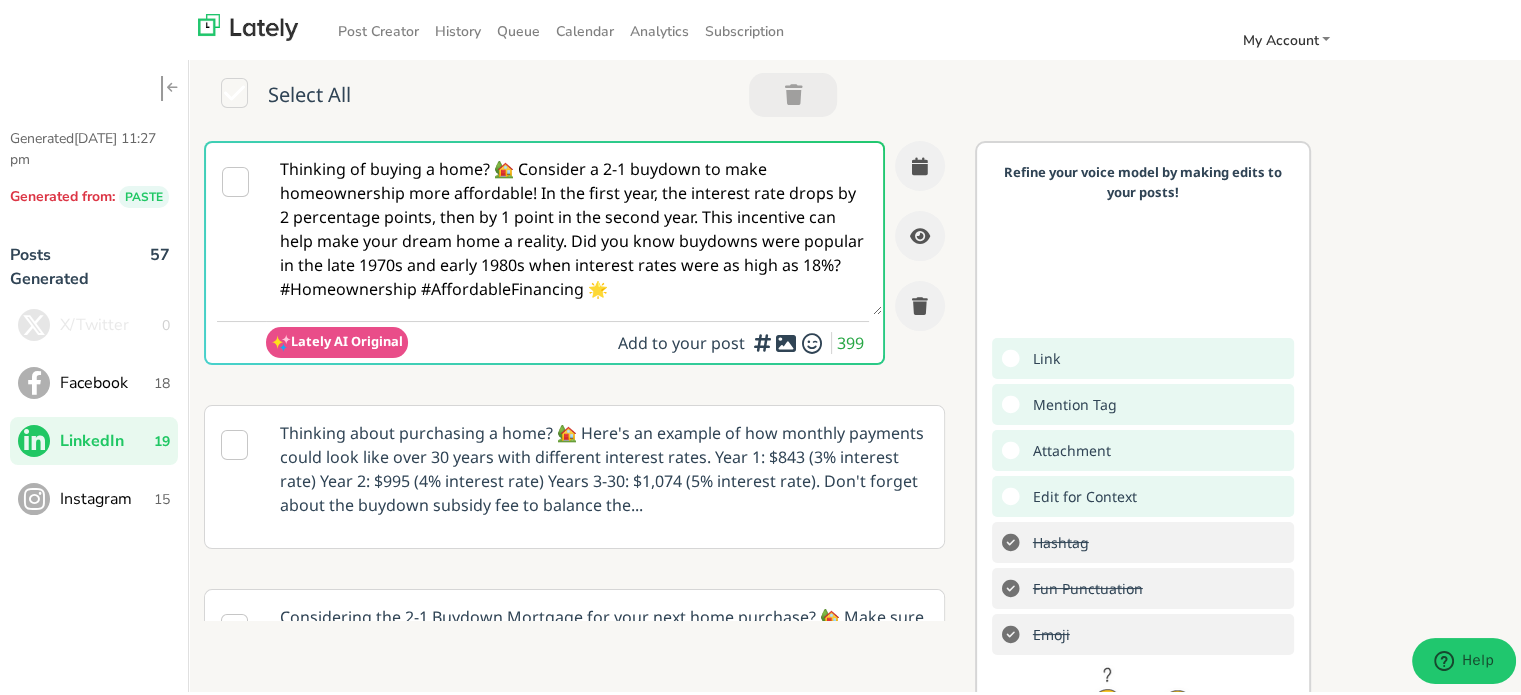 click on "Instagram 15" at bounding box center [94, 496] 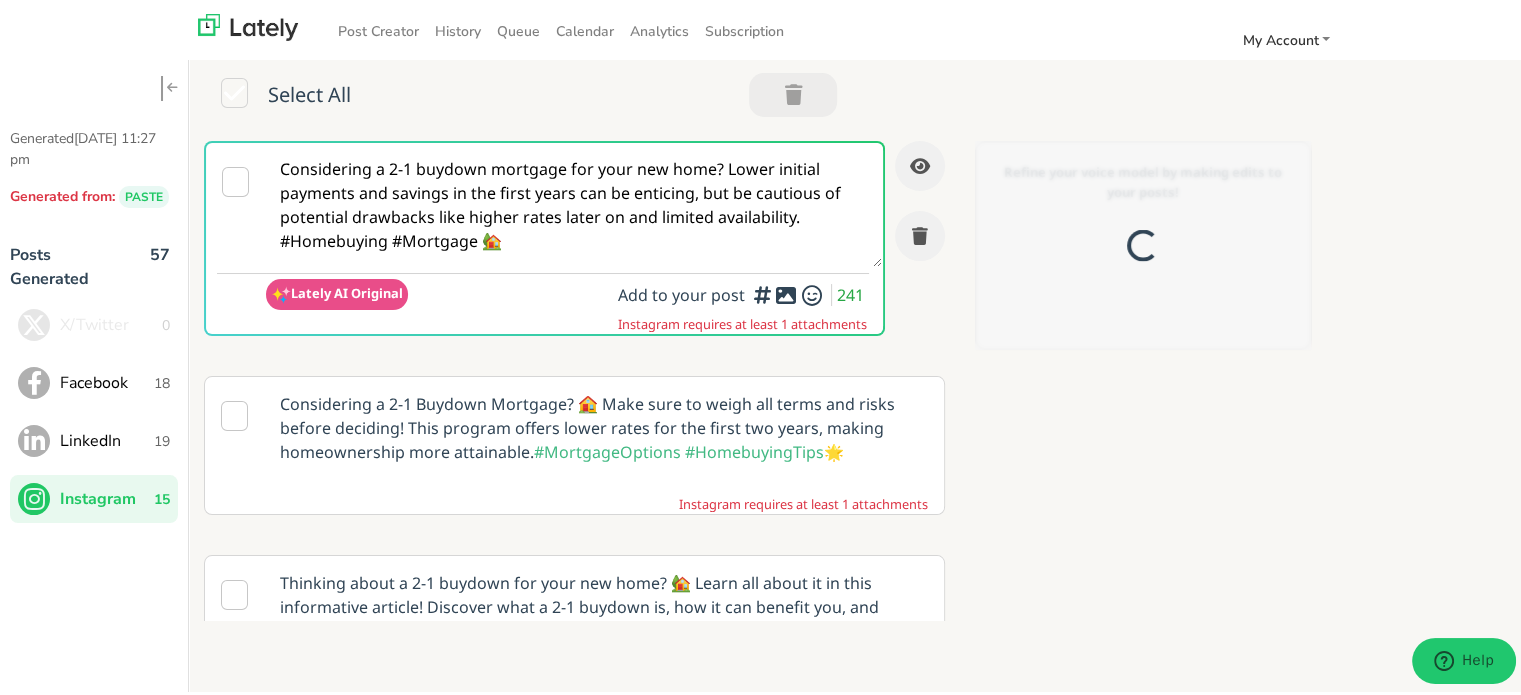 scroll, scrollTop: 0, scrollLeft: 0, axis: both 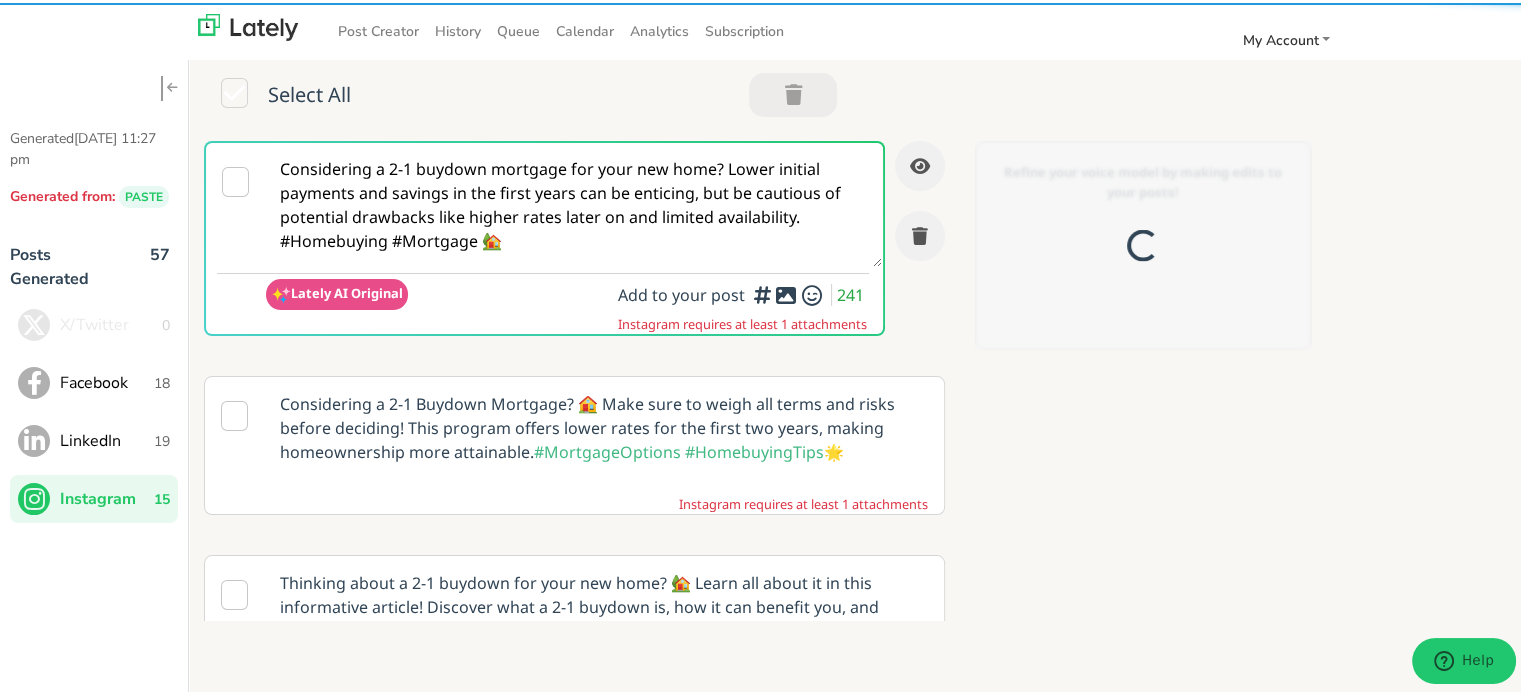 click on "Considering a 2-1 buydown mortgage for your new home? Lower initial payments and savings in the first years can be enticing, but be cautious of potential drawbacks like higher rates later on and limited availability. #Homebuying #Mortgage 🏡" at bounding box center [574, 202] 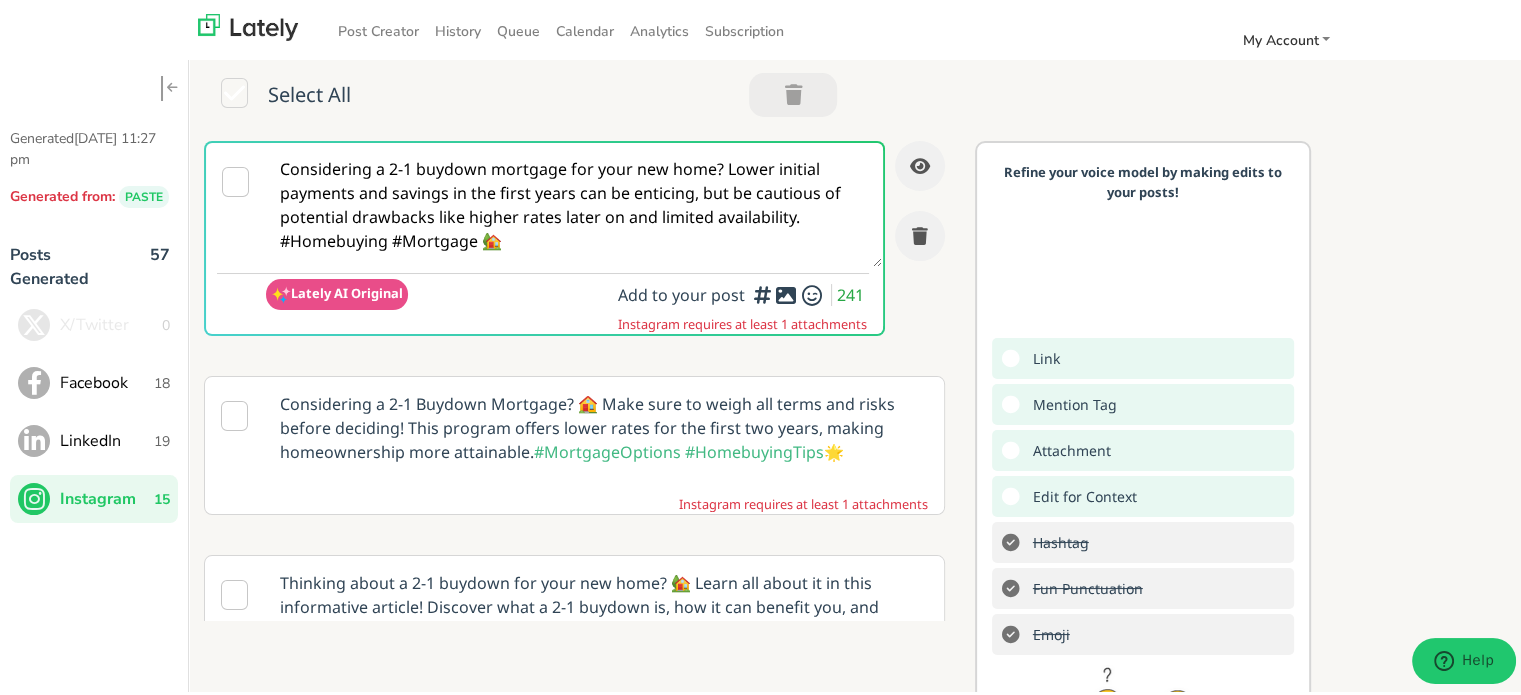 click on "18" at bounding box center (162, 380) 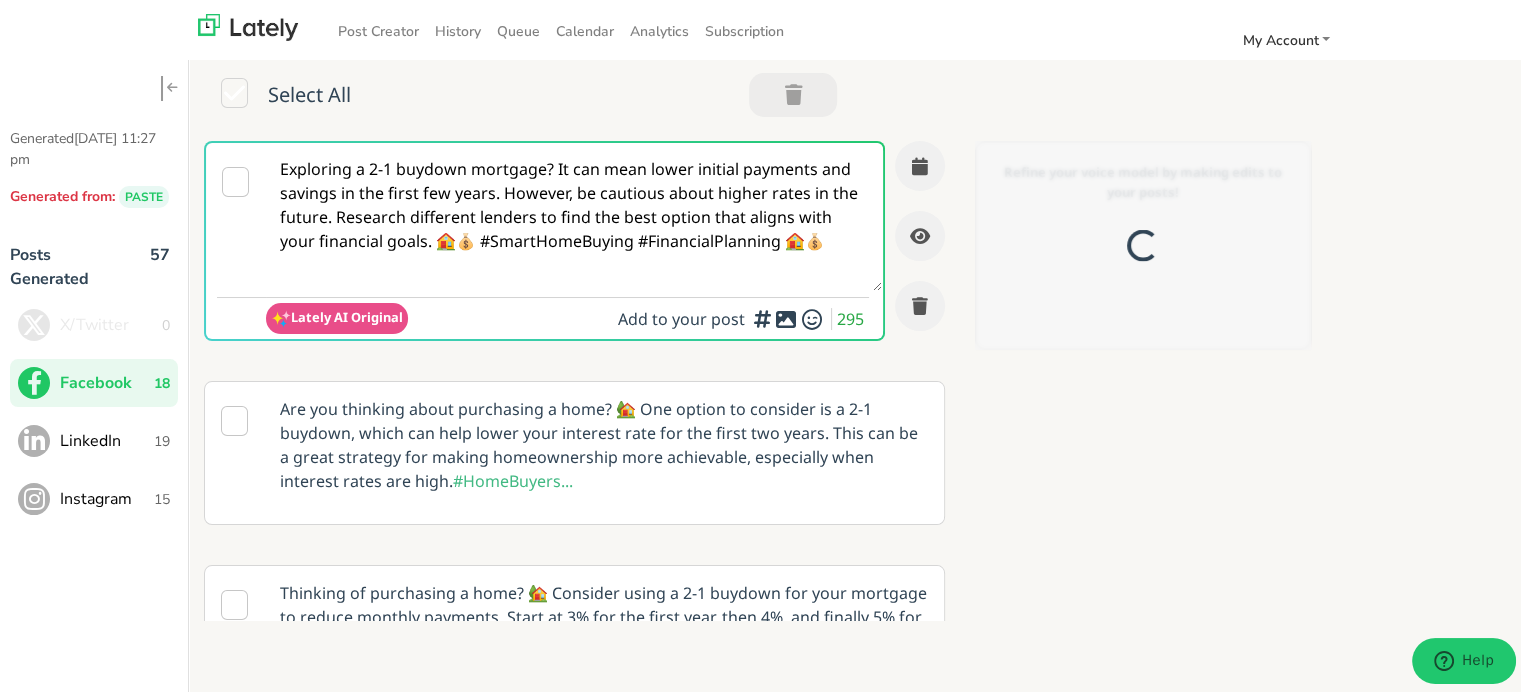 scroll, scrollTop: 0, scrollLeft: 0, axis: both 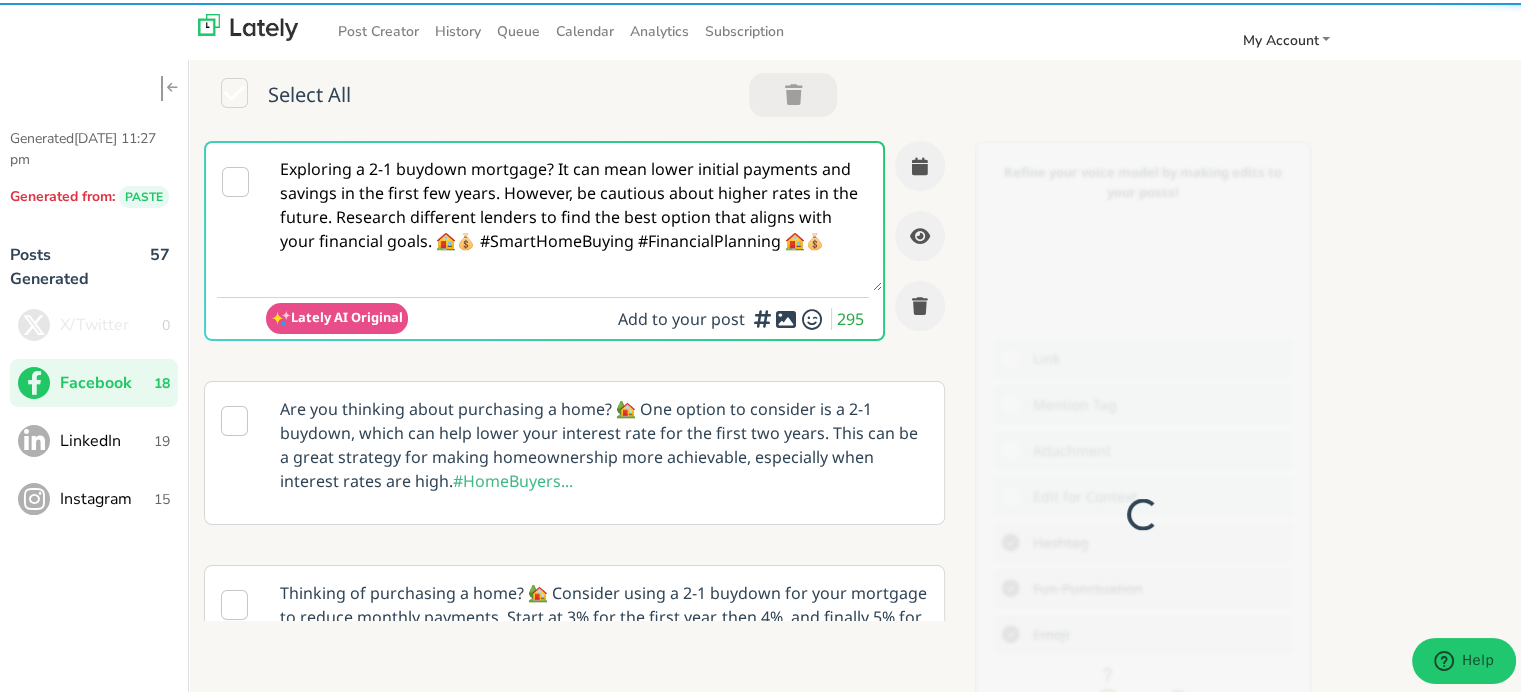 click on "Exploring a 2-1 buydown mortgage? It can mean lower initial payments and savings in the first few years. However, be cautious about higher rates in the future. Research different lenders to find the best option that aligns with your financial goals. 🏠💰 #SmartHomeBuying #FinancialPlanning 🏠💰" at bounding box center [574, 214] 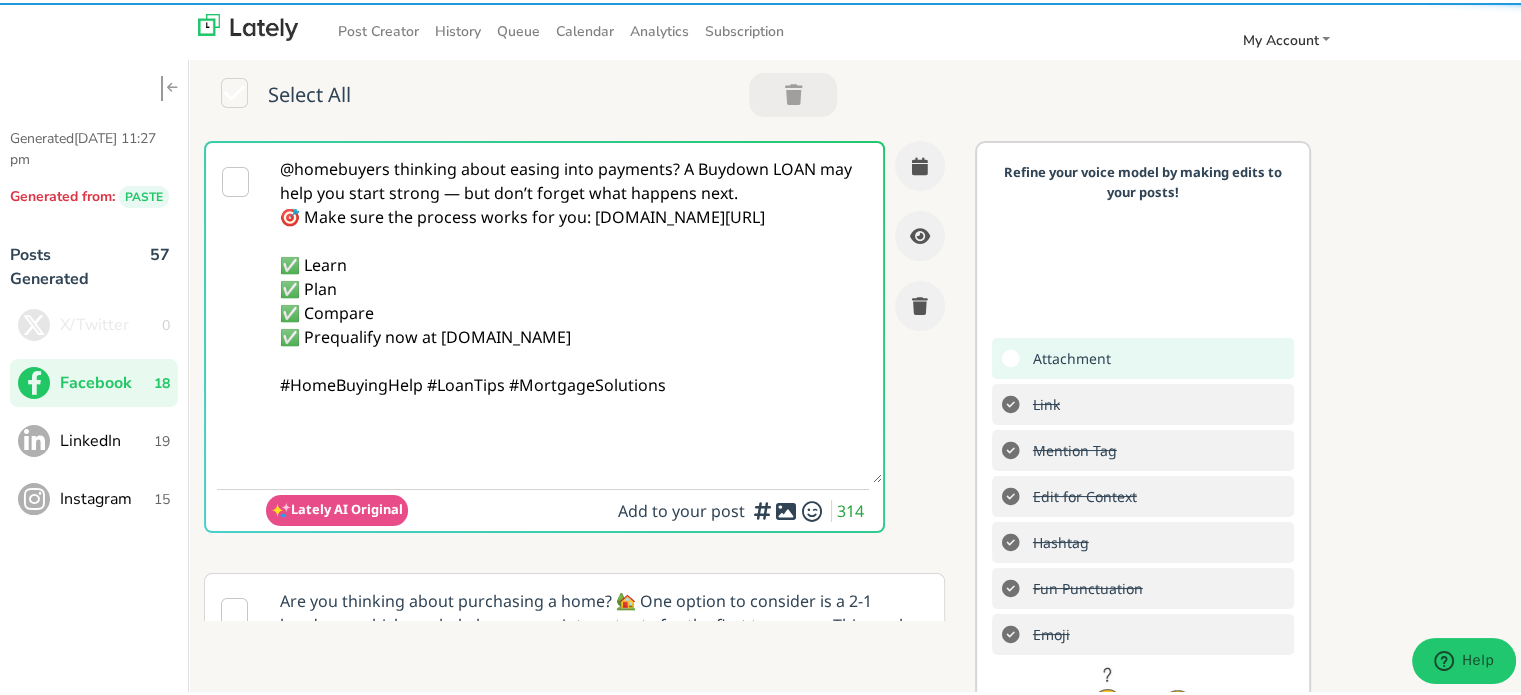 drag, startPoint x: 688, startPoint y: 165, endPoint x: 677, endPoint y: 167, distance: 11.18034 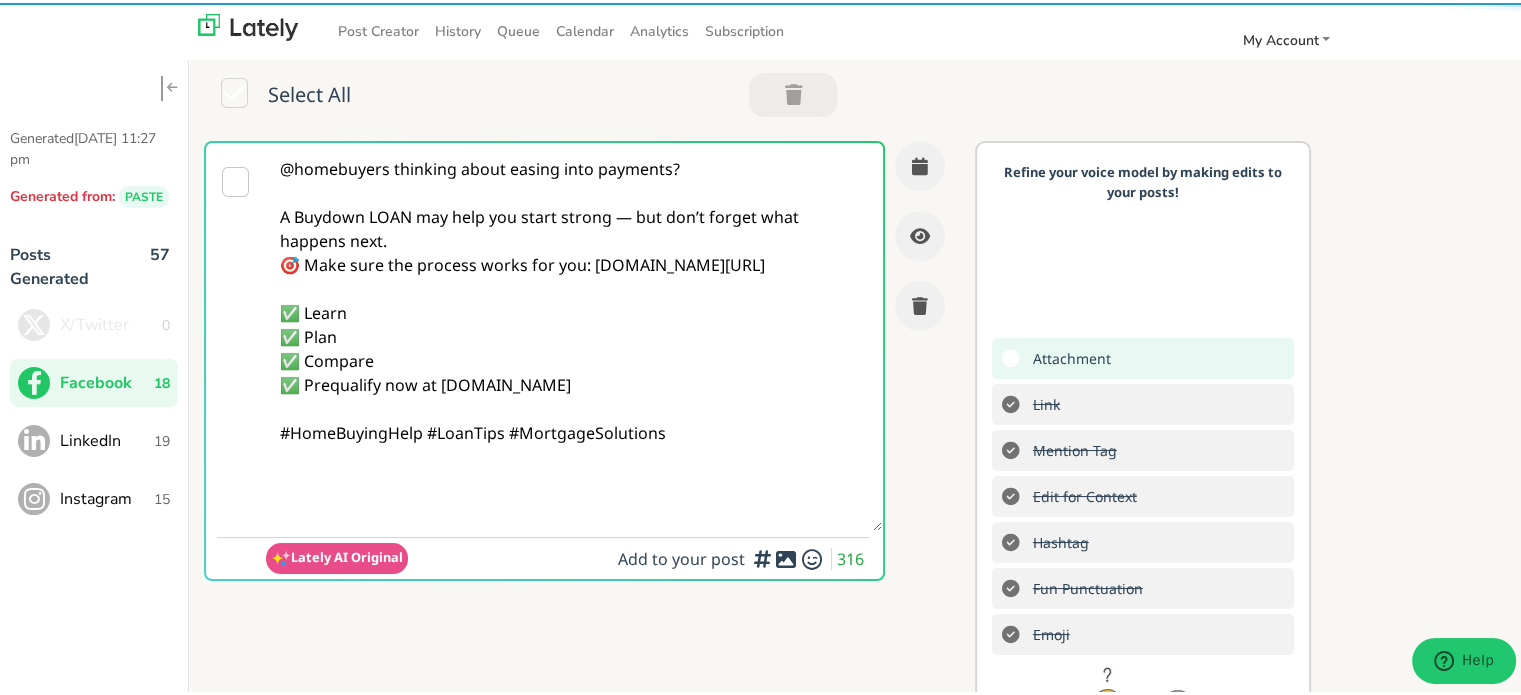 click on "@homebuyers thinking about easing into payments?
A Buydown LOAN may help you start strong — but don’t forget what happens next.
🎯 Make sure the process works for you: [DOMAIN_NAME][URL]
✅ Learn
✅ Plan
✅ Compare
✅ Prequalify now at [DOMAIN_NAME]
#HomeBuyingHelp #LoanTips #MortgageSolutions" at bounding box center (574, 334) 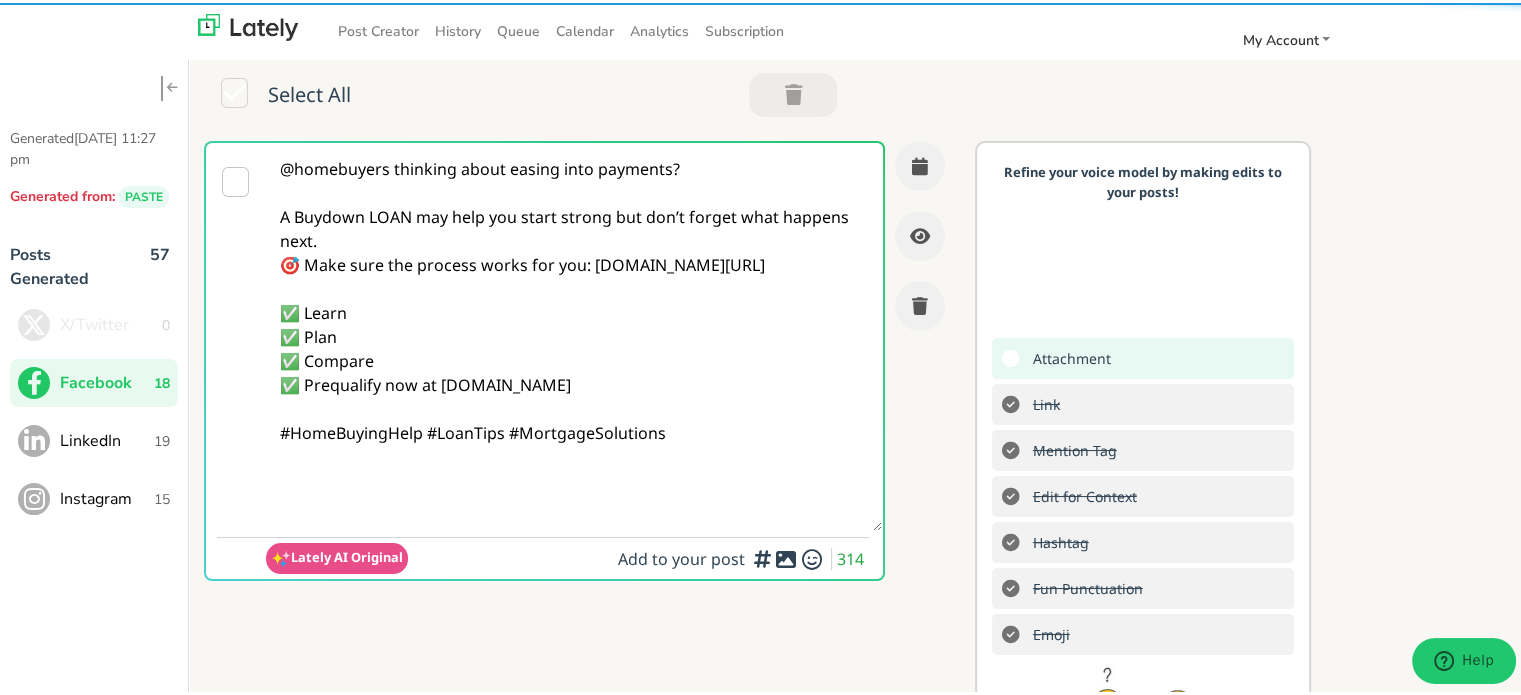 click on "@homebuyers thinking about easing into payments?
A Buydown LOAN may help you start strong but don’t forget what happens next.
🎯 Make sure the process works for you: [DOMAIN_NAME][URL]
✅ Learn
✅ Plan
✅ Compare
✅ Prequalify now at [DOMAIN_NAME]
#HomeBuyingHelp #LoanTips #MortgageSolutions" at bounding box center [574, 334] 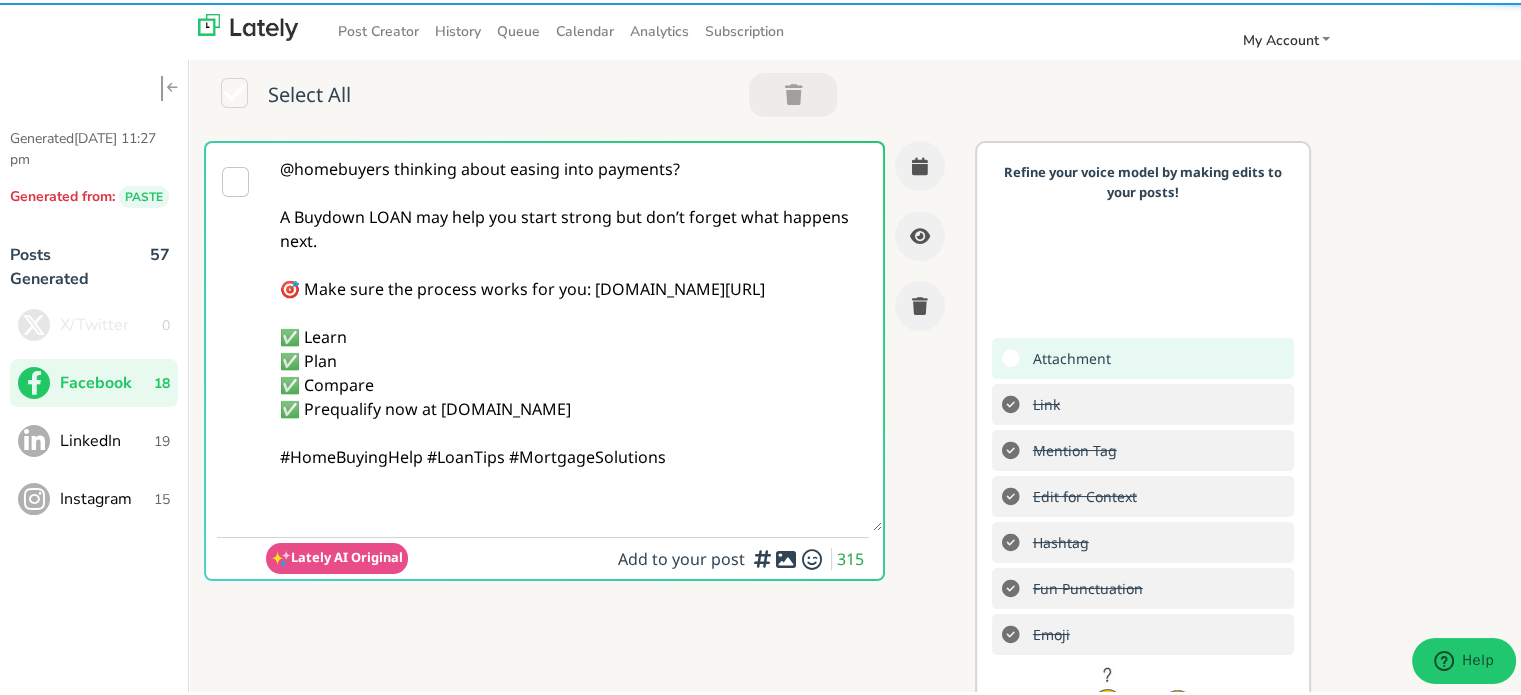 click on "@homebuyers thinking about easing into payments?
A Buydown LOAN may help you start strong but don’t forget what happens next.
🎯 Make sure the process works for you: [DOMAIN_NAME][URL]
✅ Learn
✅ Plan
✅ Compare
✅ Prequalify now at [DOMAIN_NAME]
#HomeBuyingHelp #LoanTips #MortgageSolutions" at bounding box center [574, 334] 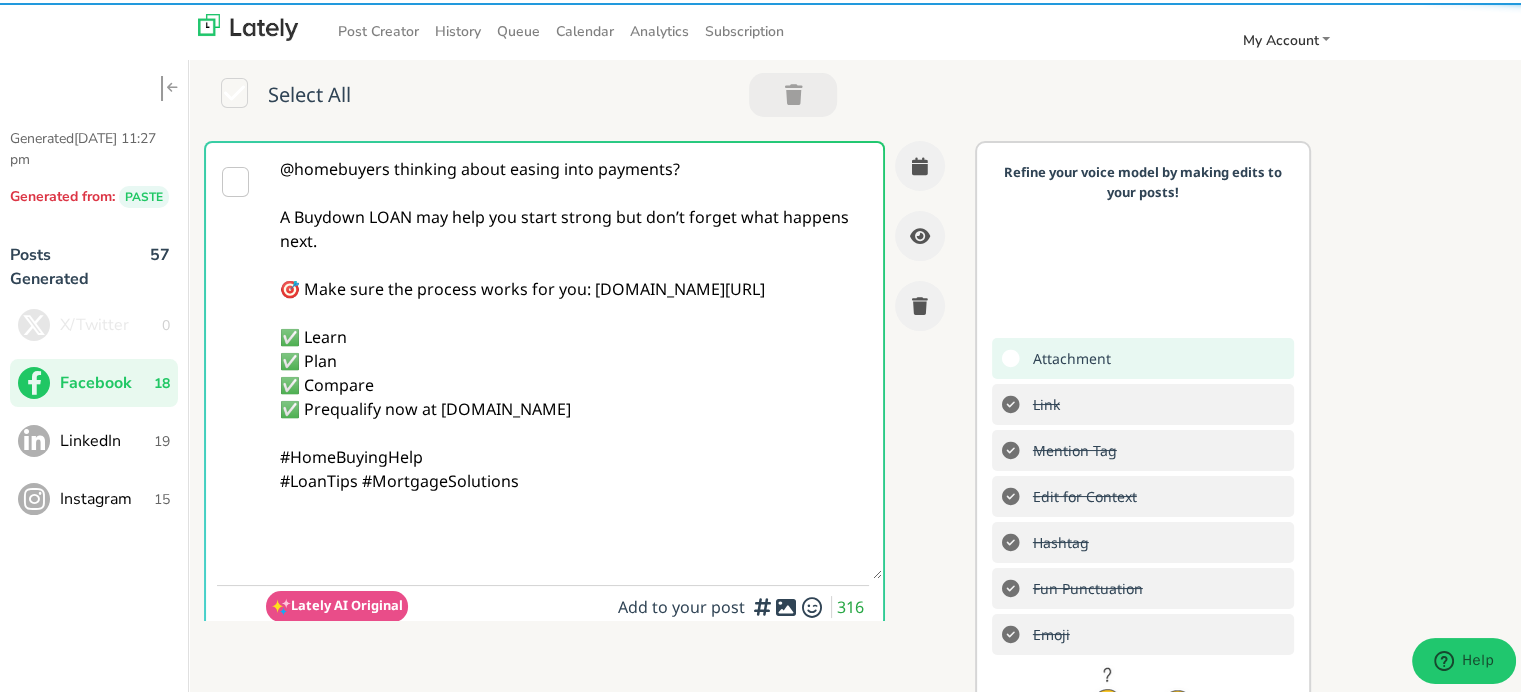 click on "@homebuyers thinking about easing into payments?
A Buydown LOAN may help you start strong but don’t forget what happens next.
🎯 Make sure the process works for you: [DOMAIN_NAME][URL]
✅ Learn
✅ Plan
✅ Compare
✅ Prequalify now at [DOMAIN_NAME]
#HomeBuyingHelp
#LoanTips #MortgageSolutions" at bounding box center (574, 358) 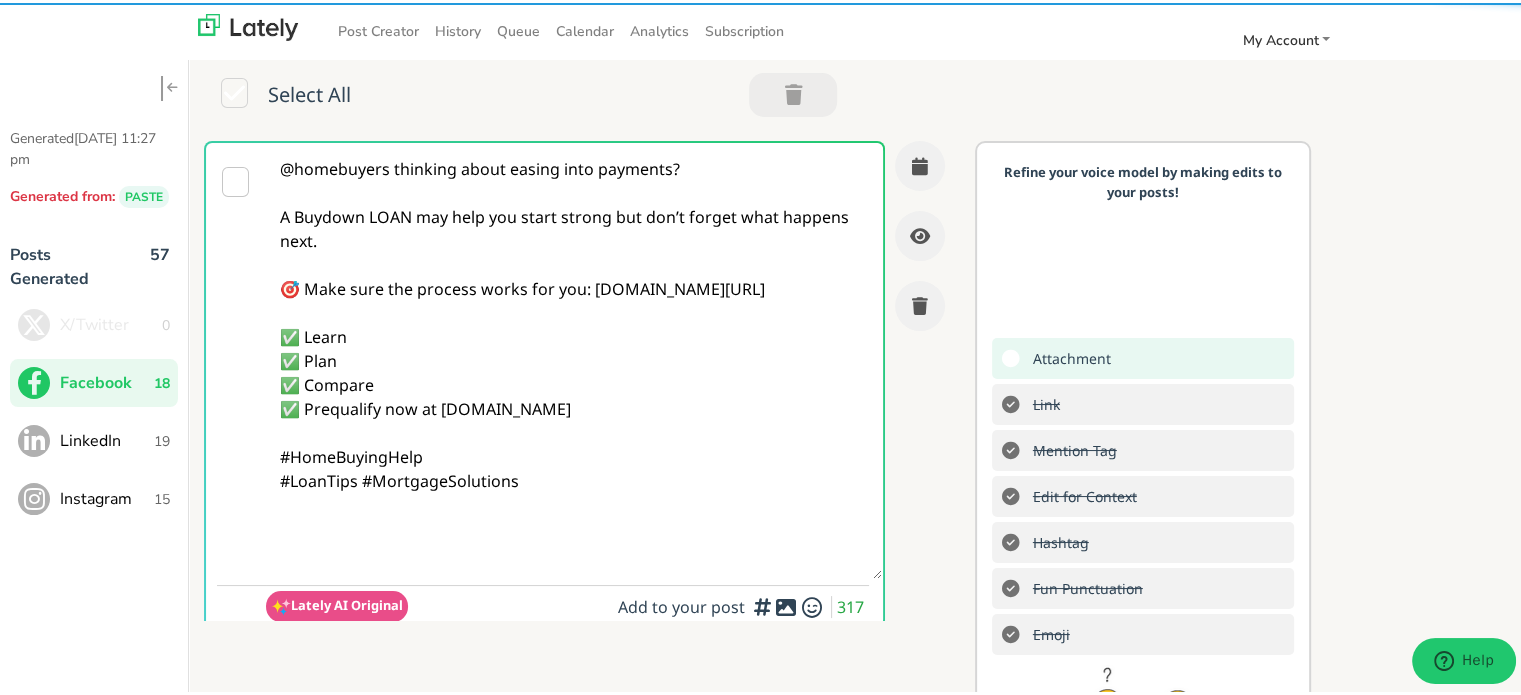 paste on "Follow Us On Our Social Media Platforms!
Facebook: [URL][DOMAIN_NAME]
LinkedIn: [URL][DOMAIN_NAME]
Instagram: [URL][DOMAIN_NAME][DOMAIN_NAME]" 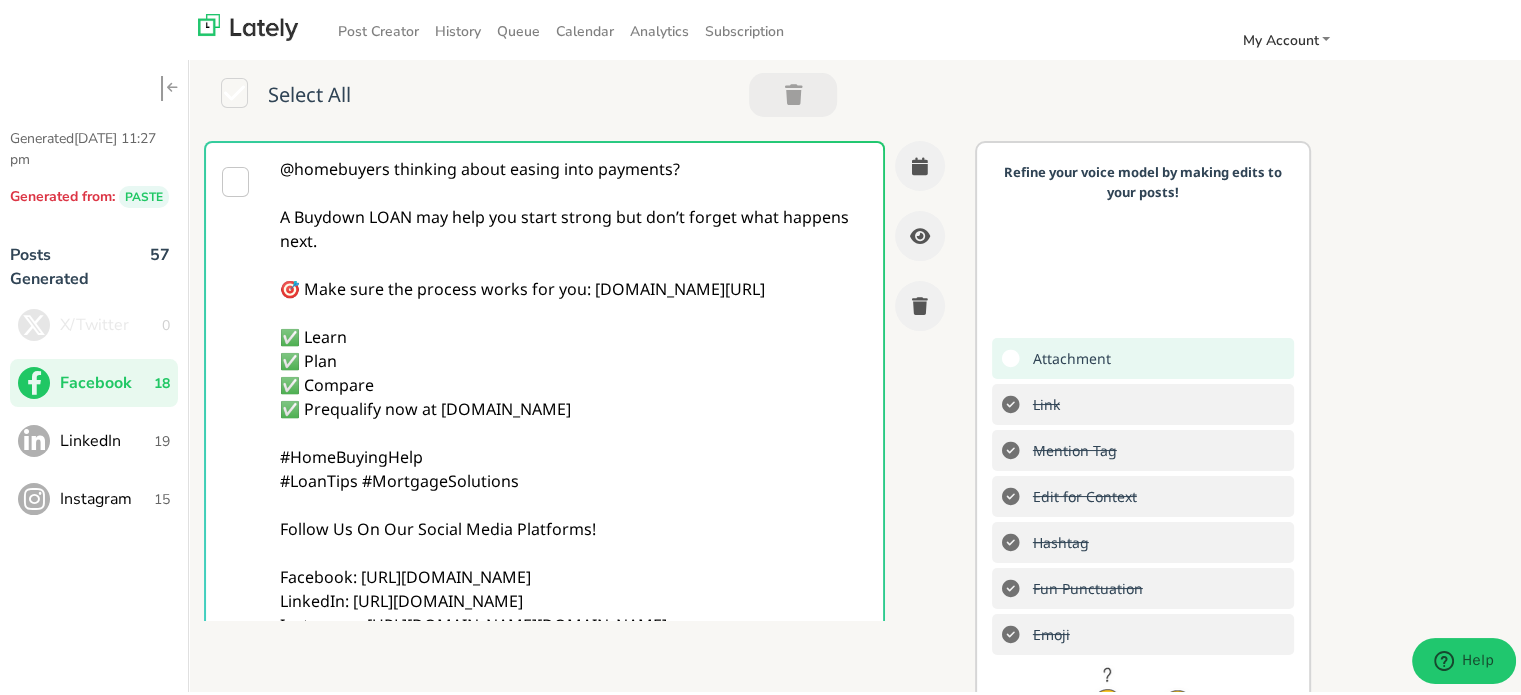 scroll, scrollTop: 61, scrollLeft: 0, axis: vertical 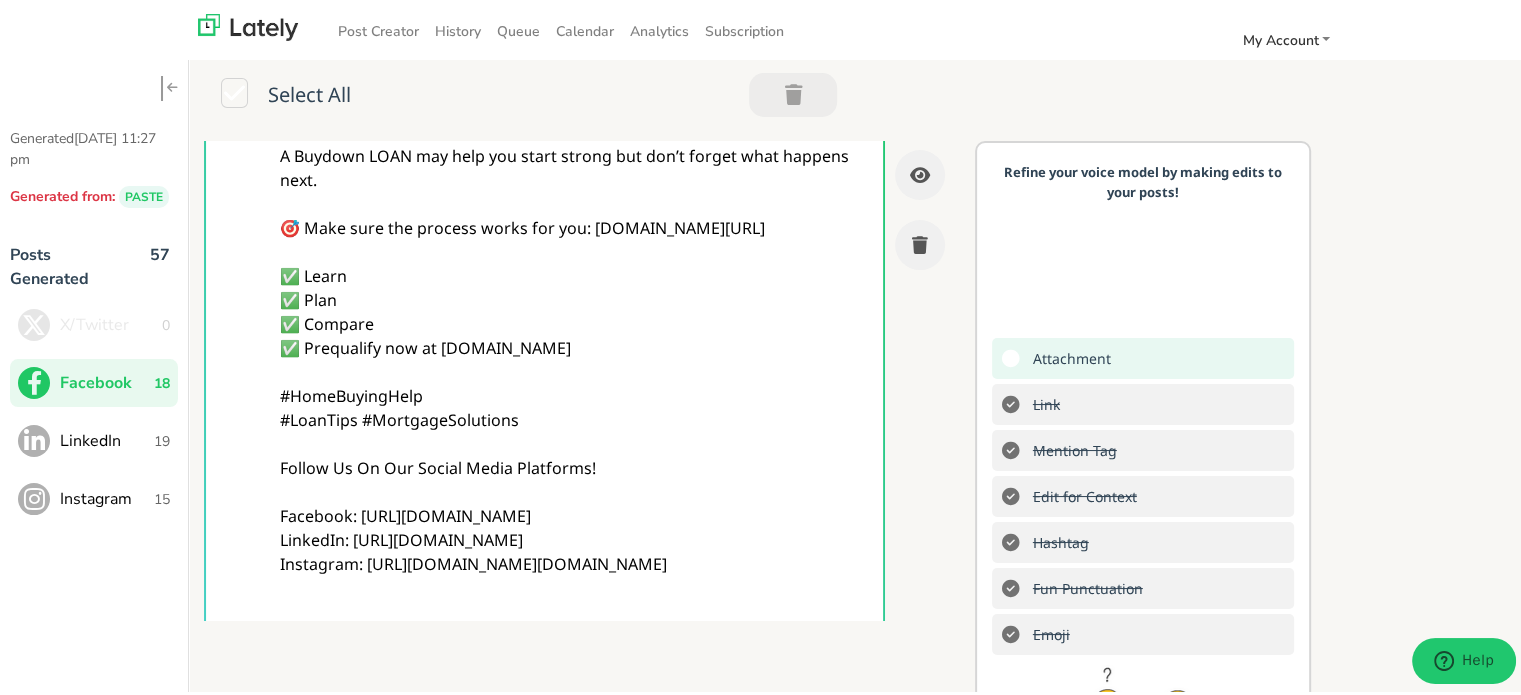 click on "@homebuyers thinking about easing into payments?
A Buydown LOAN may help you start strong but don’t forget what happens next.
🎯 Make sure the process works for you: [DOMAIN_NAME][URL]
✅ Learn
✅ Plan
✅ Compare
✅ Prequalify now at [DOMAIN_NAME]
#HomeBuyingHelp
#LoanTips #MortgageSolutions
Follow Us On Our Social Media Platforms!
Facebook: [URL][DOMAIN_NAME]
LinkedIn: [URL][DOMAIN_NAME]
Instagram: [URL][DOMAIN_NAME][DOMAIN_NAME]" at bounding box center [574, 381] 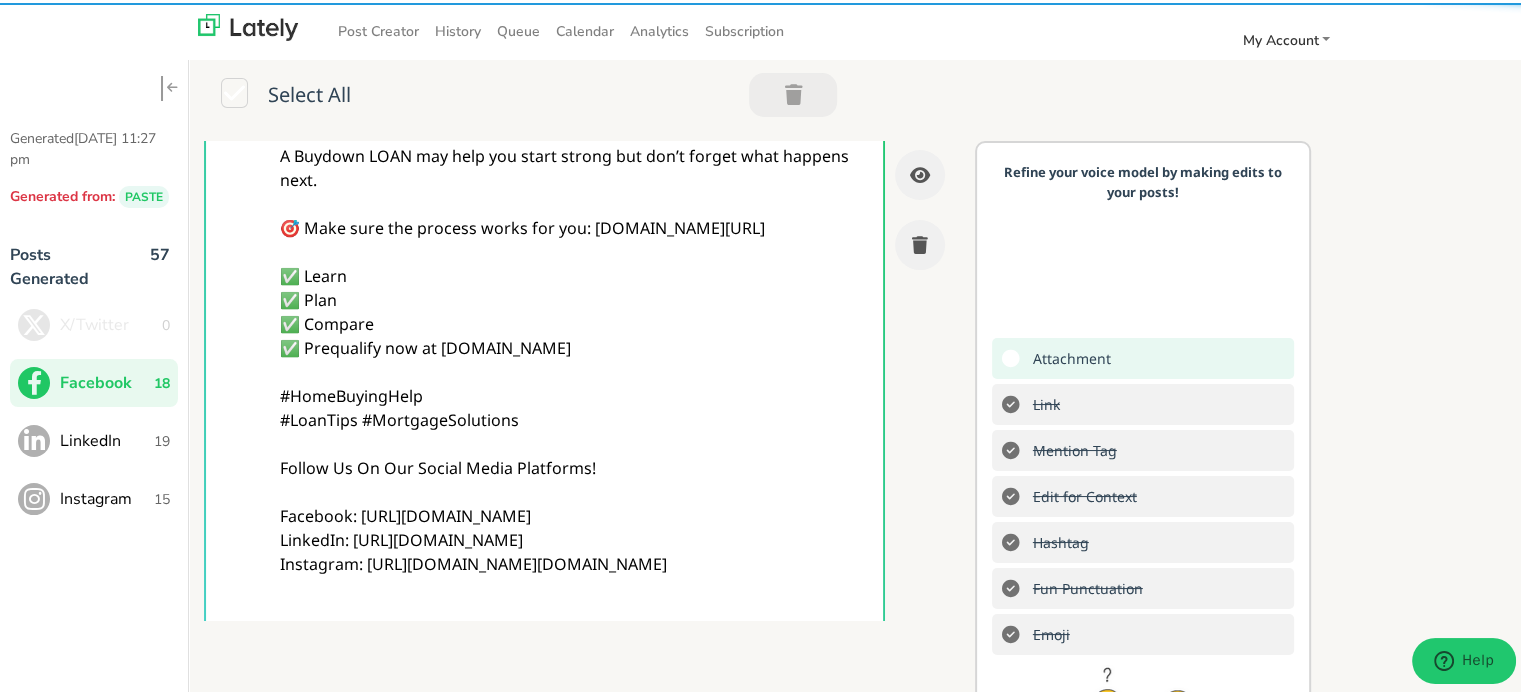scroll, scrollTop: 0, scrollLeft: 0, axis: both 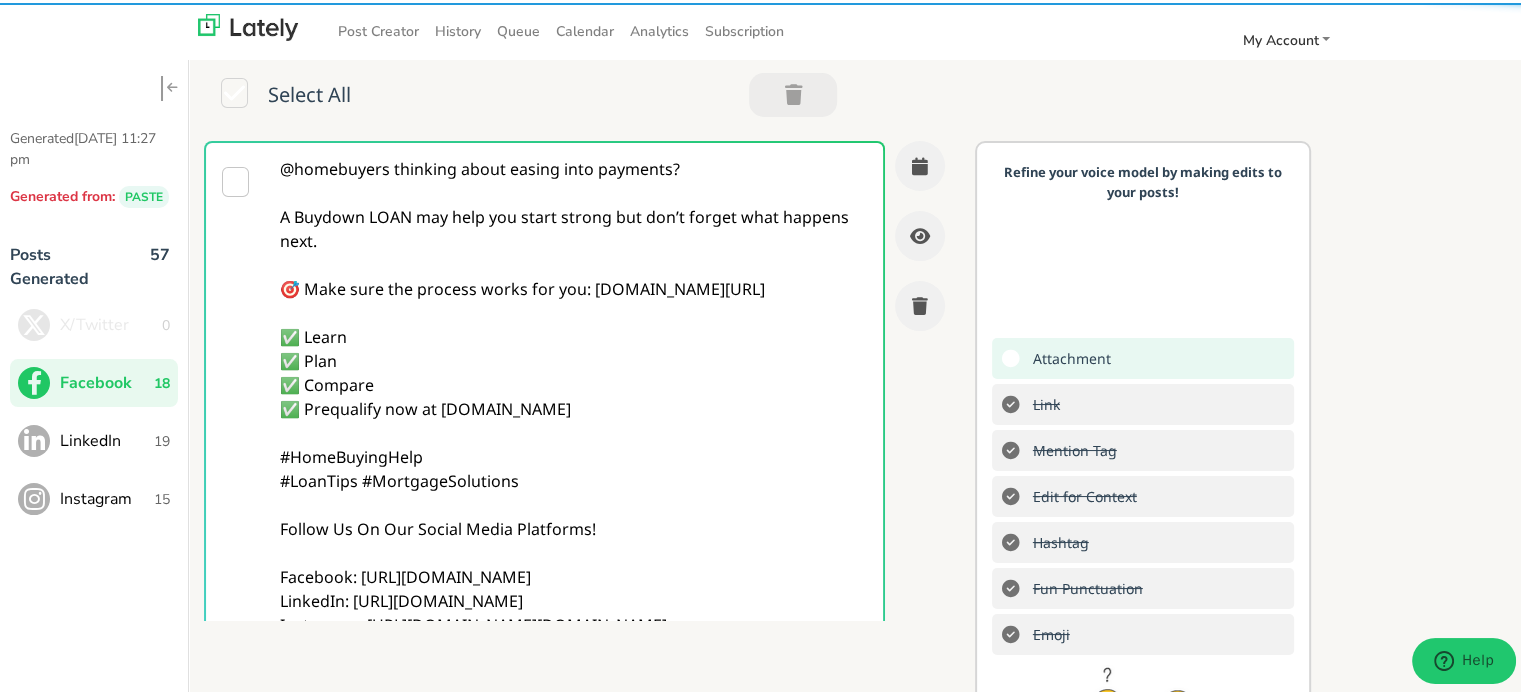 type on "@homebuyers thinking about easing into payments?
A Buydown LOAN may help you start strong but don’t forget what happens next.
🎯 Make sure the process works for you: [DOMAIN_NAME][URL]
✅ Learn
✅ Plan
✅ Compare
✅ Prequalify now at [DOMAIN_NAME]
#HomeBuyingHelp
#LoanTips #MortgageSolutions
Follow Us On Our Social Media Platforms!
Facebook: [URL][DOMAIN_NAME]
LinkedIn: [URL][DOMAIN_NAME]
Instagram: [URL][DOMAIN_NAME][DOMAIN_NAME]" 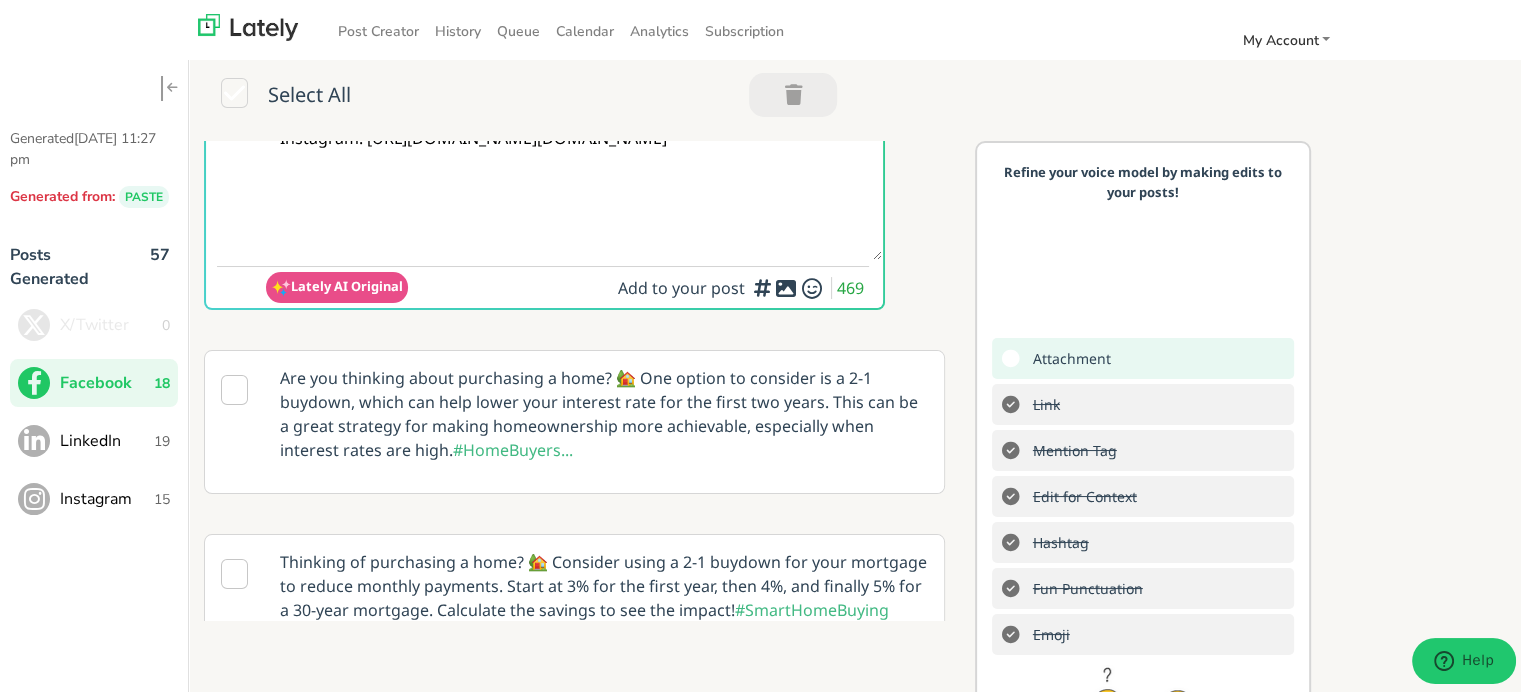 scroll, scrollTop: 500, scrollLeft: 0, axis: vertical 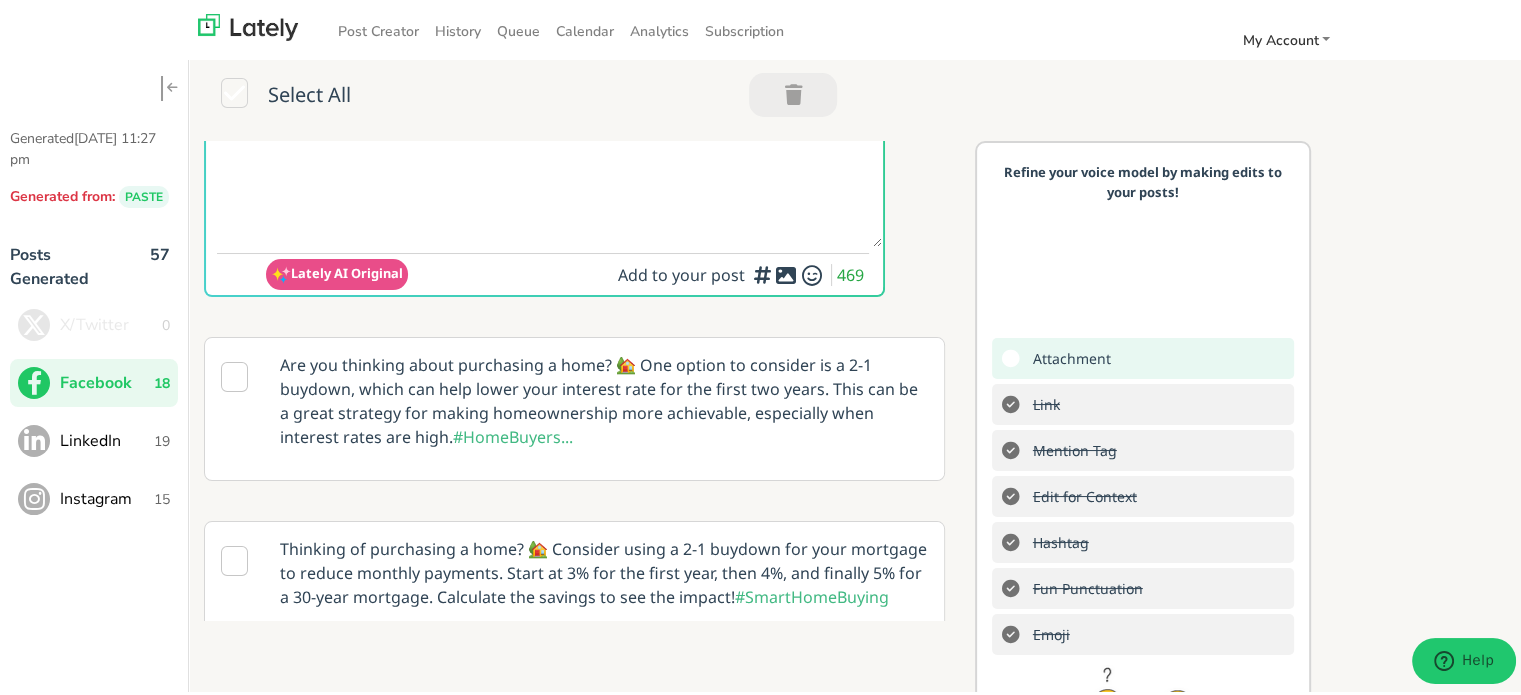 click at bounding box center (786, 272) 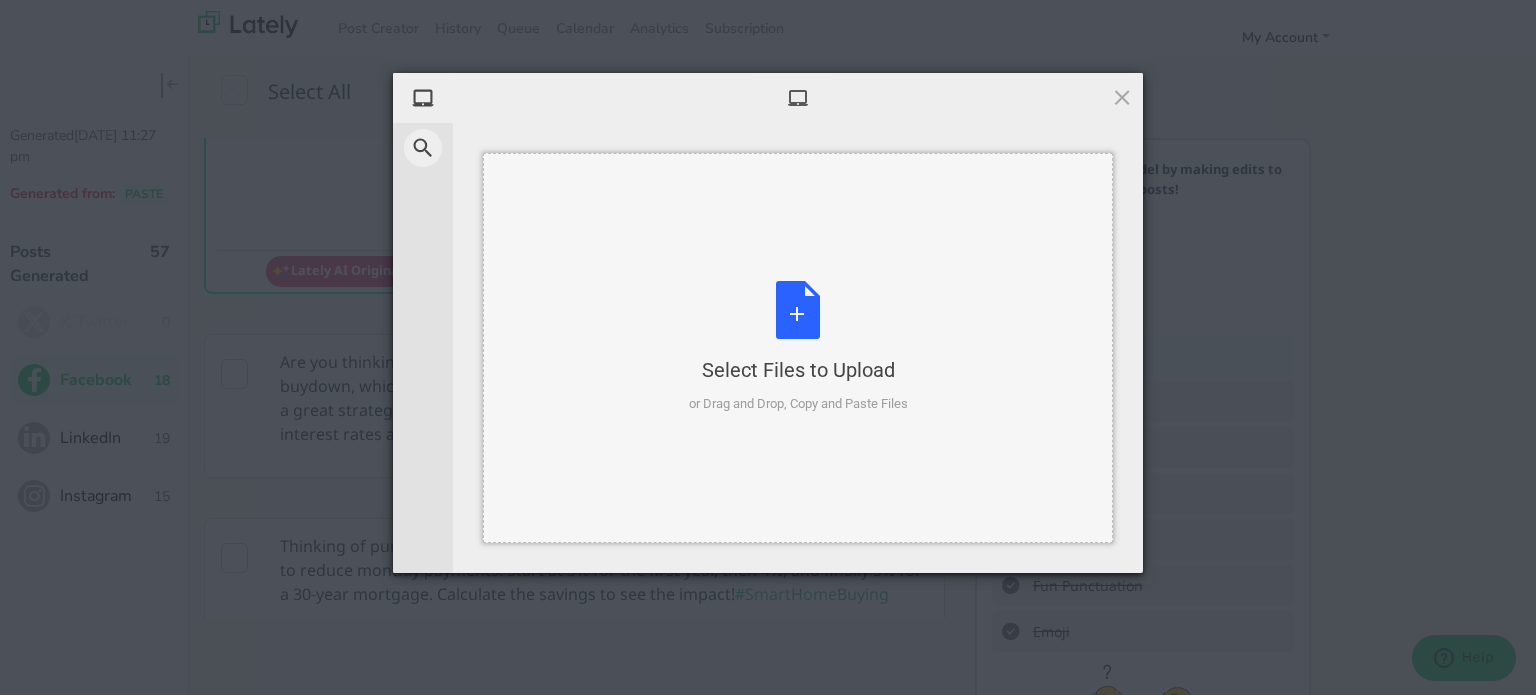 click on "Select Files to Upload" at bounding box center (798, 370) 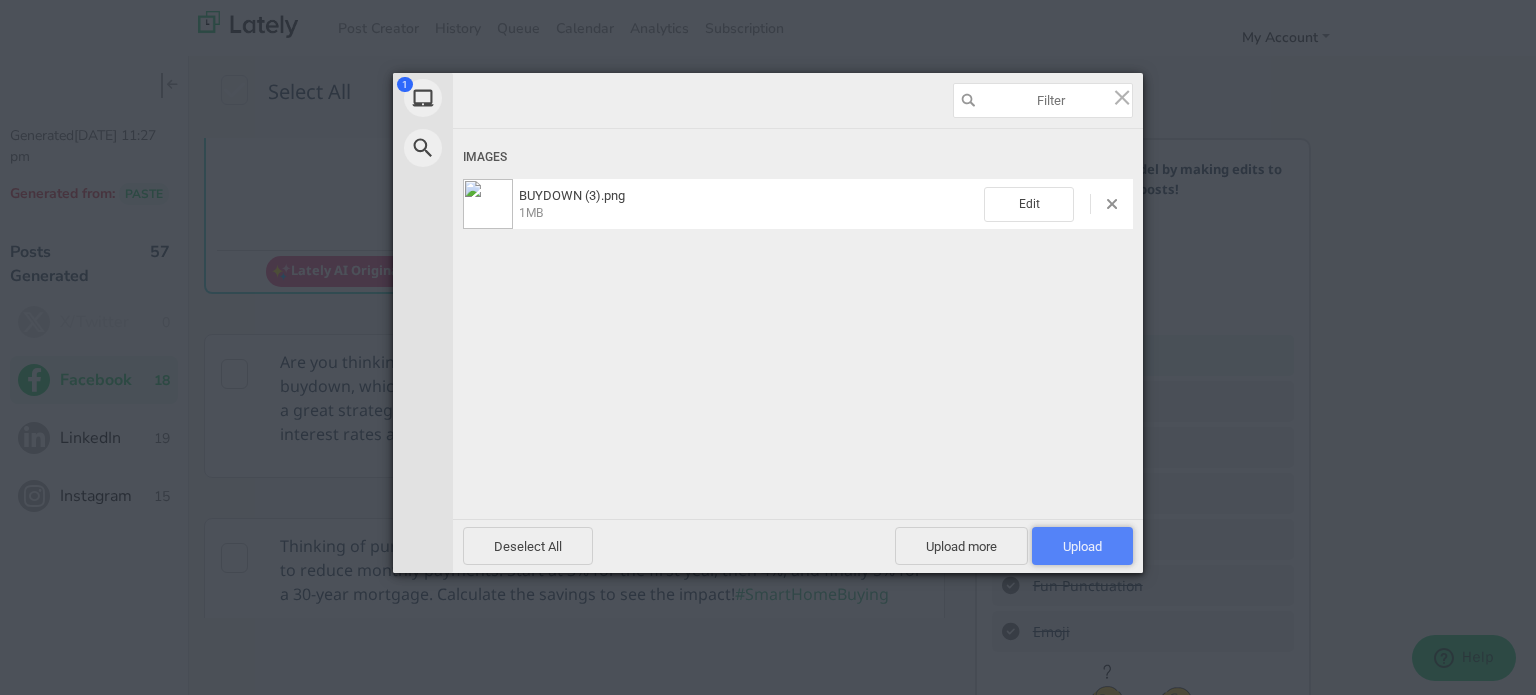 click on "Upload
1" at bounding box center (1082, 546) 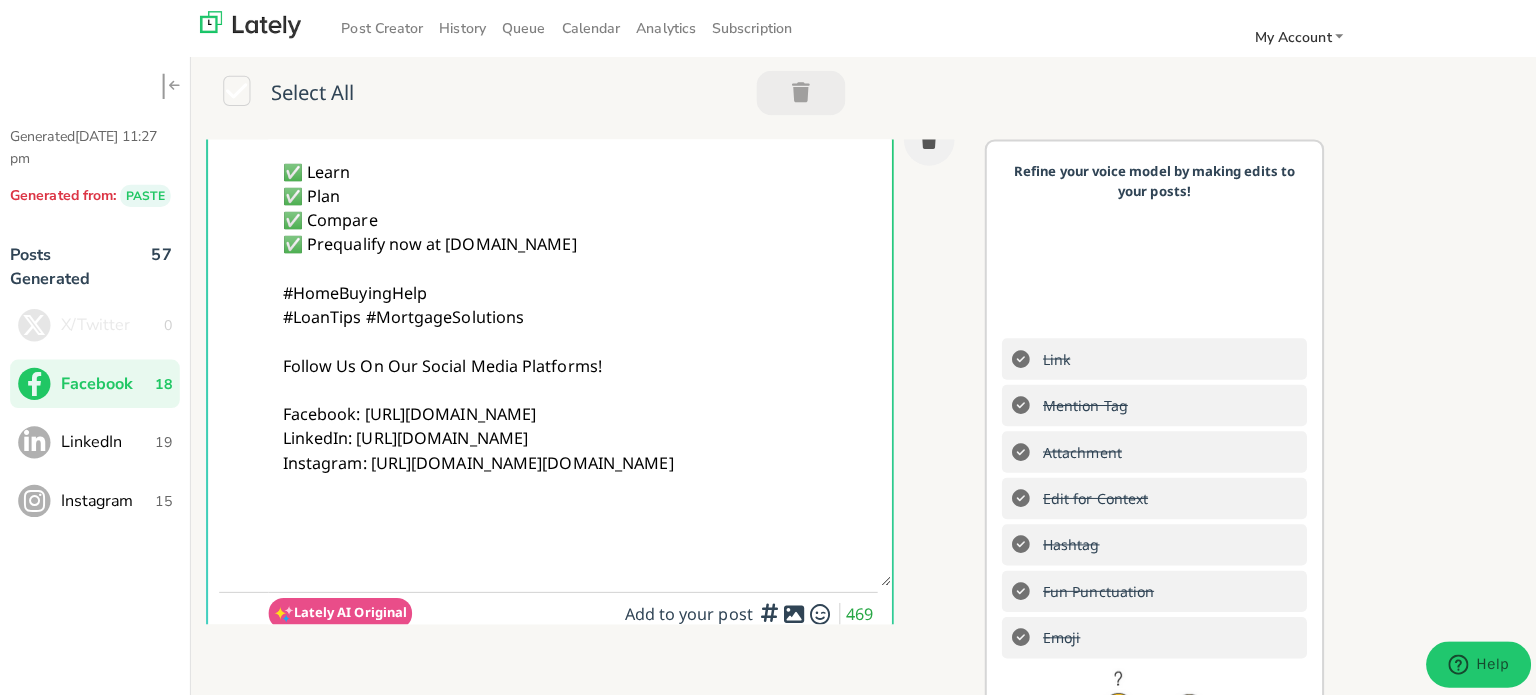 scroll, scrollTop: 0, scrollLeft: 0, axis: both 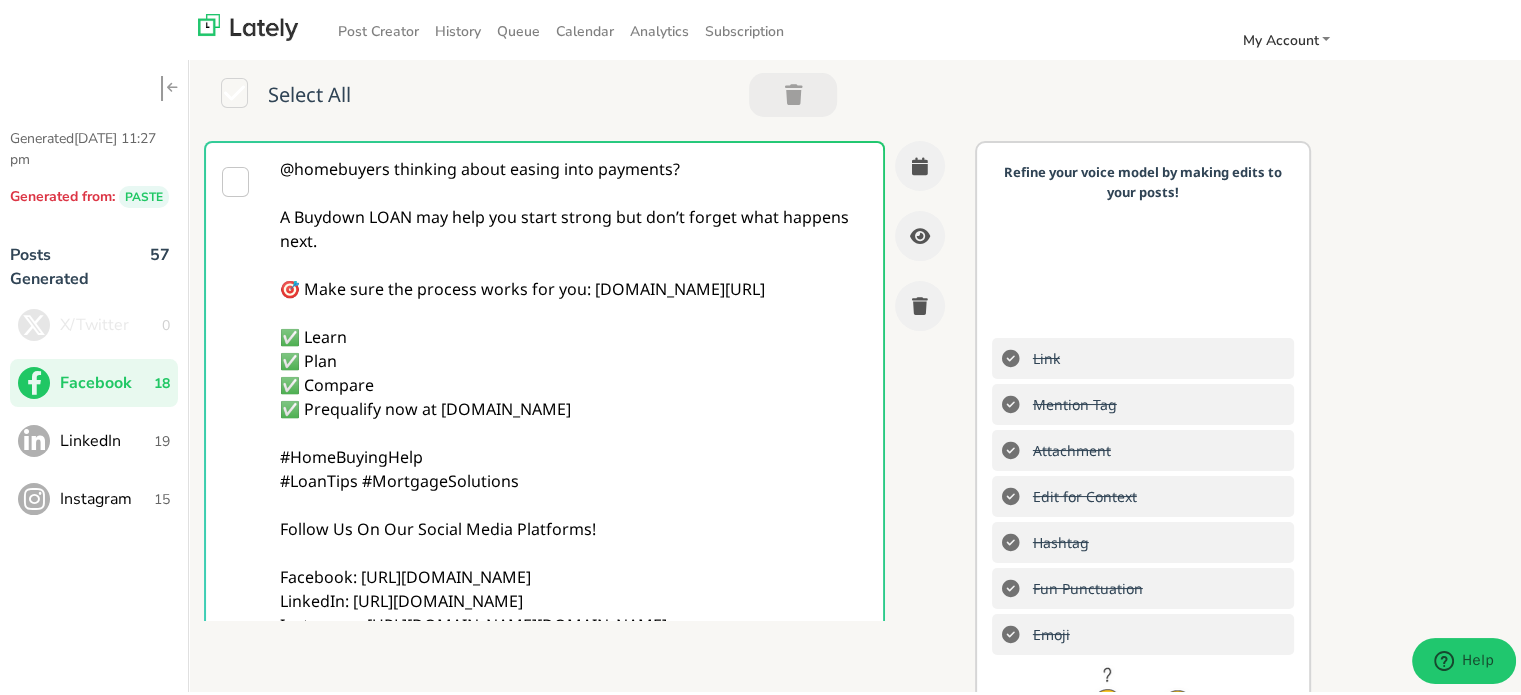 click on "@homebuyers thinking about easing into payments?
A Buydown LOAN may help you start strong but don’t forget what happens next.
🎯 Make sure the process works for you: [DOMAIN_NAME][URL]
✅ Learn
✅ Plan
✅ Compare
✅ Prequalify now at [DOMAIN_NAME]
#HomeBuyingHelp
#LoanTips #MortgageSolutions
Follow Us On Our Social Media Platforms!
Facebook: [URL][DOMAIN_NAME]
LinkedIn: [URL][DOMAIN_NAME]
Instagram: [URL][DOMAIN_NAME][DOMAIN_NAME]" at bounding box center (574, 442) 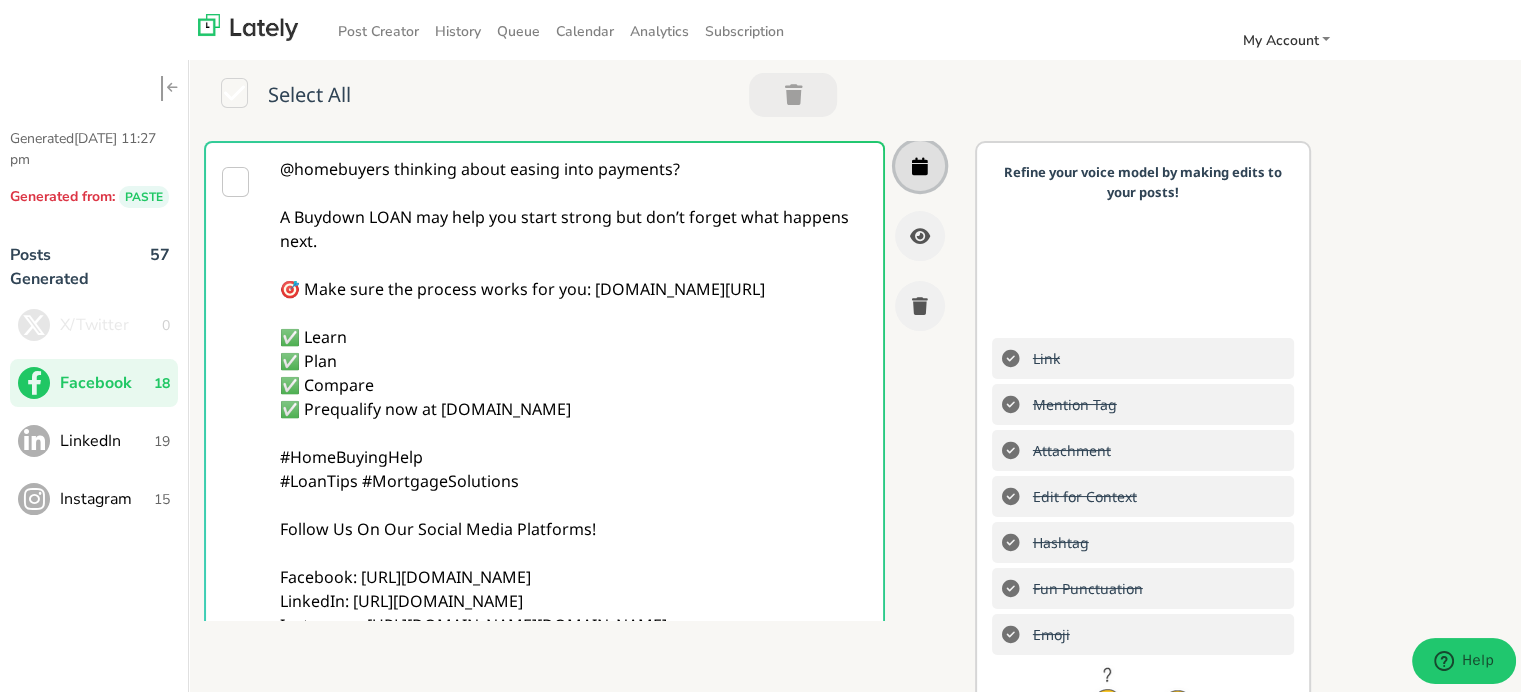 click at bounding box center [920, 163] 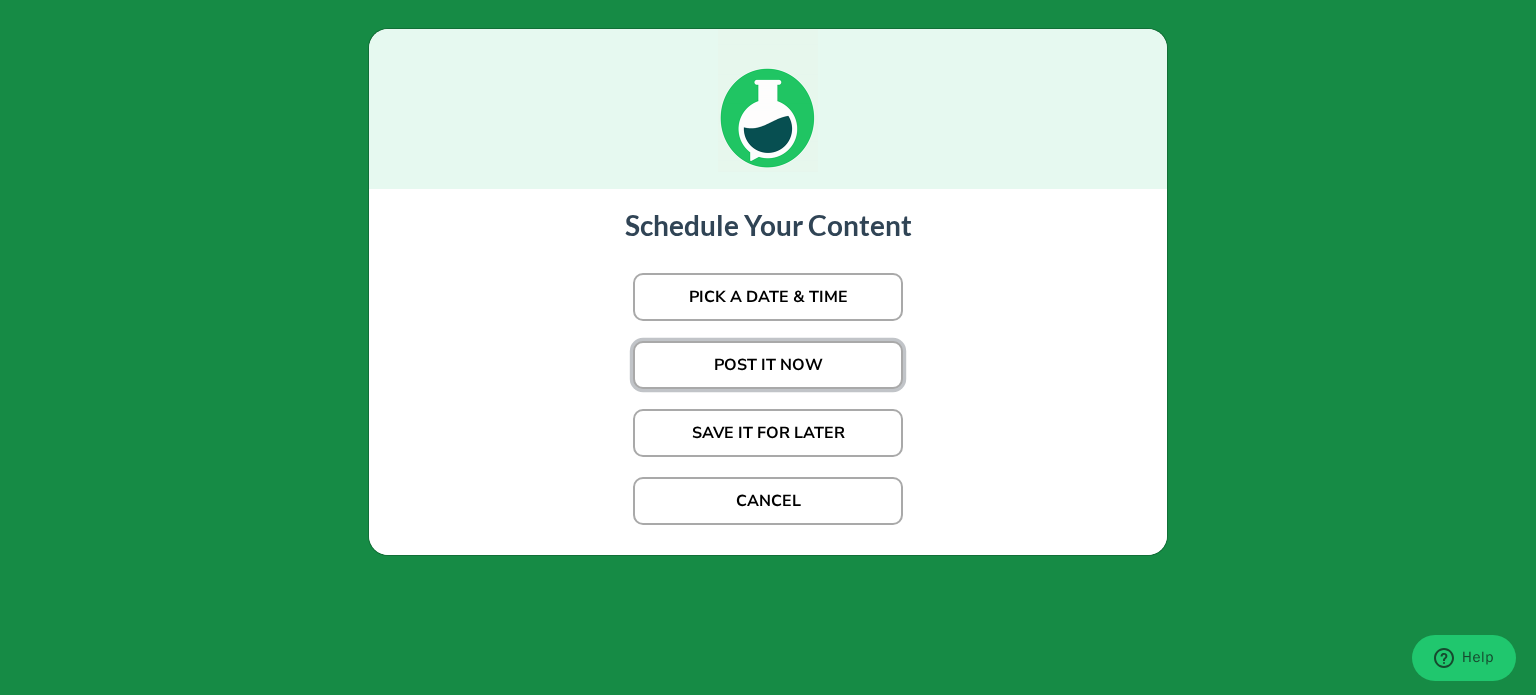 click on "POST IT NOW" at bounding box center [768, 365] 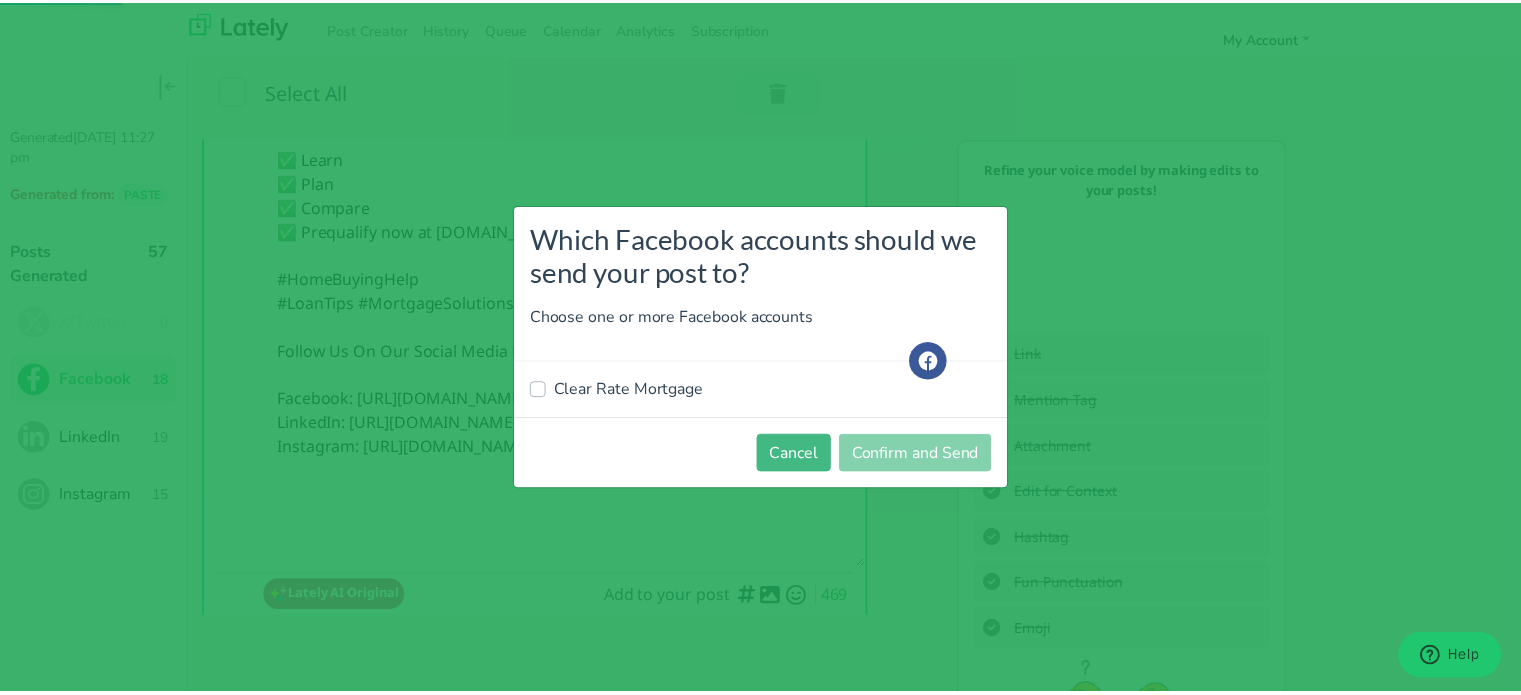 scroll, scrollTop: 400, scrollLeft: 0, axis: vertical 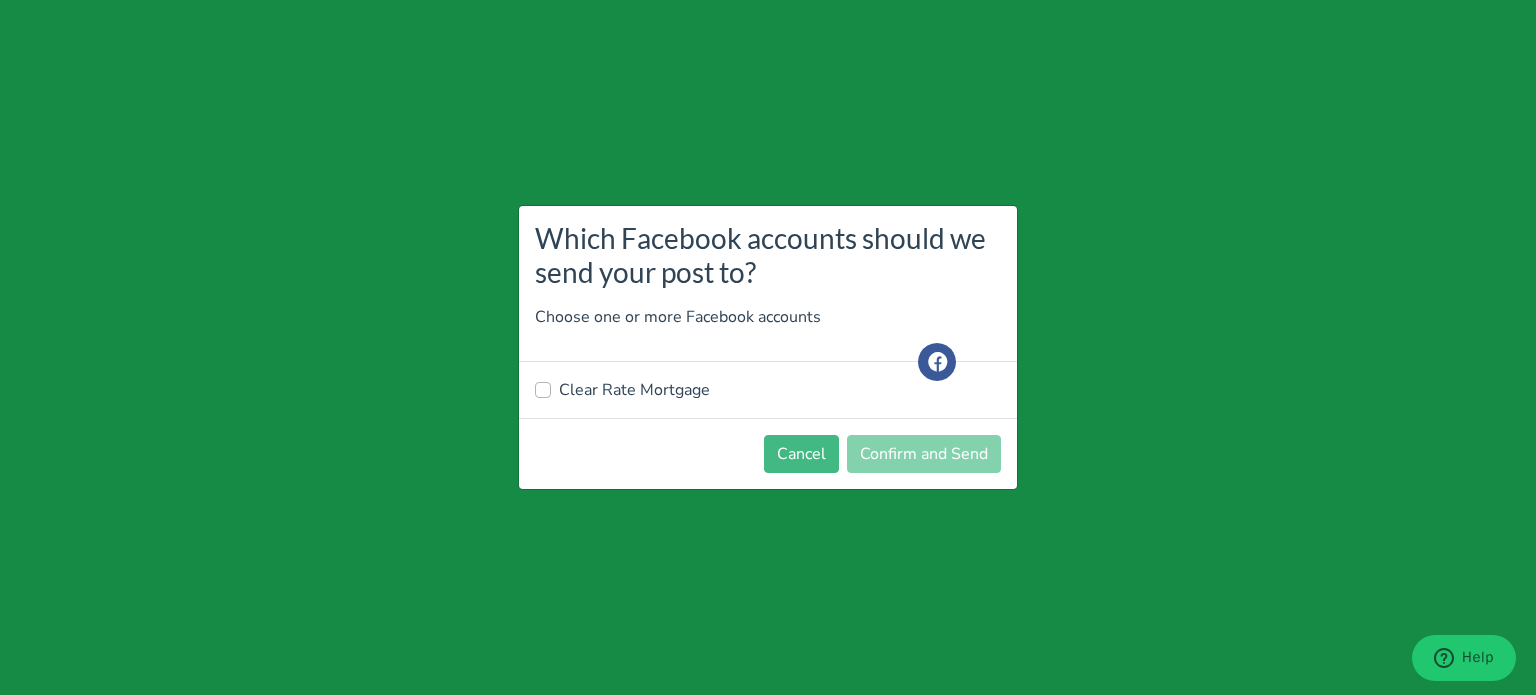 click on "Clear Rate Mortgage" at bounding box center (634, 390) 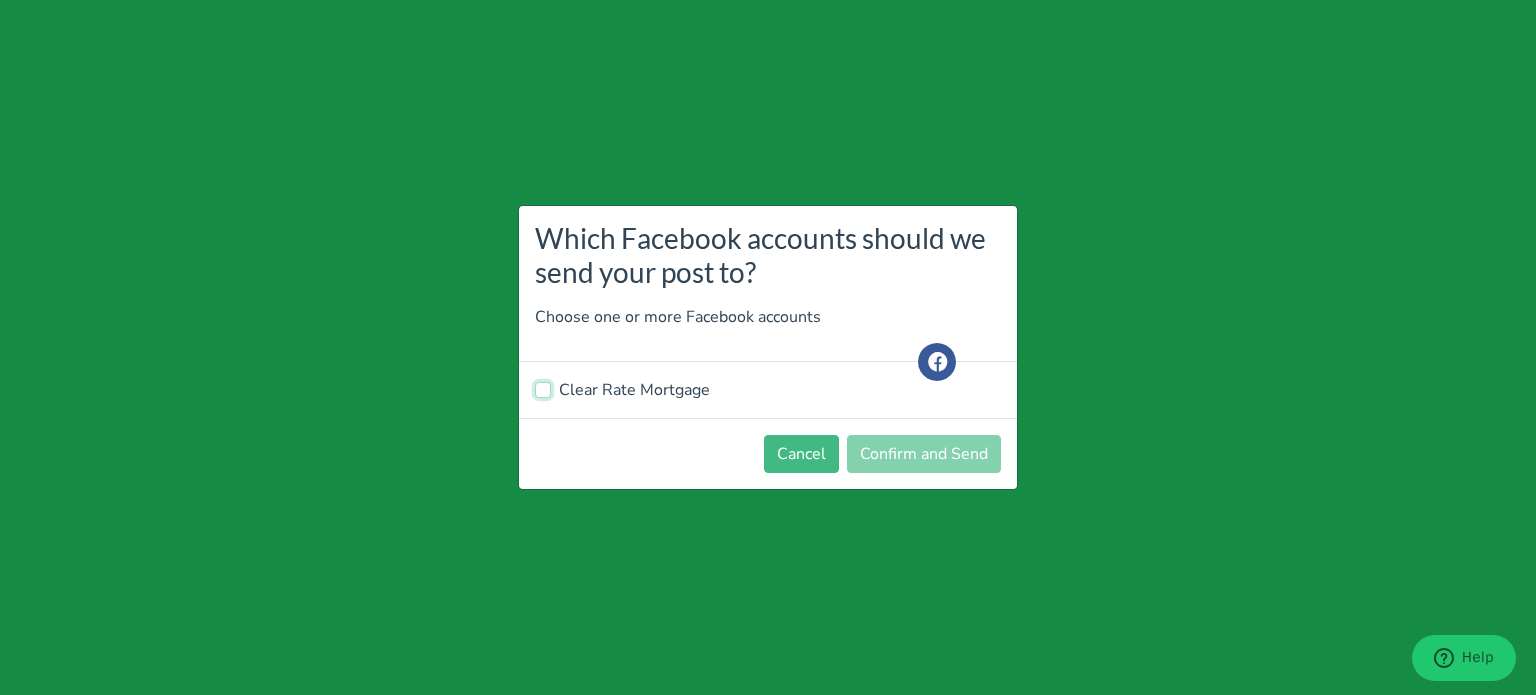 click on "Clear Rate Mortgage" at bounding box center [543, 388] 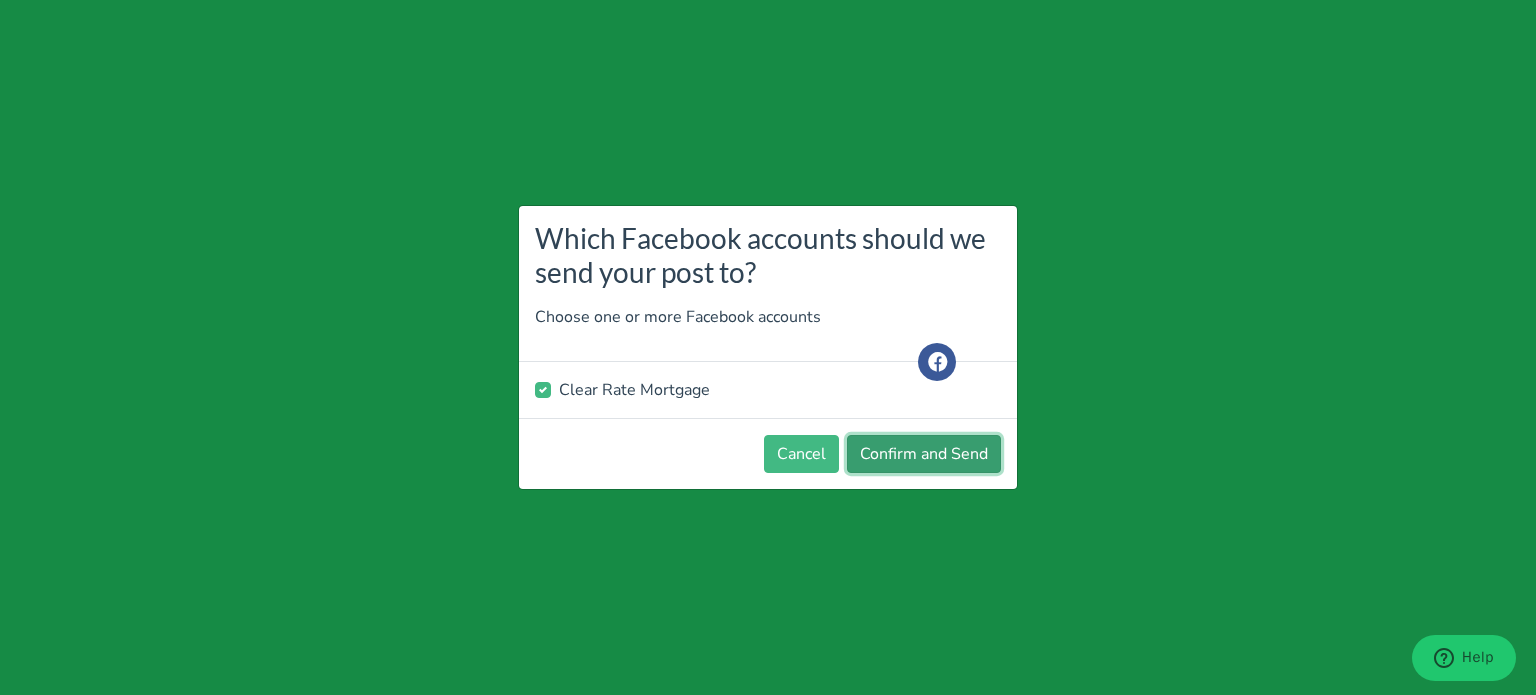 click on "Confirm and Send" at bounding box center [924, 454] 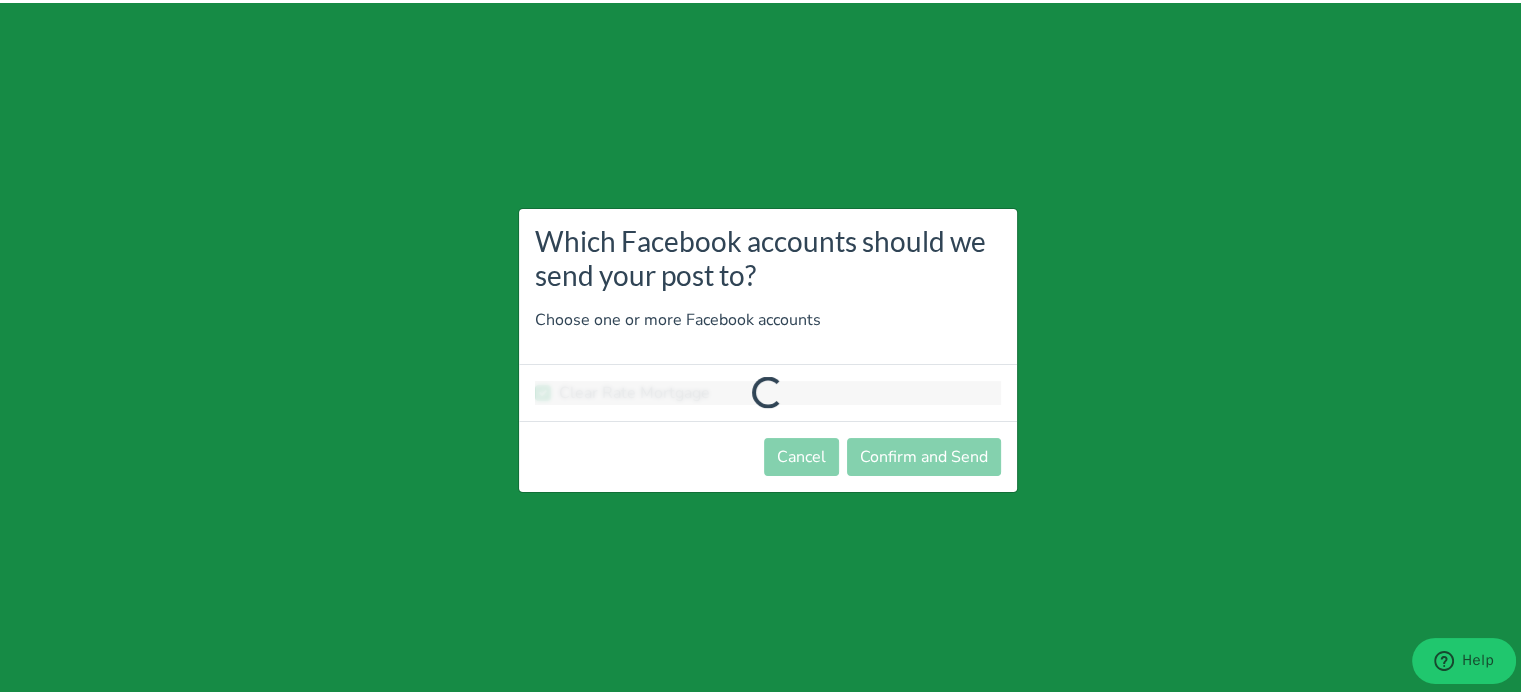 scroll, scrollTop: 0, scrollLeft: 0, axis: both 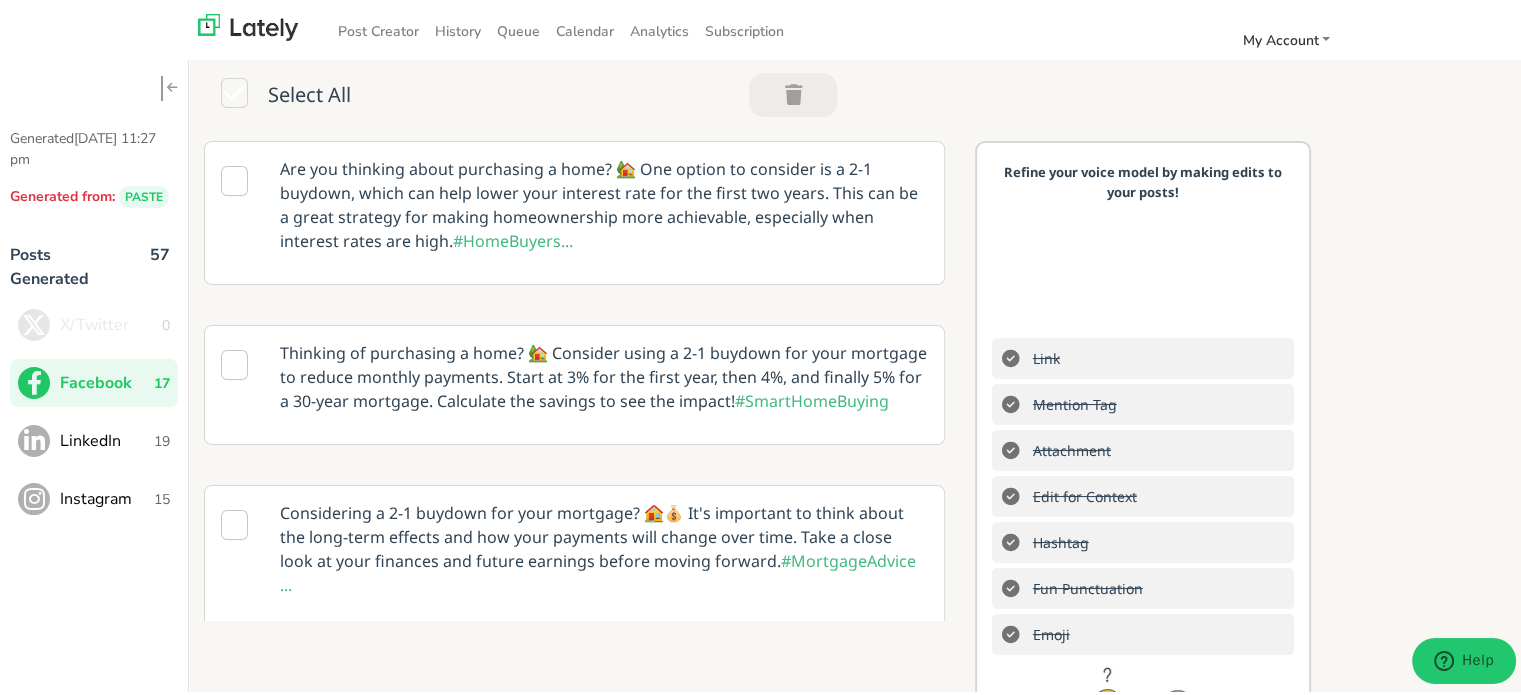 click on "LinkedIn" at bounding box center (107, 438) 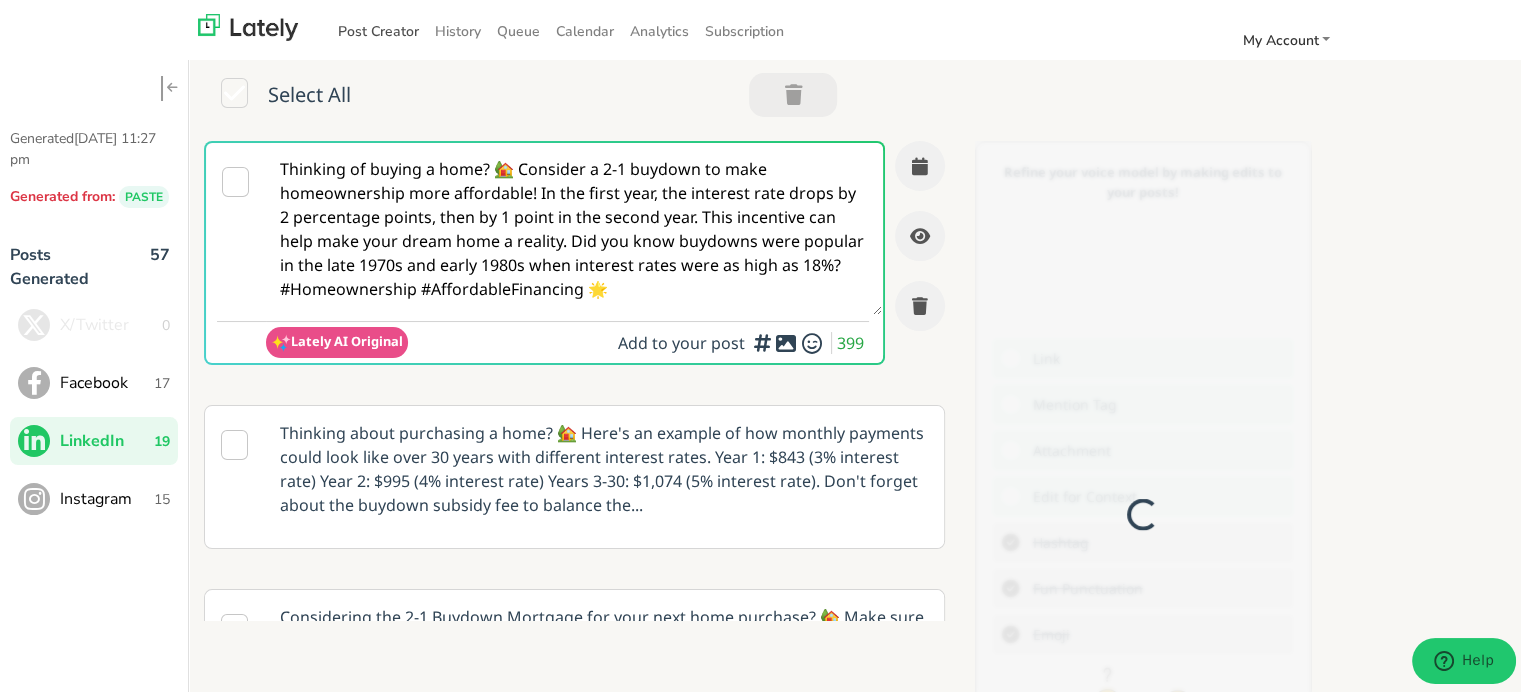 scroll, scrollTop: 0, scrollLeft: 0, axis: both 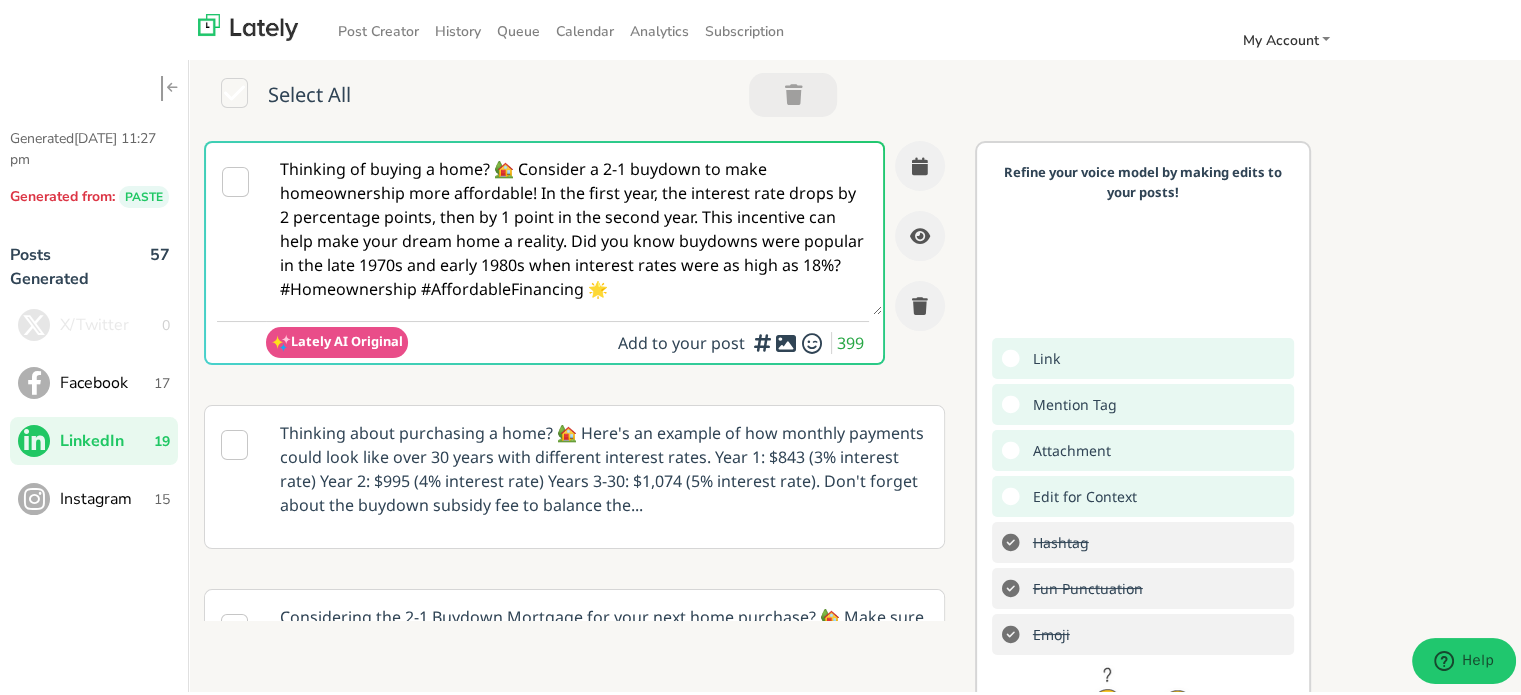 click on "Thinking of buying a home? 🏡 Consider a 2-1 buydown to make homeownership more affordable! In the first year, the interest rate drops by 2 percentage points, then by 1 point in the second year. This incentive can help make your dream home a reality. Did you know buydowns were popular in the late 1970s and early 1980s when interest rates were as high as 18%? #Homeownership #AffordableFinancing 🌟" at bounding box center [574, 226] 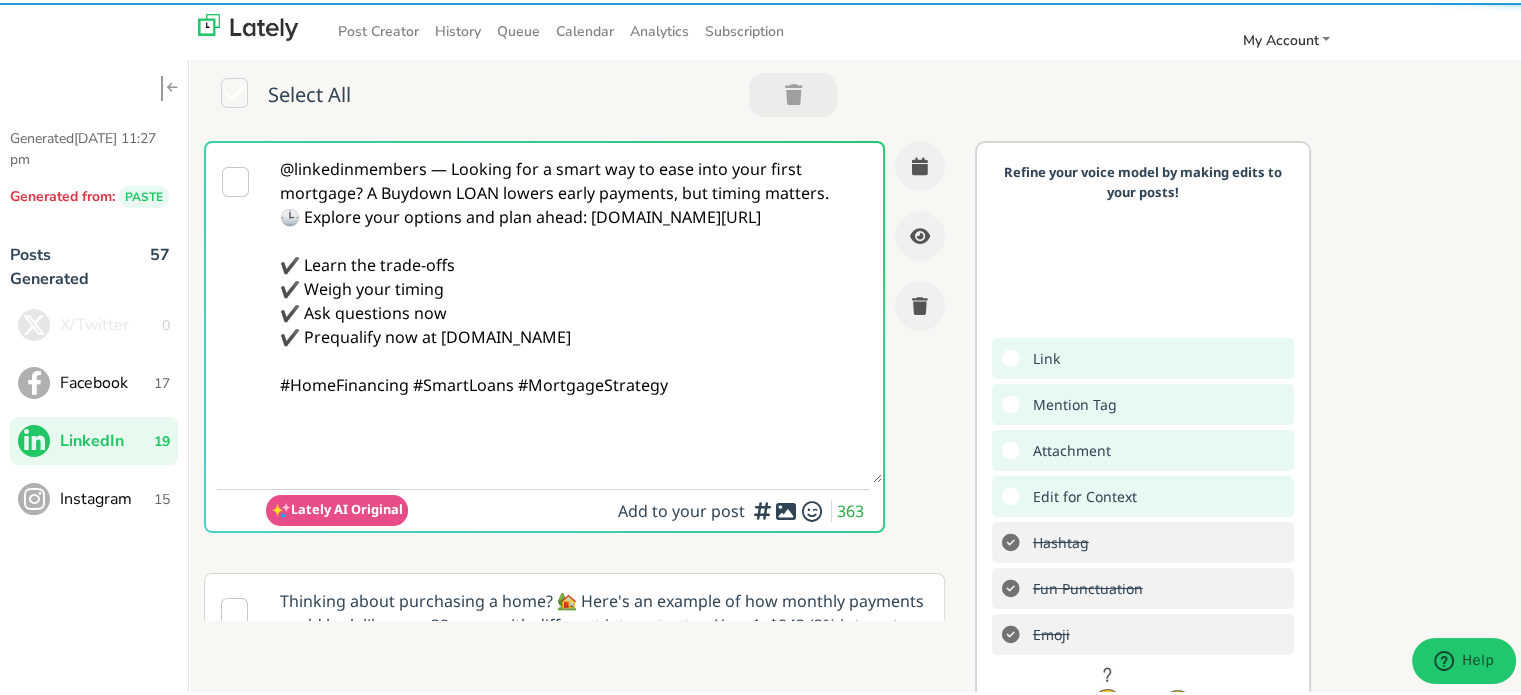 click on "@linkedinmembers — Looking for a smart way to ease into your first mortgage? A Buydown LOAN lowers early payments, but timing matters.
🕒 Explore your options and plan ahead: [DOMAIN_NAME][URL]
✔️ Learn the trade-offs
✔️ Weigh your timing
✔️ Ask questions now
✔️ Prequalify now at [DOMAIN_NAME]
#HomeFinancing #SmartLoans #MortgageStrategy" at bounding box center (574, 310) 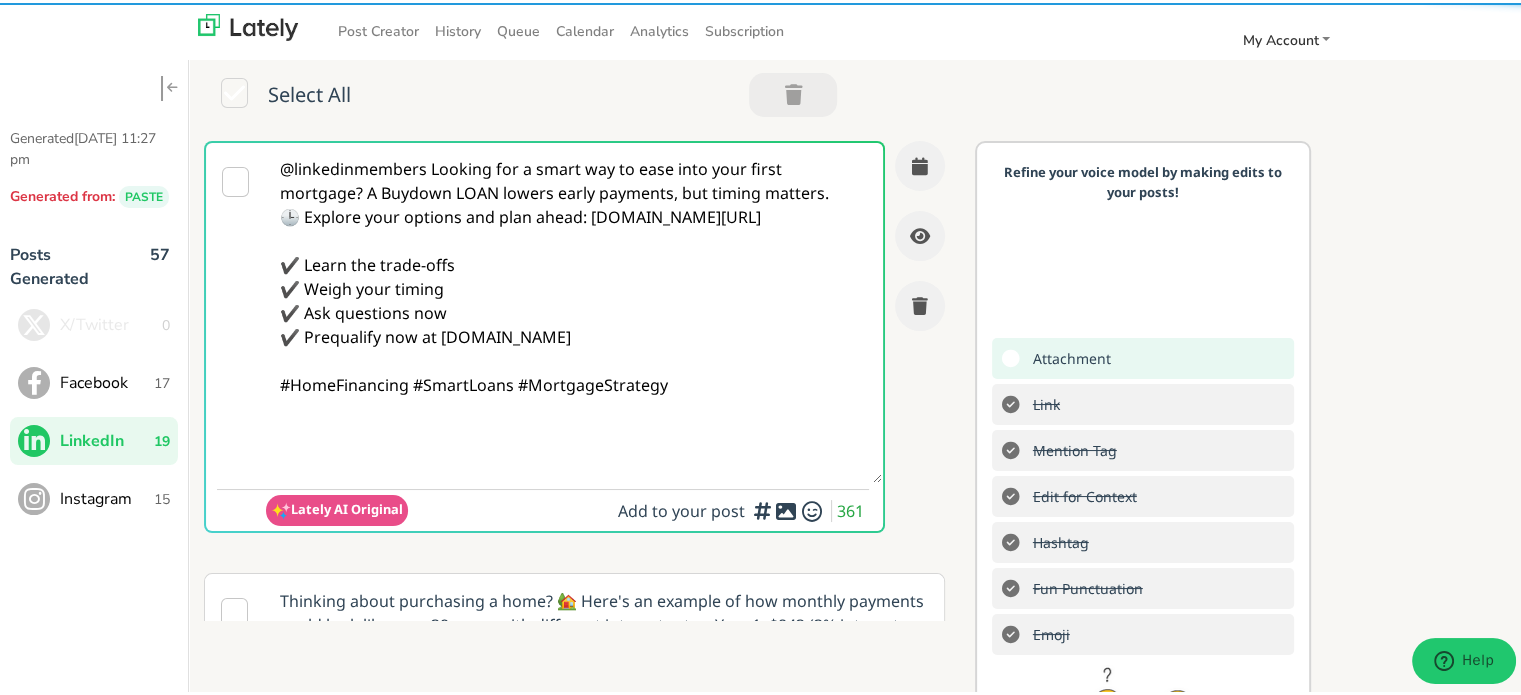 click on "@linkedinmembers Looking for a smart way to ease into your first mortgage? A Buydown LOAN lowers early payments, but timing matters.
🕒 Explore your options and plan ahead: [DOMAIN_NAME][URL]
✔️ Learn the trade-offs
✔️ Weigh your timing
✔️ Ask questions now
✔️ Prequalify now at [DOMAIN_NAME]
#HomeFinancing #SmartLoans #MortgageStrategy" at bounding box center (574, 310) 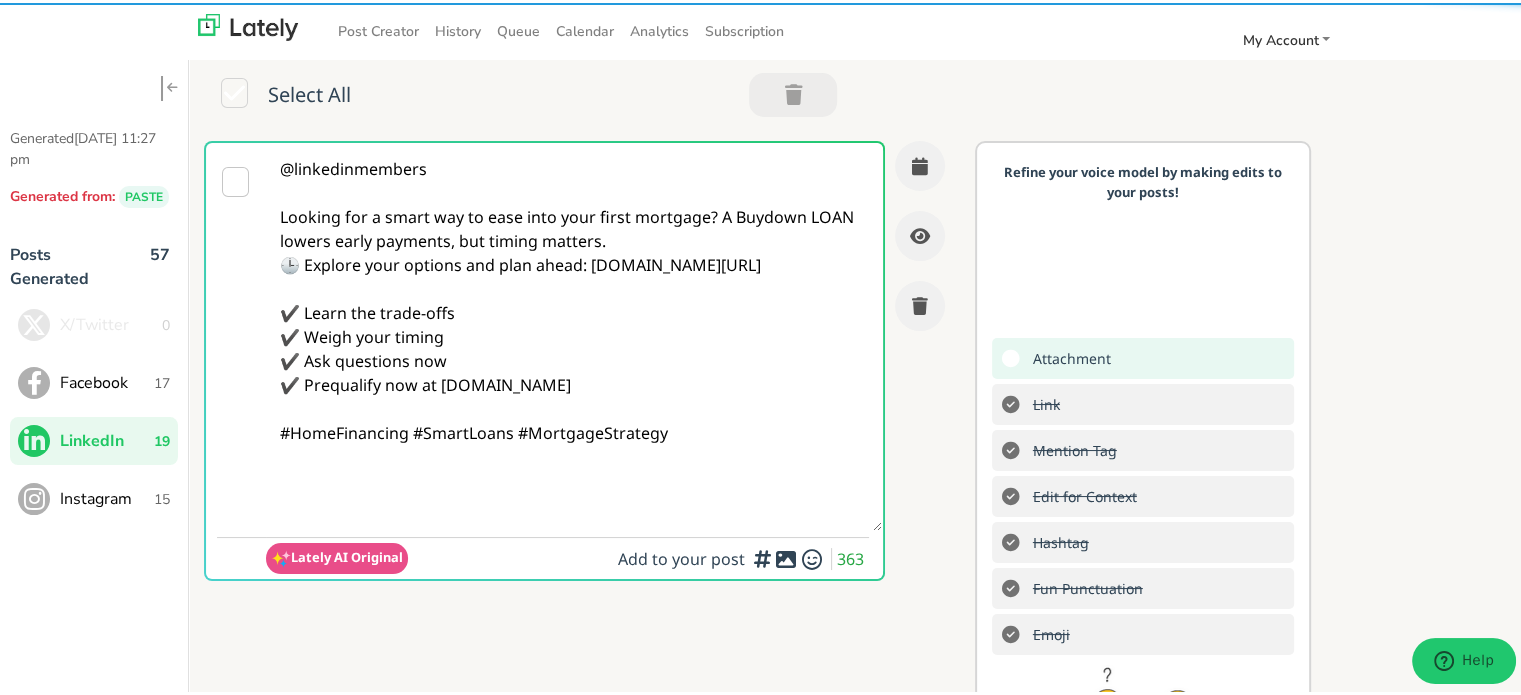click on "@linkedinmembers
Looking for a smart way to ease into your first mortgage? A Buydown LOAN lowers early payments, but timing matters.
🕒 Explore your options and plan ahead: [DOMAIN_NAME][URL]
✔️ Learn the trade-offs
✔️ Weigh your timing
✔️ Ask questions now
✔️ Prequalify now at [DOMAIN_NAME]
#HomeFinancing #SmartLoans #MortgageStrategy" at bounding box center [574, 334] 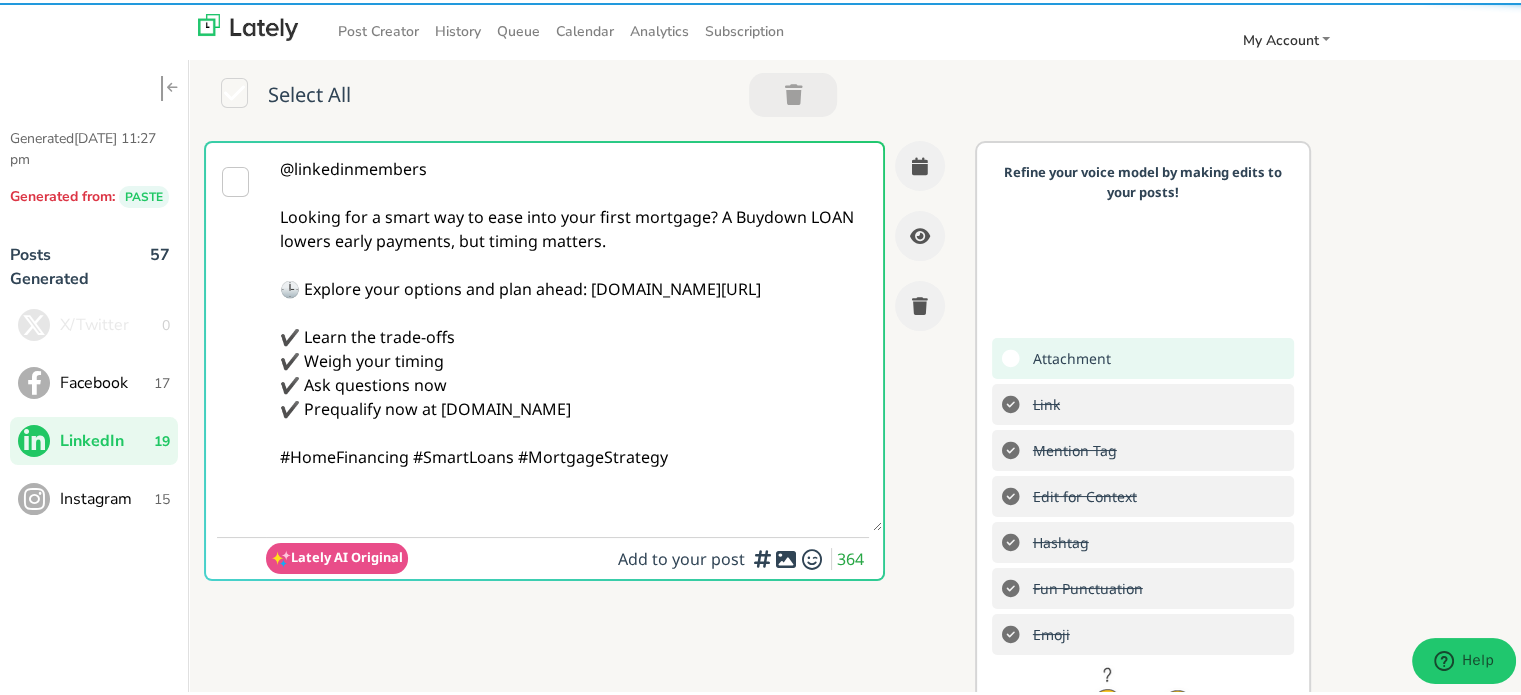 click on "@linkedinmembers
Looking for a smart way to ease into your first mortgage? A Buydown LOAN lowers early payments, but timing matters.
🕒 Explore your options and plan ahead: [DOMAIN_NAME][URL]
✔️ Learn the trade-offs
✔️ Weigh your timing
✔️ Ask questions now
✔️ Prequalify now at [DOMAIN_NAME]
#HomeFinancing #SmartLoans #MortgageStrategy" at bounding box center [574, 334] 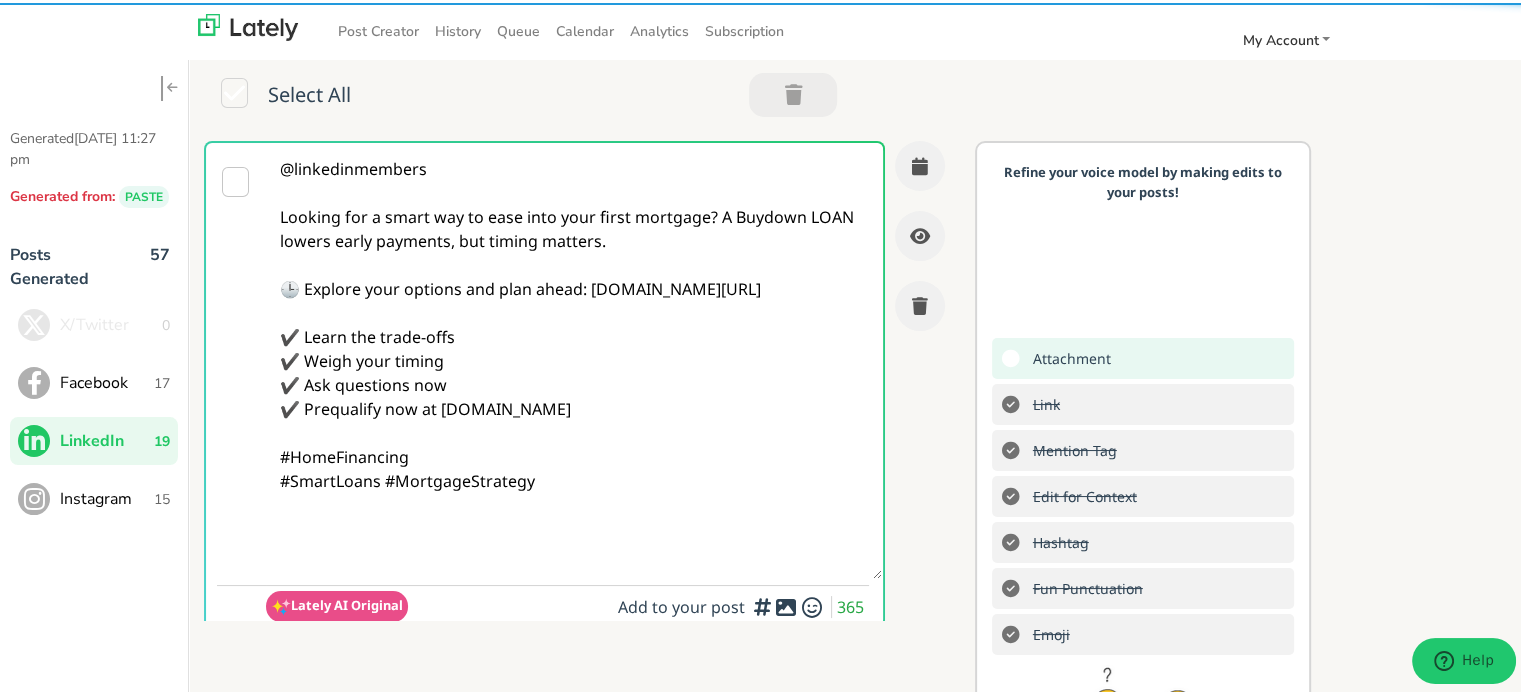 drag, startPoint x: 318, startPoint y: 511, endPoint x: 317, endPoint y: 526, distance: 15.033297 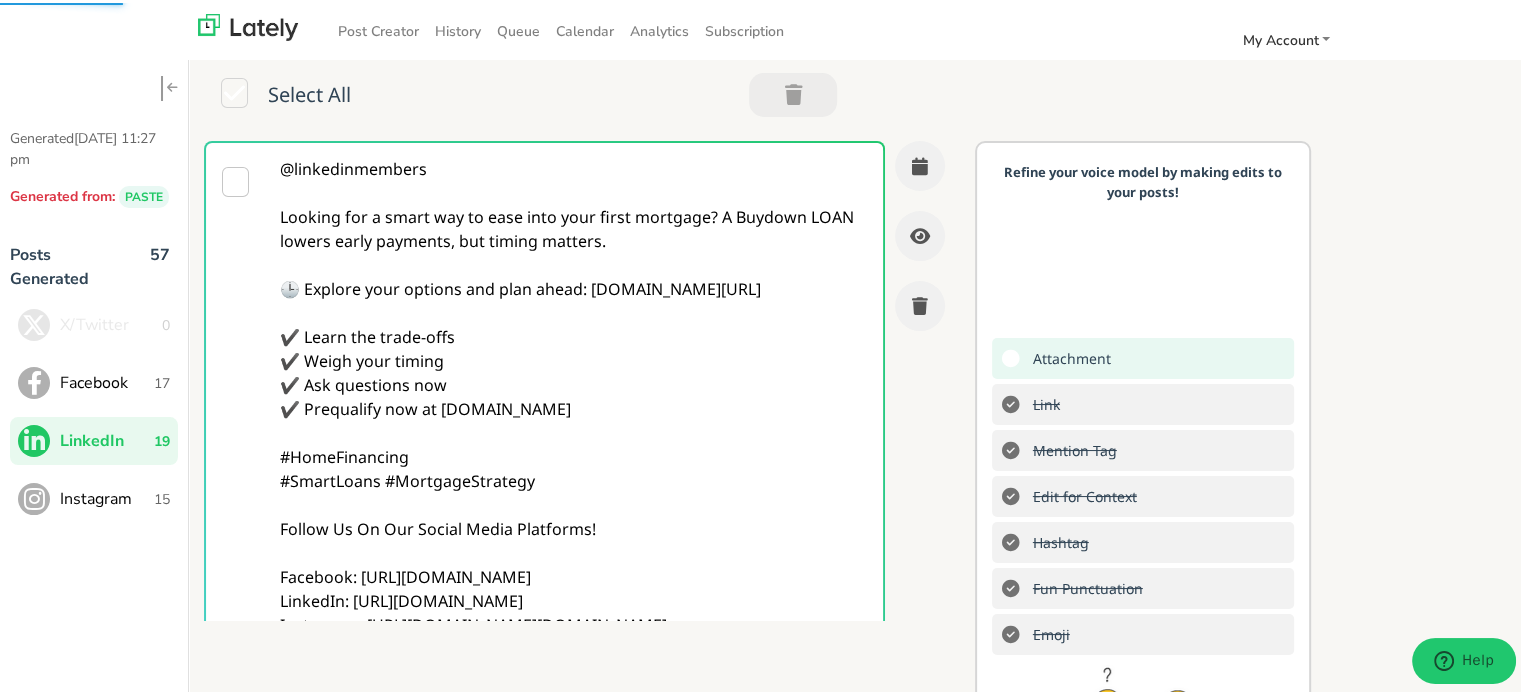 scroll, scrollTop: 61, scrollLeft: 0, axis: vertical 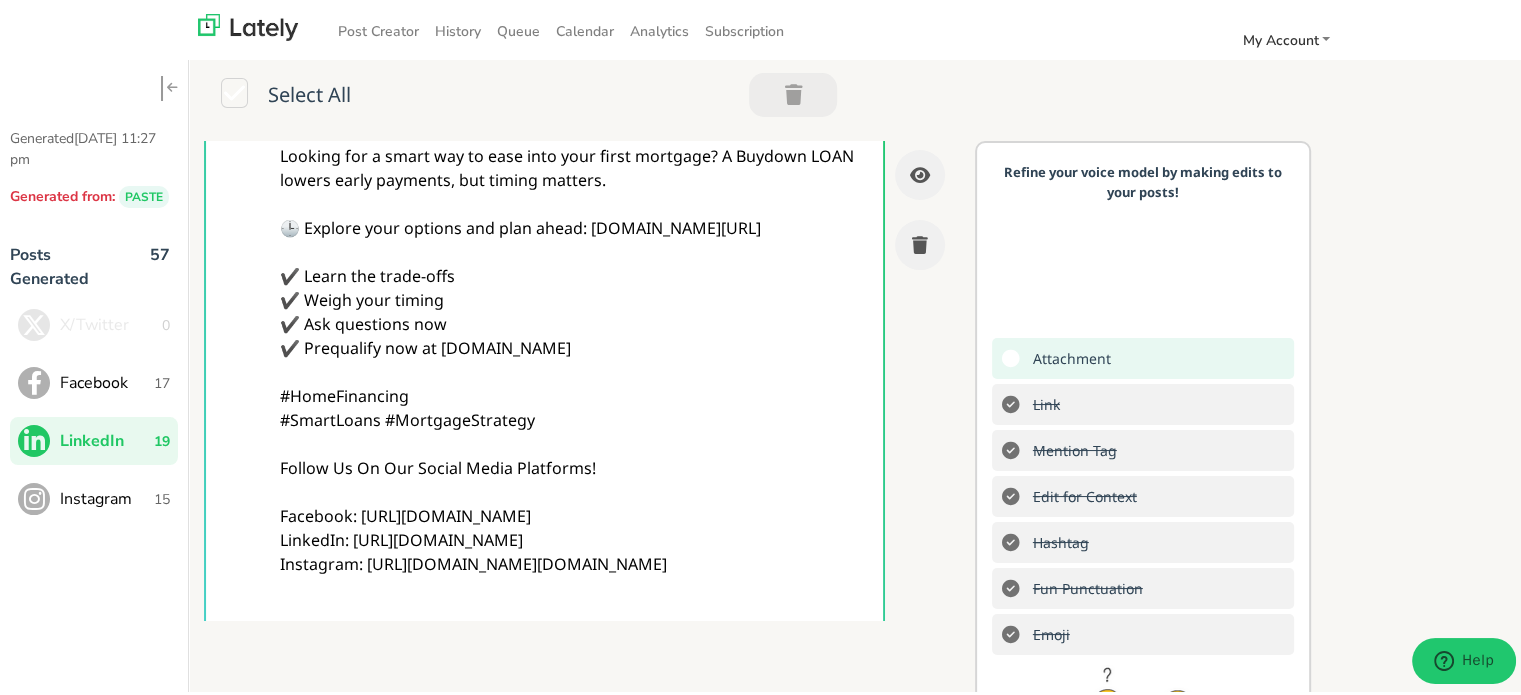 click on "@linkedinmembers
Looking for a smart way to ease into your first mortgage? A Buydown LOAN lowers early payments, but timing matters.
🕒 Explore your options and plan ahead: [DOMAIN_NAME][URL]
✔️ Learn the trade-offs
✔️ Weigh your timing
✔️ Ask questions now
✔️ Prequalify now at [DOMAIN_NAME]
#HomeFinancing
#SmartLoans #MortgageStrategy
Follow Us On Our Social Media Platforms!
Facebook: [URL][DOMAIN_NAME]
LinkedIn: [URL][DOMAIN_NAME]
Instagram: [URL][DOMAIN_NAME][DOMAIN_NAME]" at bounding box center (574, 369) 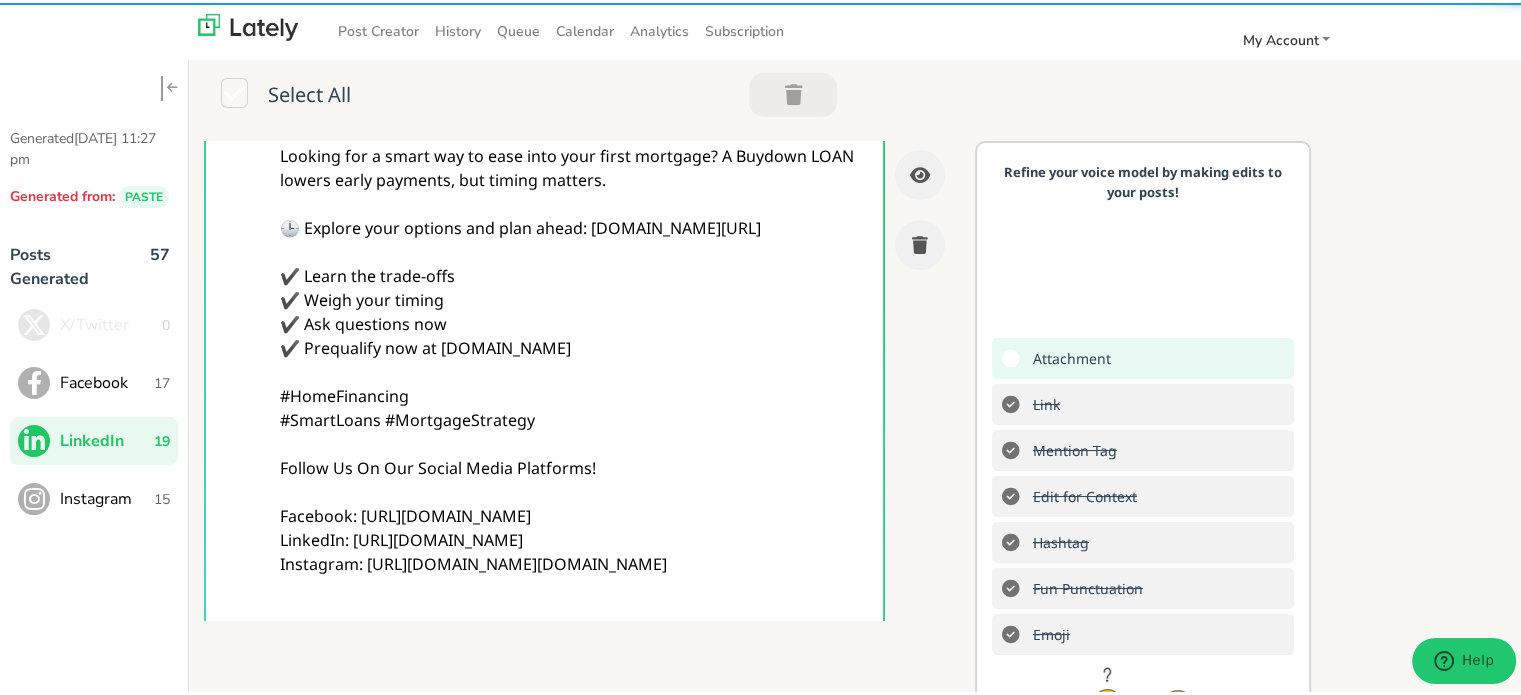 type on "@linkedinmembers
Looking for a smart way to ease into your first mortgage? A Buydown LOAN lowers early payments, but timing matters.
🕒 Explore your options and plan ahead: [DOMAIN_NAME][URL]
✔️ Learn the trade-offs
✔️ Weigh your timing
✔️ Ask questions now
✔️ Prequalify now at [DOMAIN_NAME]
#HomeFinancing
#SmartLoans #MortgageStrategy
Follow Us On Our Social Media Platforms!
Facebook: [URL][DOMAIN_NAME]
LinkedIn: [URL][DOMAIN_NAME]
Instagram: [URL][DOMAIN_NAME][DOMAIN_NAME]" 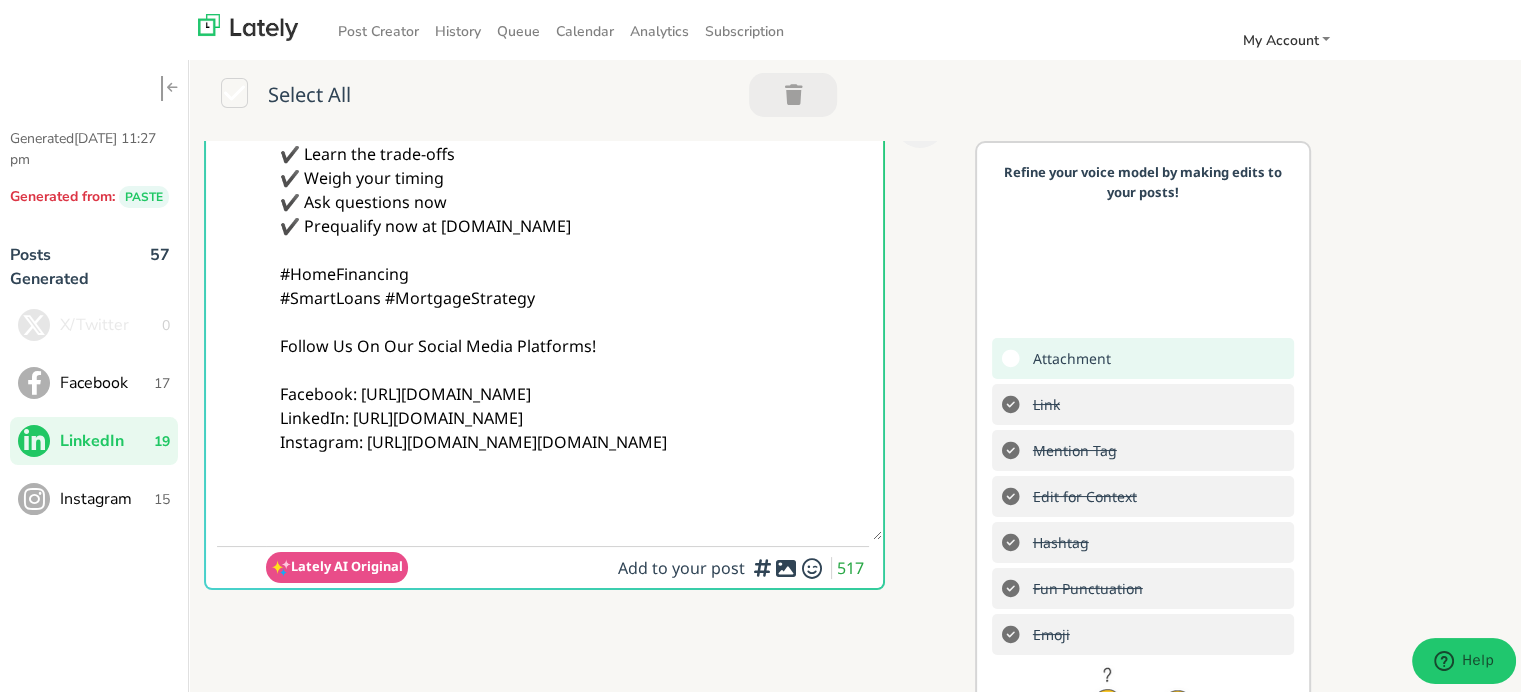 scroll, scrollTop: 361, scrollLeft: 0, axis: vertical 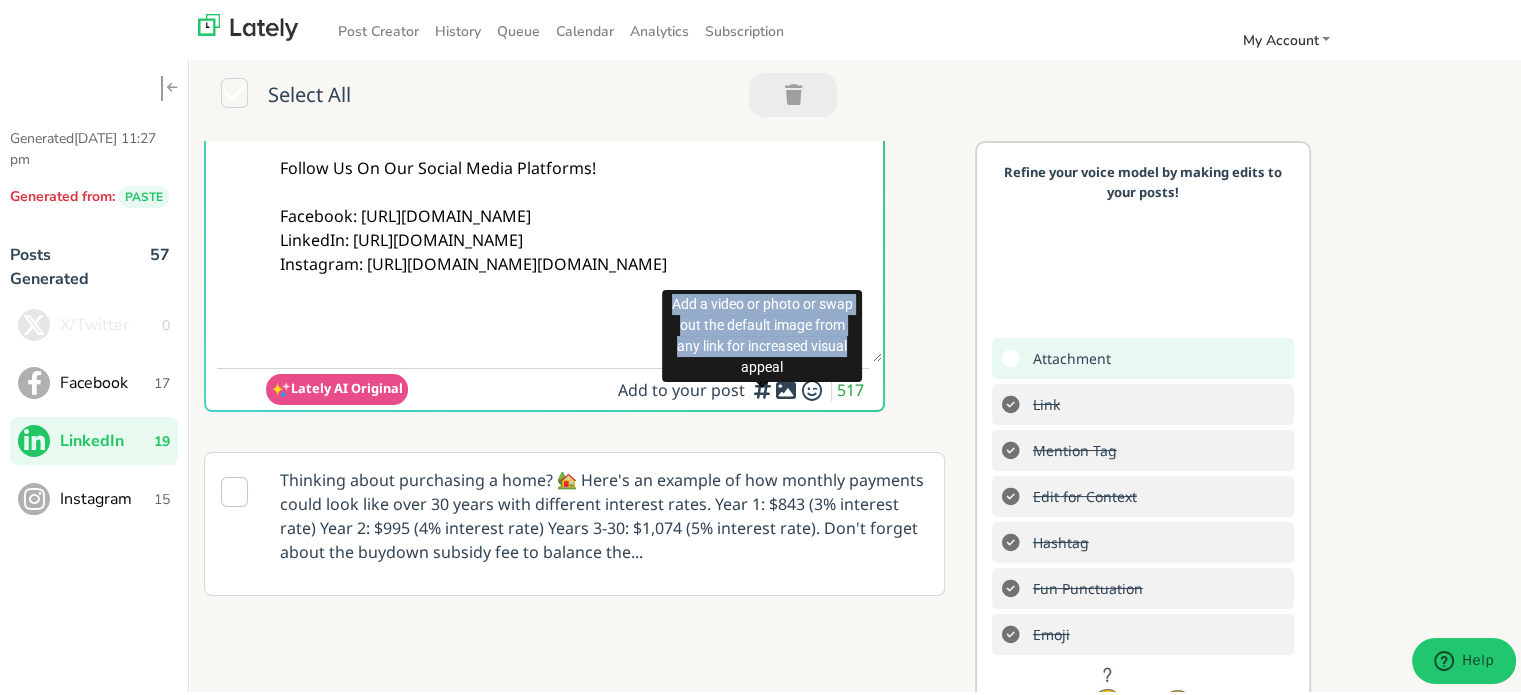 click on "Add a video or photo or swap out the default image from any link for increased visual appeal" at bounding box center [762, 333] 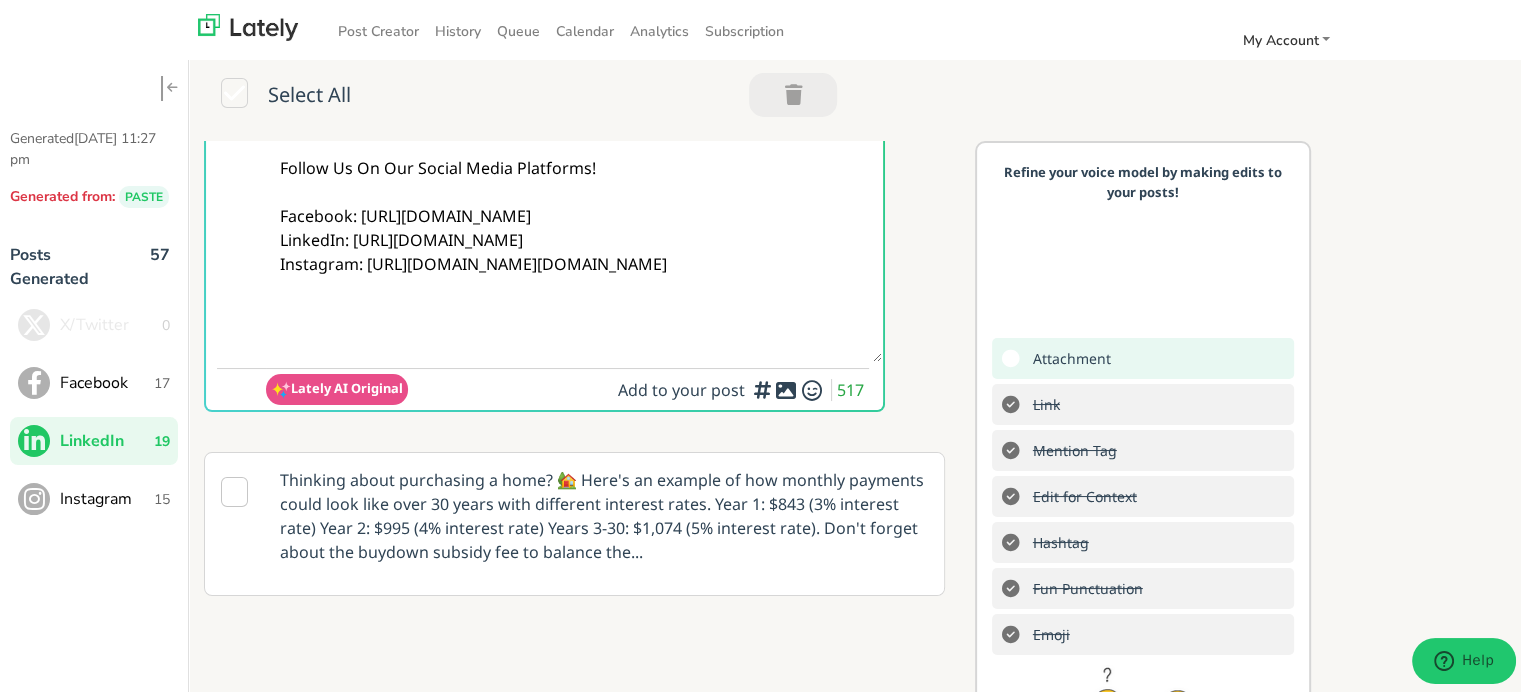 click at bounding box center (786, 387) 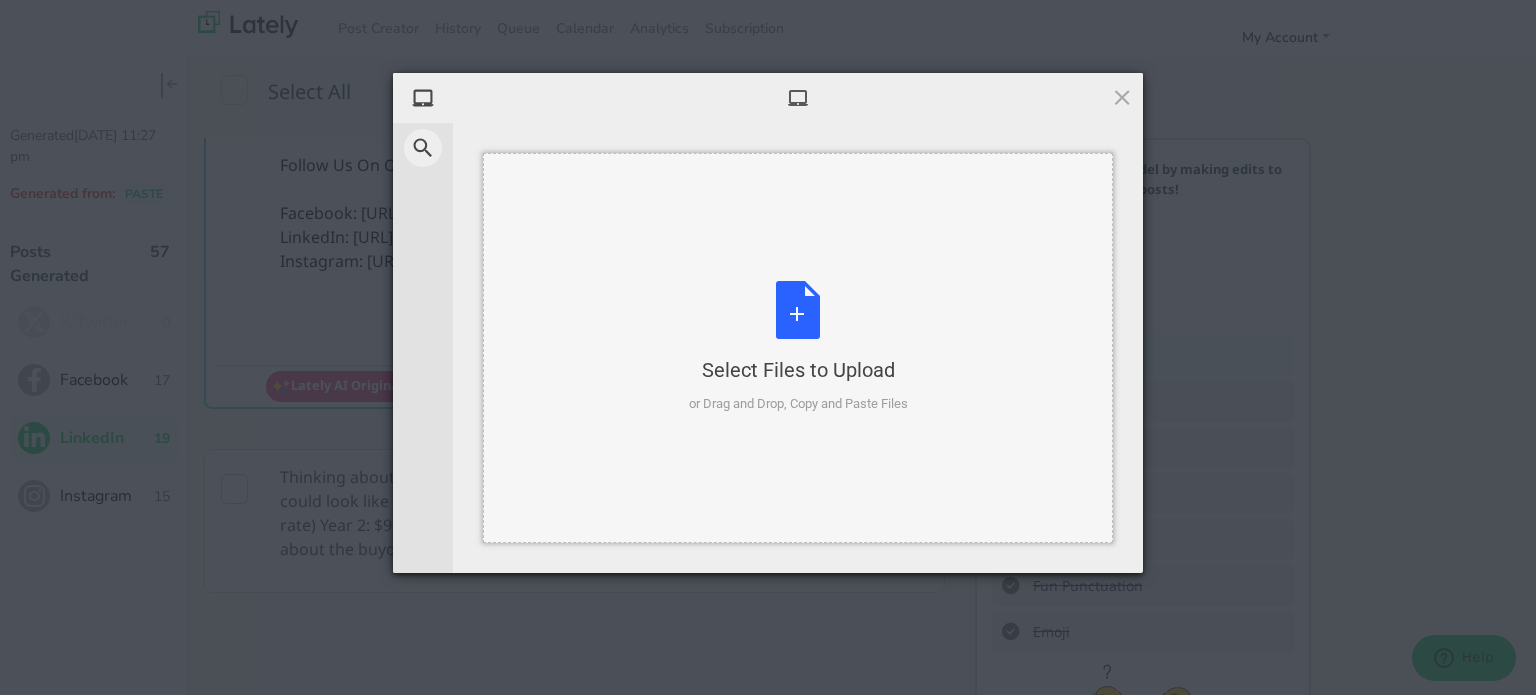 click on "Select Files to Upload
or Drag and Drop, Copy and Paste Files" at bounding box center [798, 348] 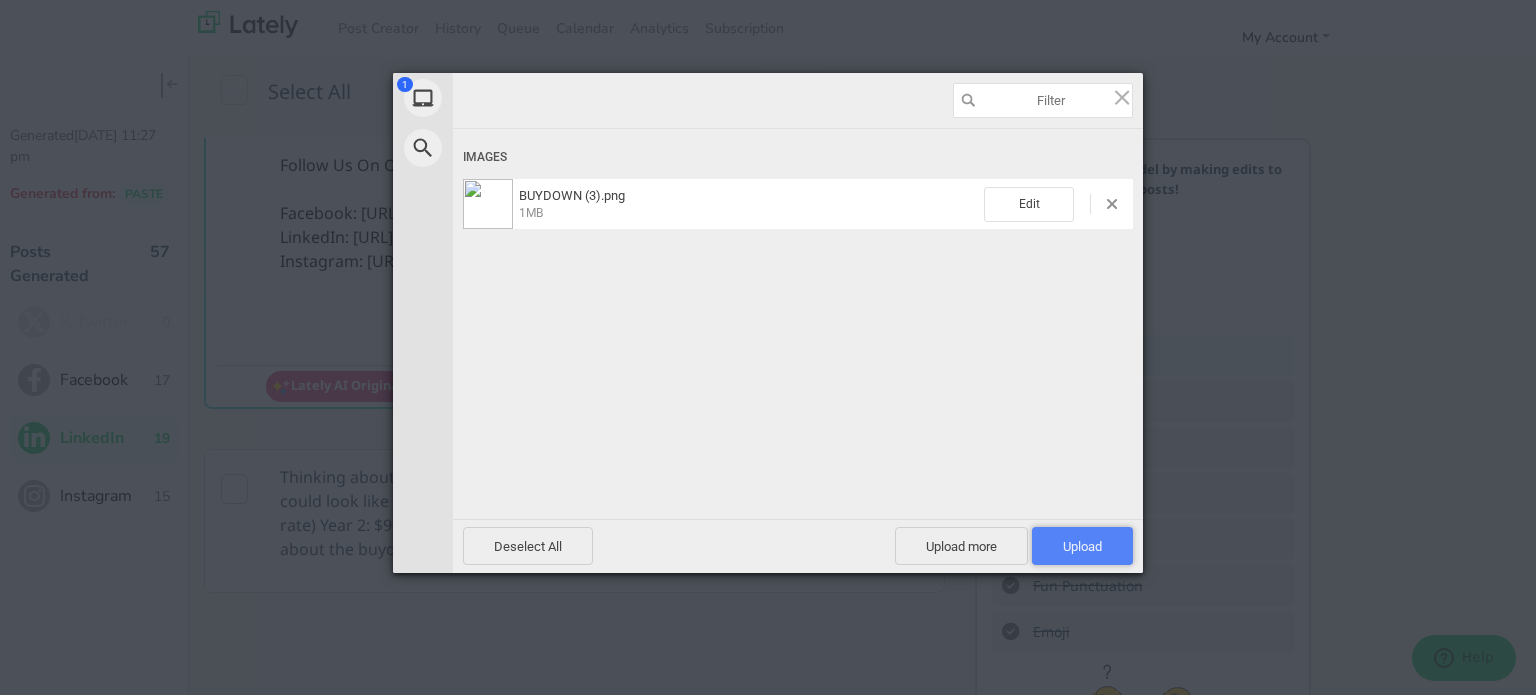click on "Upload
1" at bounding box center (1082, 546) 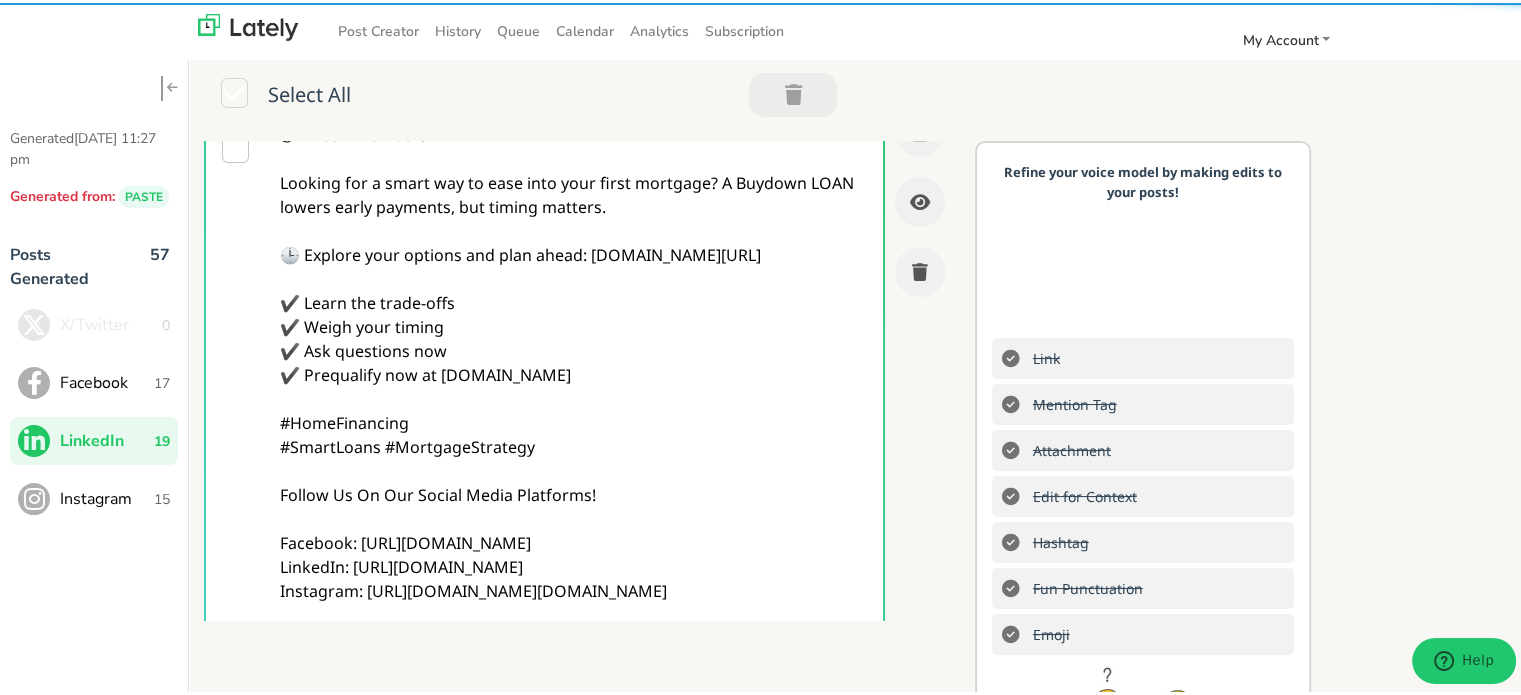 scroll, scrollTop: 0, scrollLeft: 0, axis: both 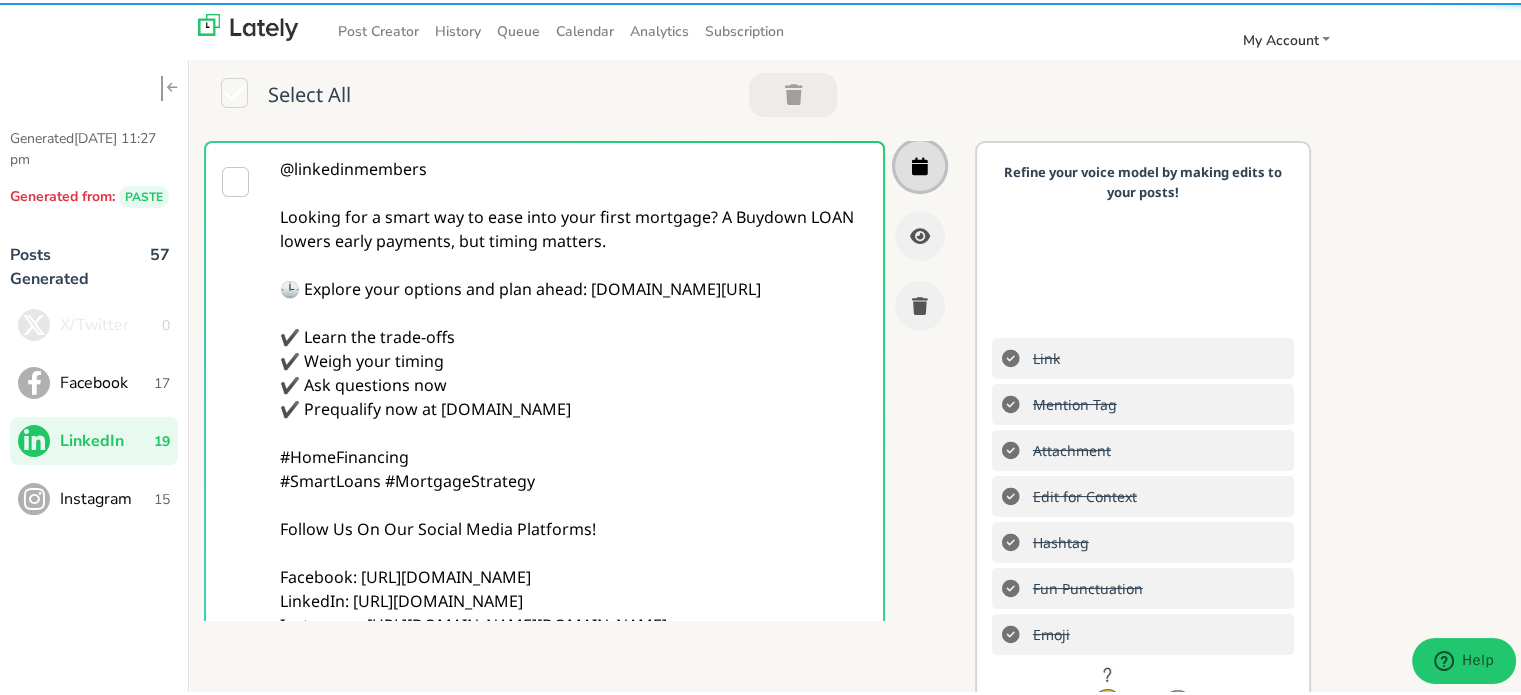 click at bounding box center (920, 163) 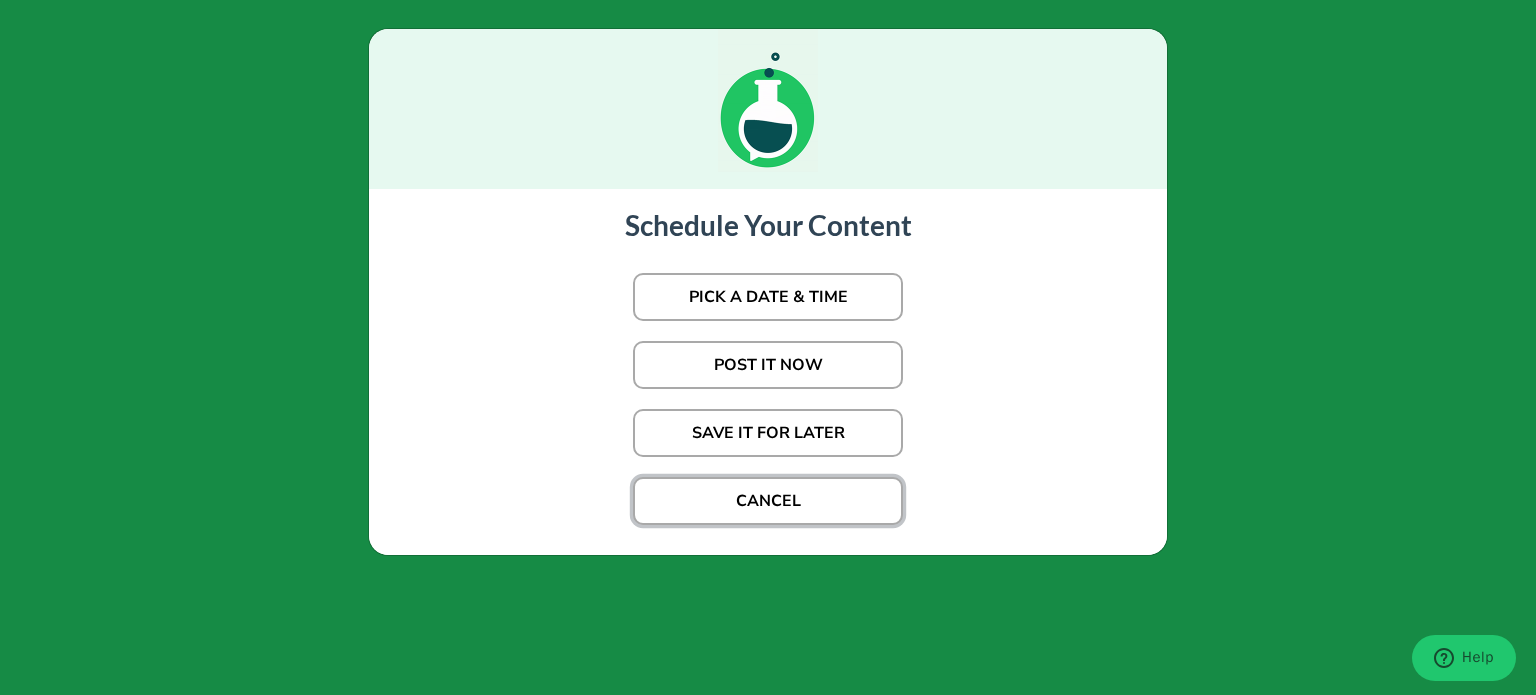 click on "CANCEL" at bounding box center (768, 501) 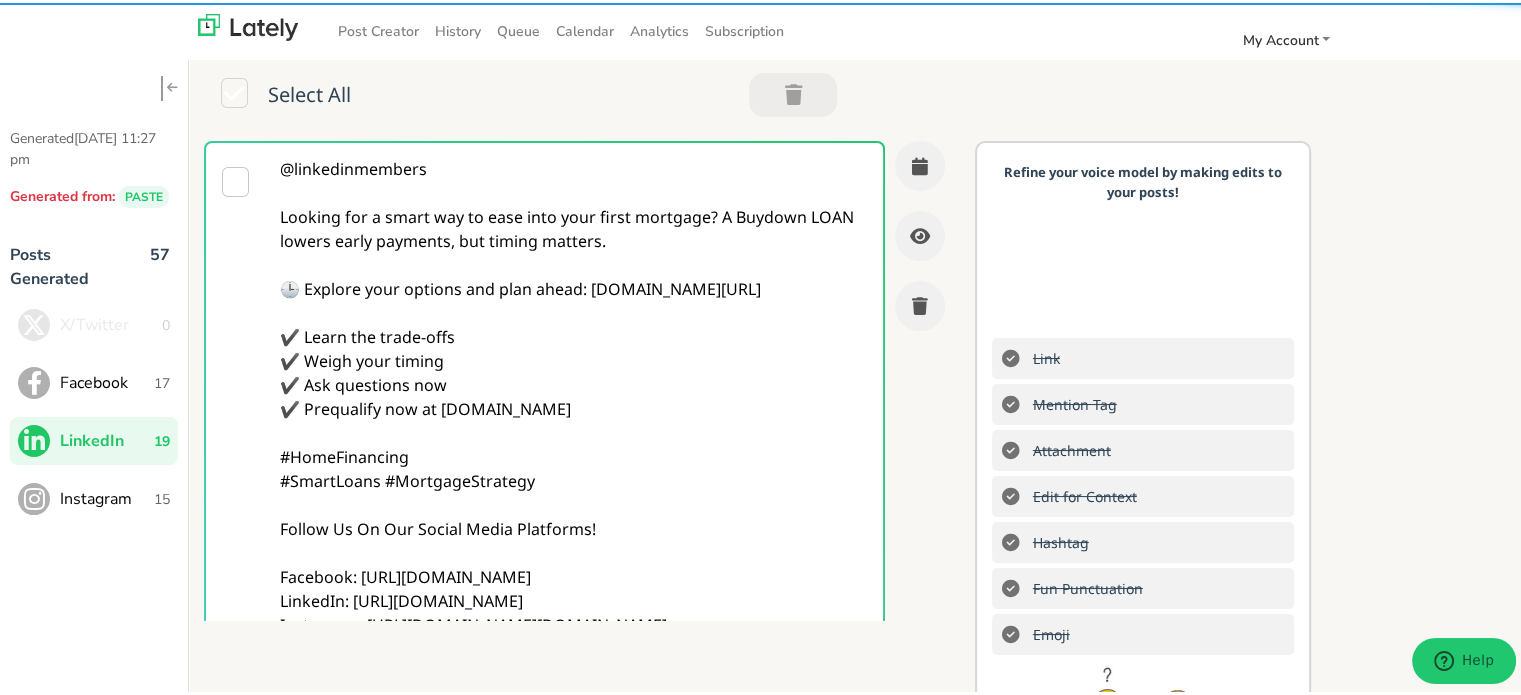 click on "@linkedinmembers
Looking for a smart way to ease into your first mortgage? A Buydown LOAN lowers early payments, but timing matters.
🕒 Explore your options and plan ahead: [DOMAIN_NAME][URL]
✔️ Learn the trade-offs
✔️ Weigh your timing
✔️ Ask questions now
✔️ Prequalify now at [DOMAIN_NAME]
#HomeFinancing
#SmartLoans #MortgageStrategy
Follow Us On Our Social Media Platforms!
Facebook: [URL][DOMAIN_NAME]
LinkedIn: [URL][DOMAIN_NAME]
Instagram: [URL][DOMAIN_NAME][DOMAIN_NAME]" at bounding box center (574, 430) 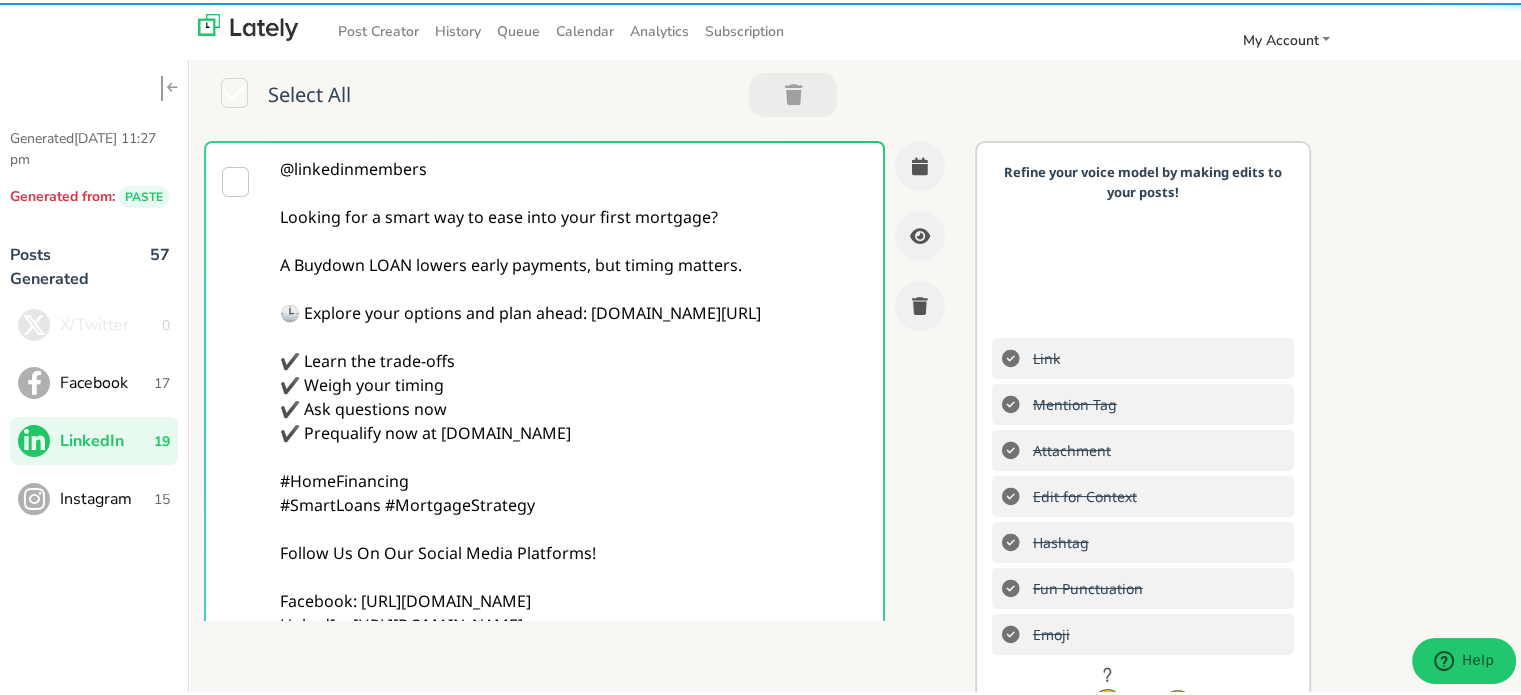 click on "@linkedinmembers
Looking for a smart way to ease into your first mortgage?
A Buydown LOAN lowers early payments, but timing matters.
🕒 Explore your options and plan ahead: [DOMAIN_NAME][URL]
✔️ Learn the trade-offs
✔️ Weigh your timing
✔️ Ask questions now
✔️ Prequalify now at [DOMAIN_NAME]
#HomeFinancing
#SmartLoans #MortgageStrategy
Follow Us On Our Social Media Platforms!
Facebook: [URL][DOMAIN_NAME]
LinkedIn: [URL][DOMAIN_NAME]
Instagram: [URL][DOMAIN_NAME][DOMAIN_NAME]" at bounding box center [574, 430] 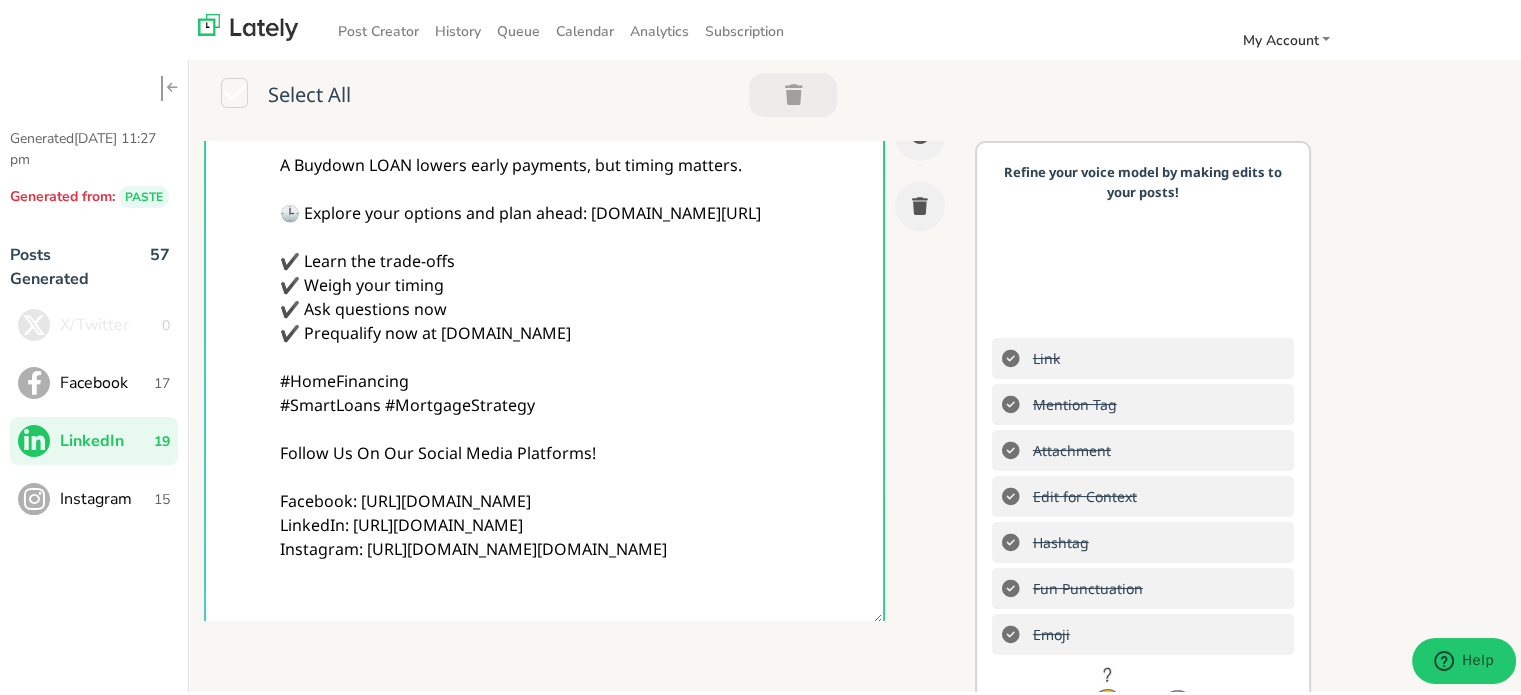 scroll, scrollTop: 0, scrollLeft: 0, axis: both 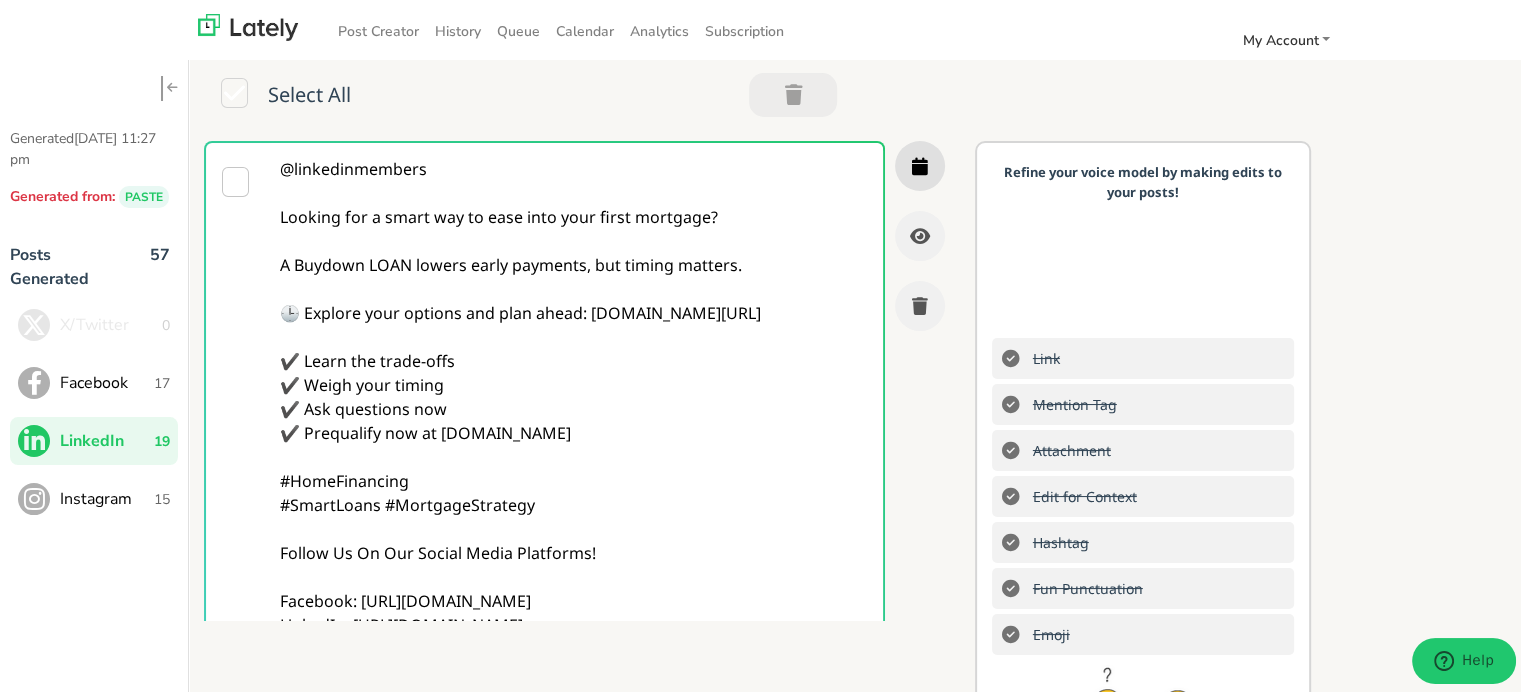 type on "@linkedinmembers
Looking for a smart way to ease into your first mortgage?
A Buydown LOAN lowers early payments, but timing matters.
🕒 Explore your options and plan ahead: [DOMAIN_NAME][URL]
✔️ Learn the trade-offs
✔️ Weigh your timing
✔️ Ask questions now
✔️ Prequalify now at [DOMAIN_NAME]
#HomeFinancing
#SmartLoans #MortgageStrategy
Follow Us On Our Social Media Platforms!
Facebook: [URL][DOMAIN_NAME]
LinkedIn: [URL][DOMAIN_NAME]
Instagram: [URL][DOMAIN_NAME][DOMAIN_NAME]" 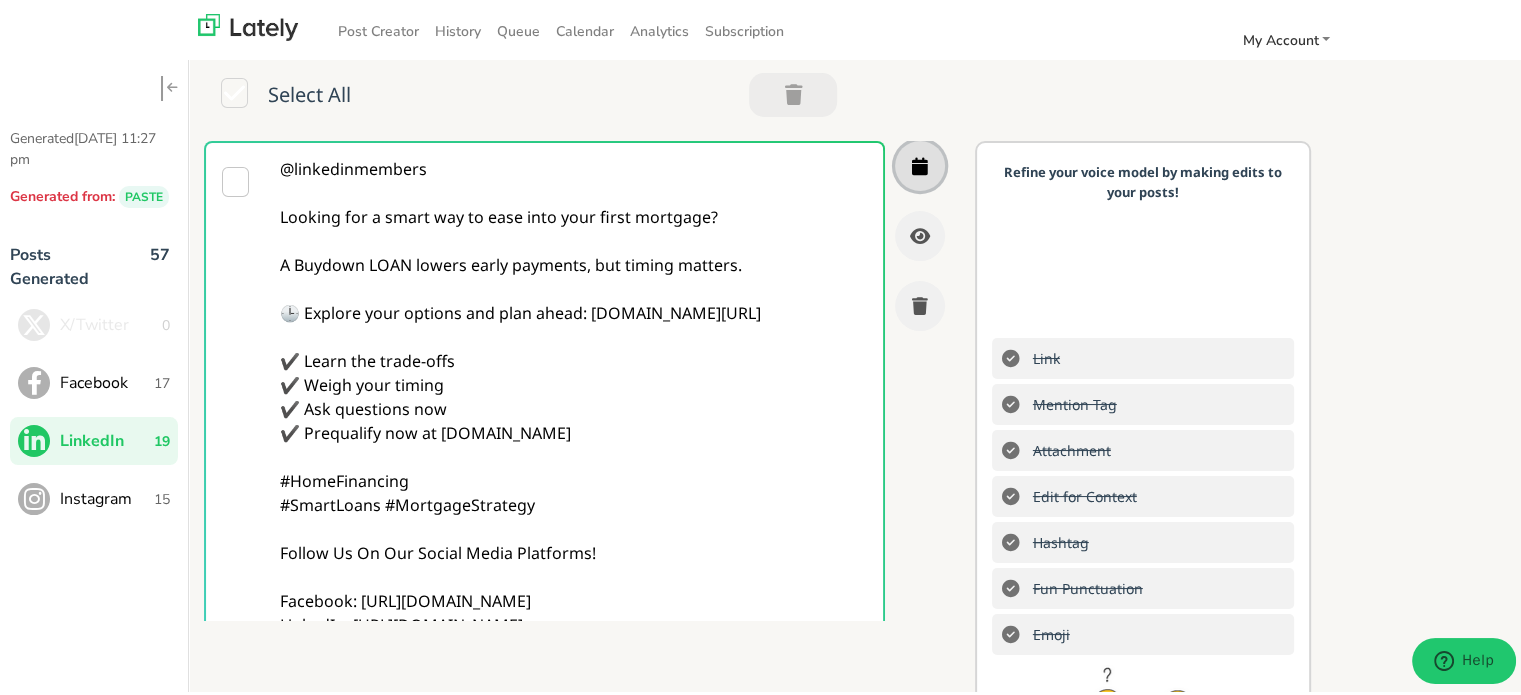click at bounding box center (920, 163) 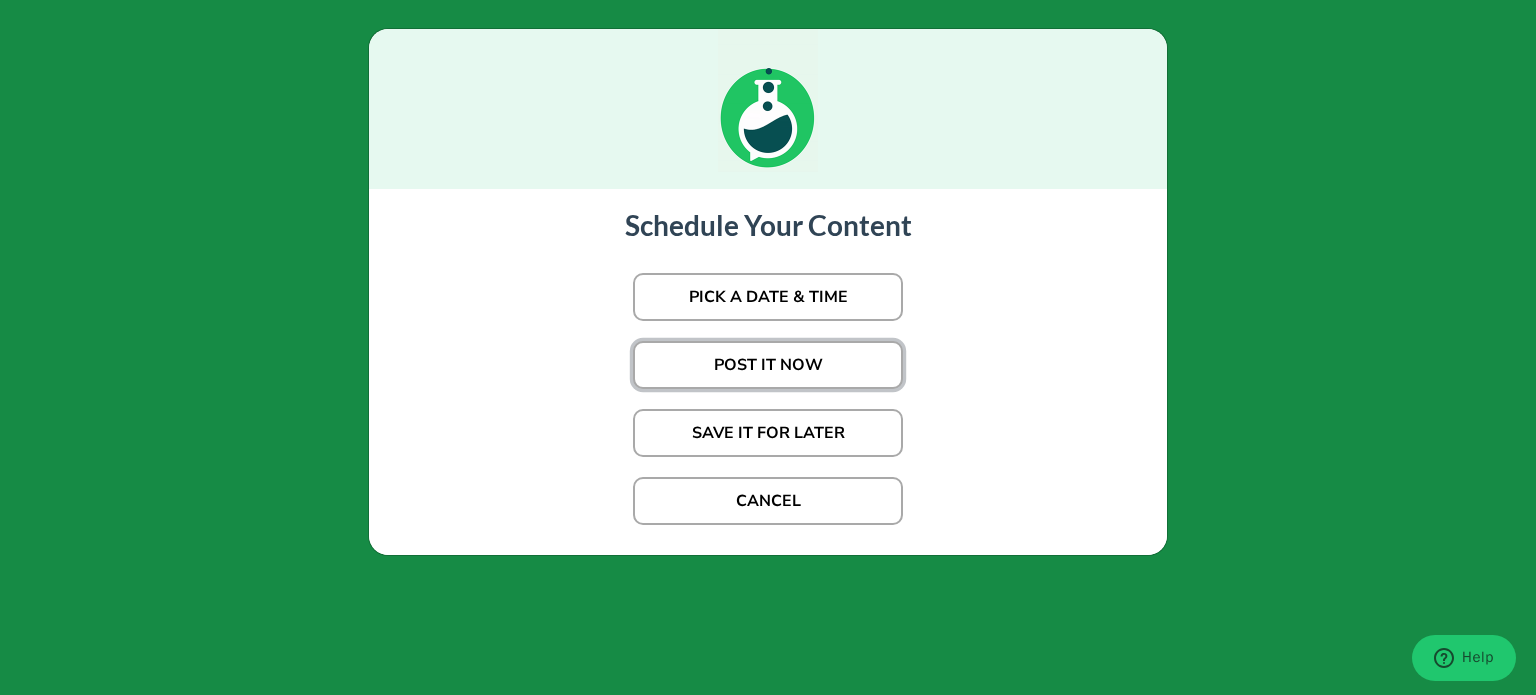 click on "POST IT NOW" at bounding box center (768, 365) 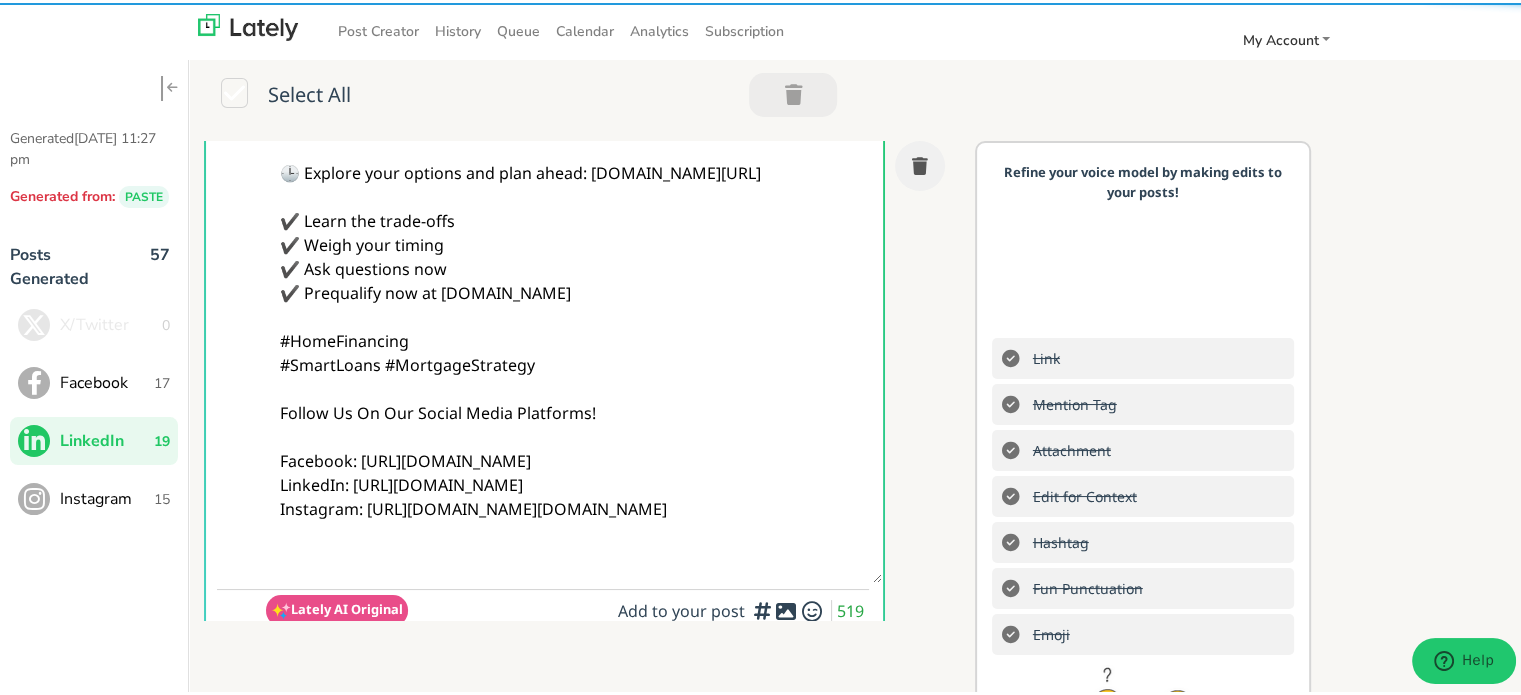 scroll, scrollTop: 400, scrollLeft: 0, axis: vertical 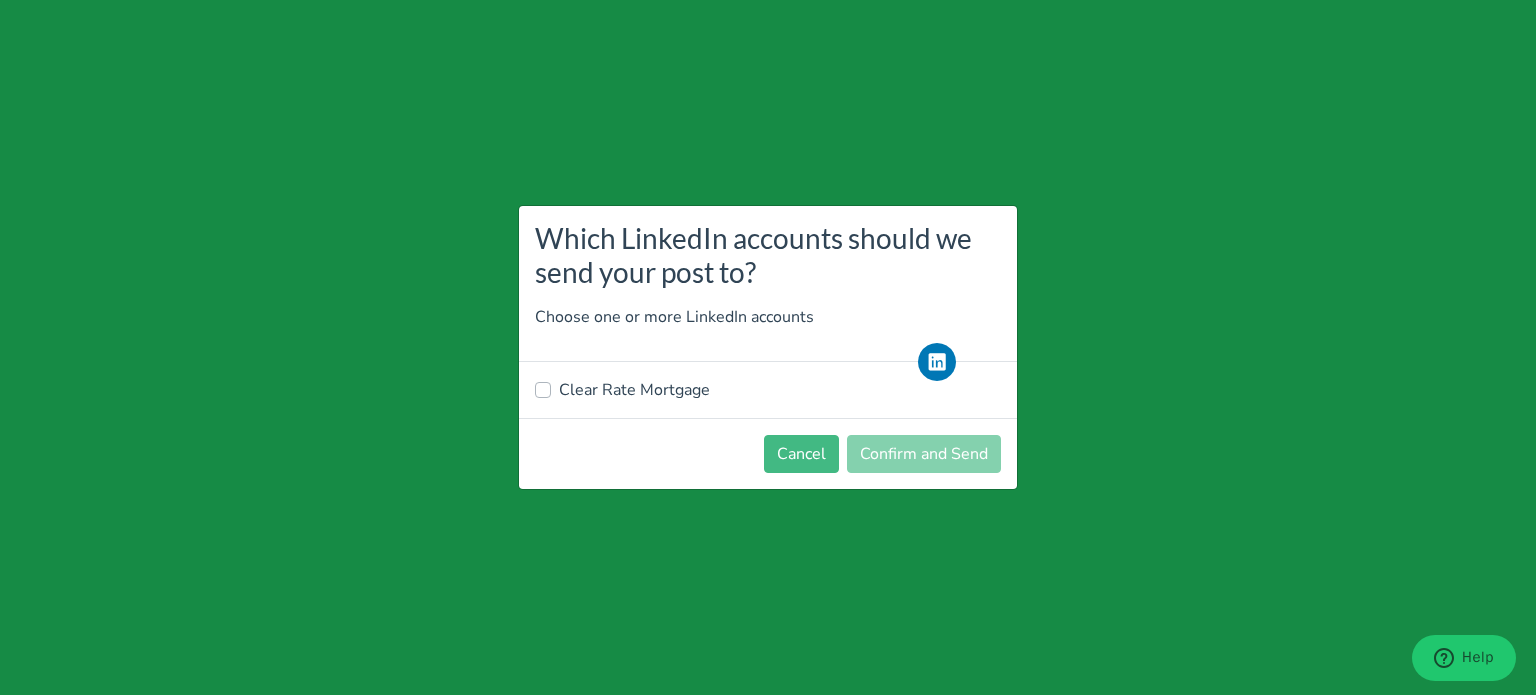 click on "Clear Rate Mortgage" at bounding box center [634, 390] 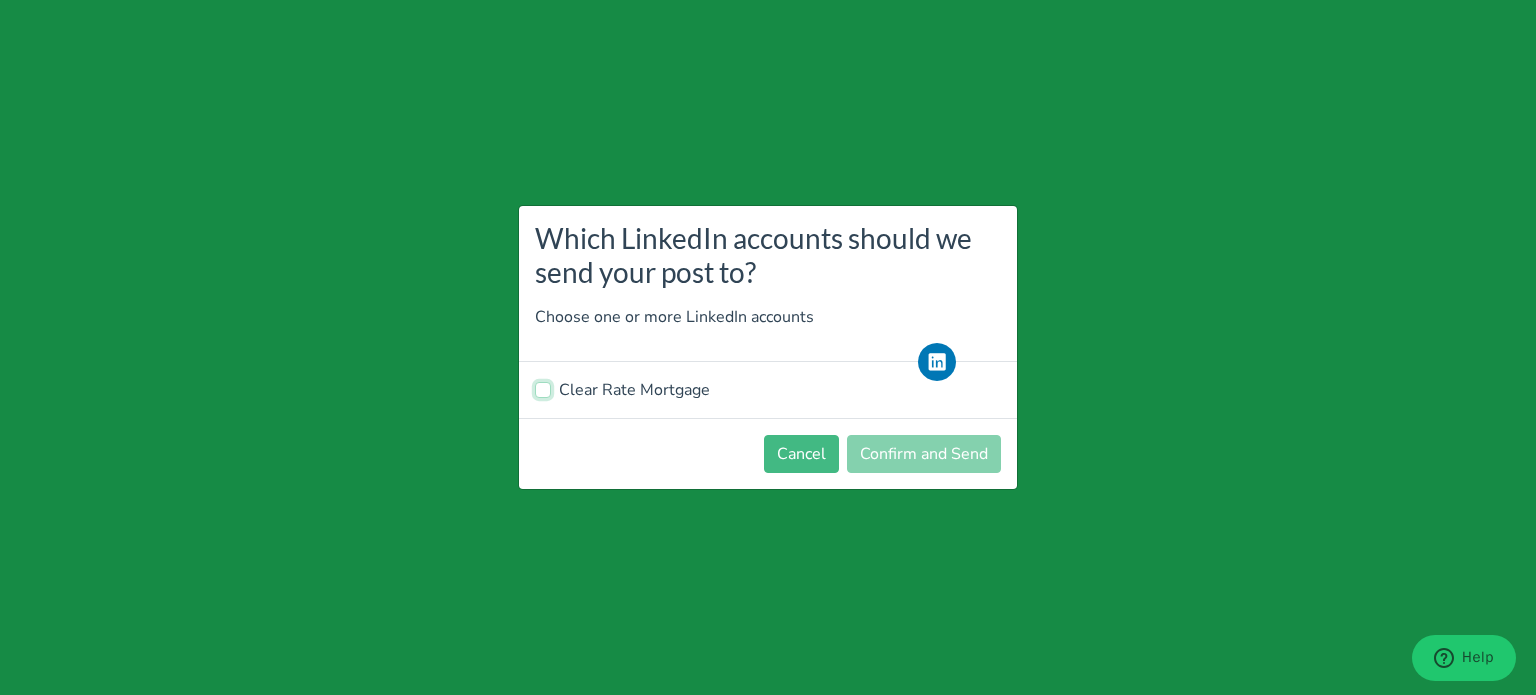 click on "Clear Rate Mortgage" at bounding box center (543, 388) 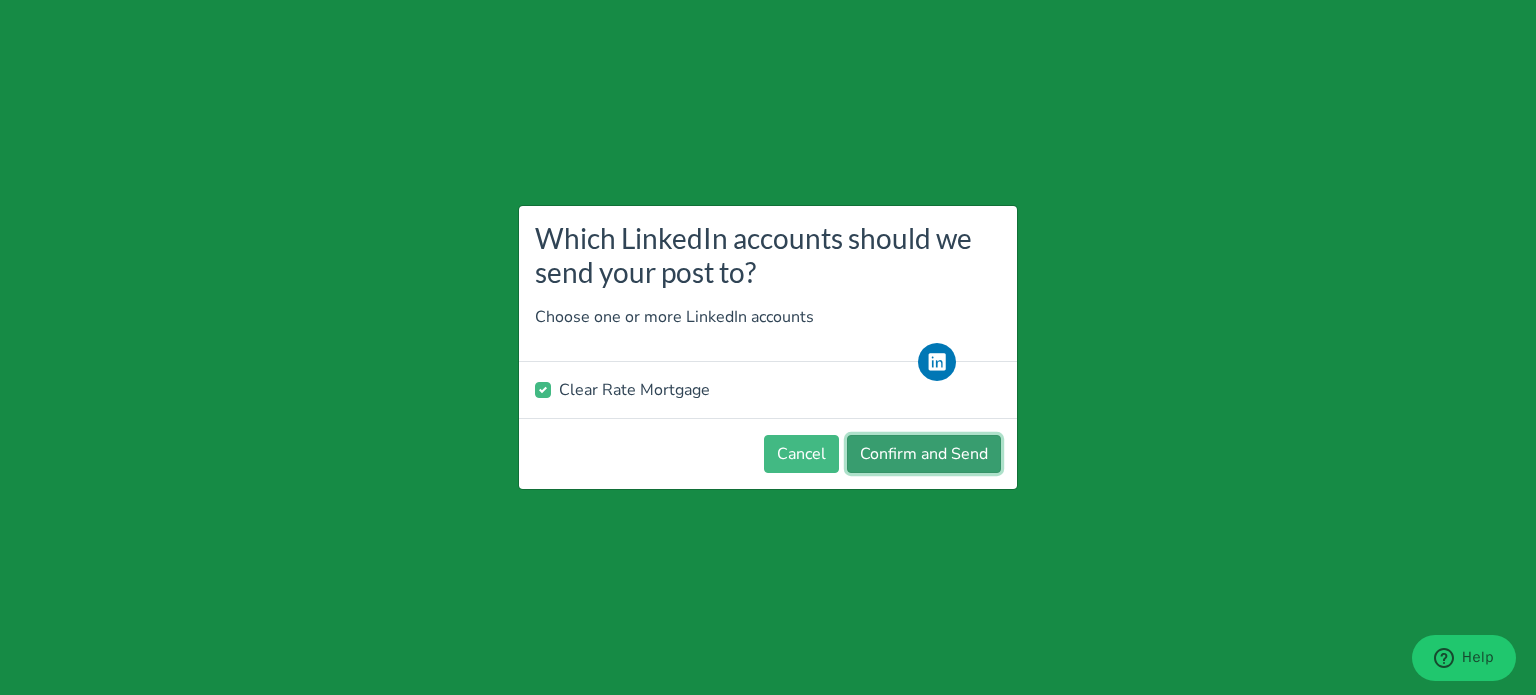 click on "Confirm and Send" at bounding box center [924, 454] 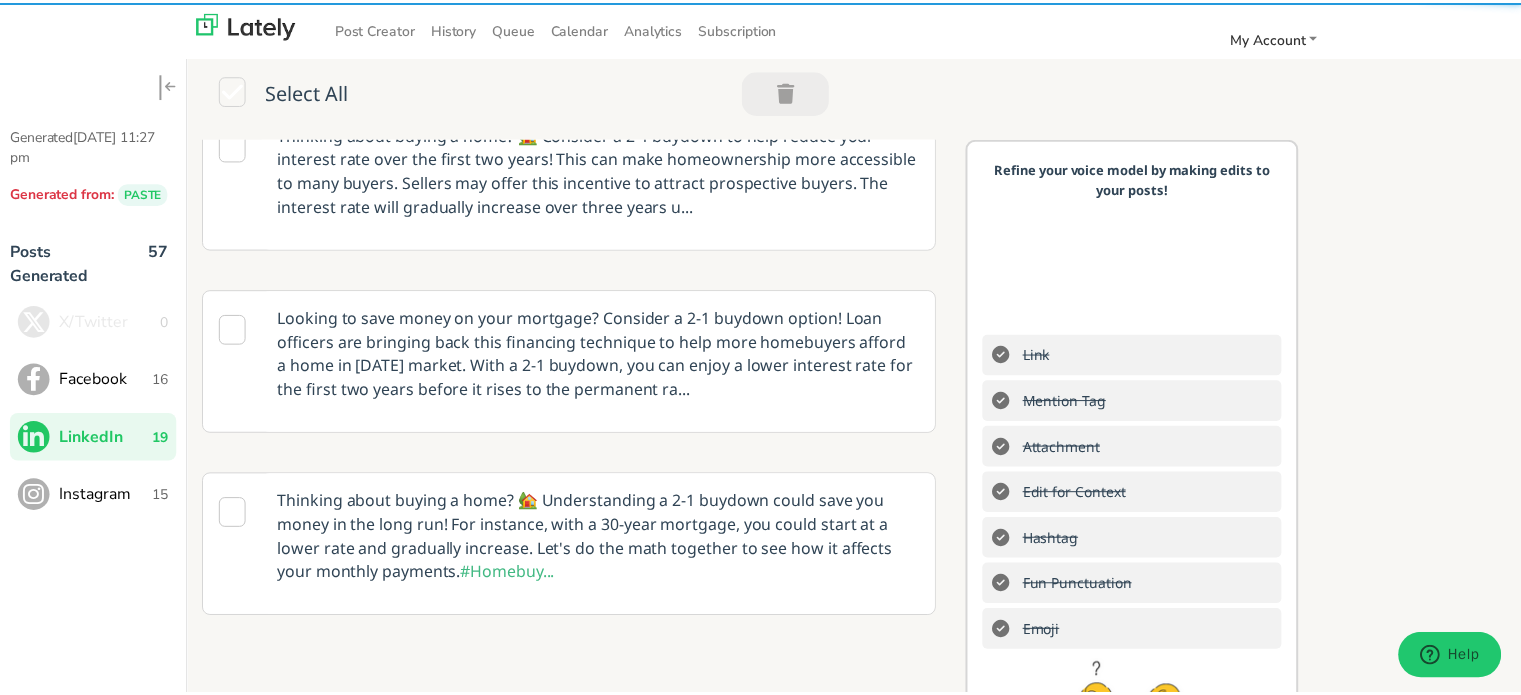 scroll, scrollTop: 0, scrollLeft: 0, axis: both 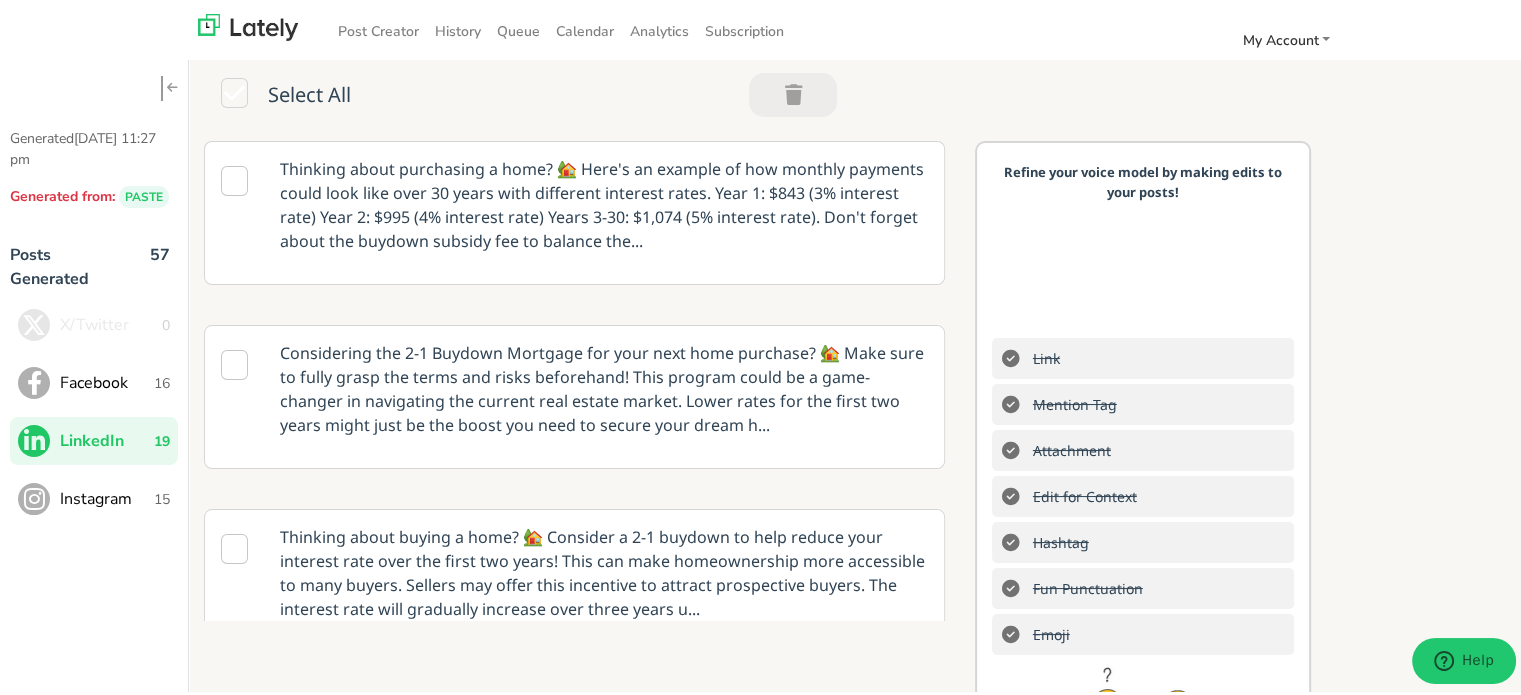 click on "Instagram" at bounding box center [107, 496] 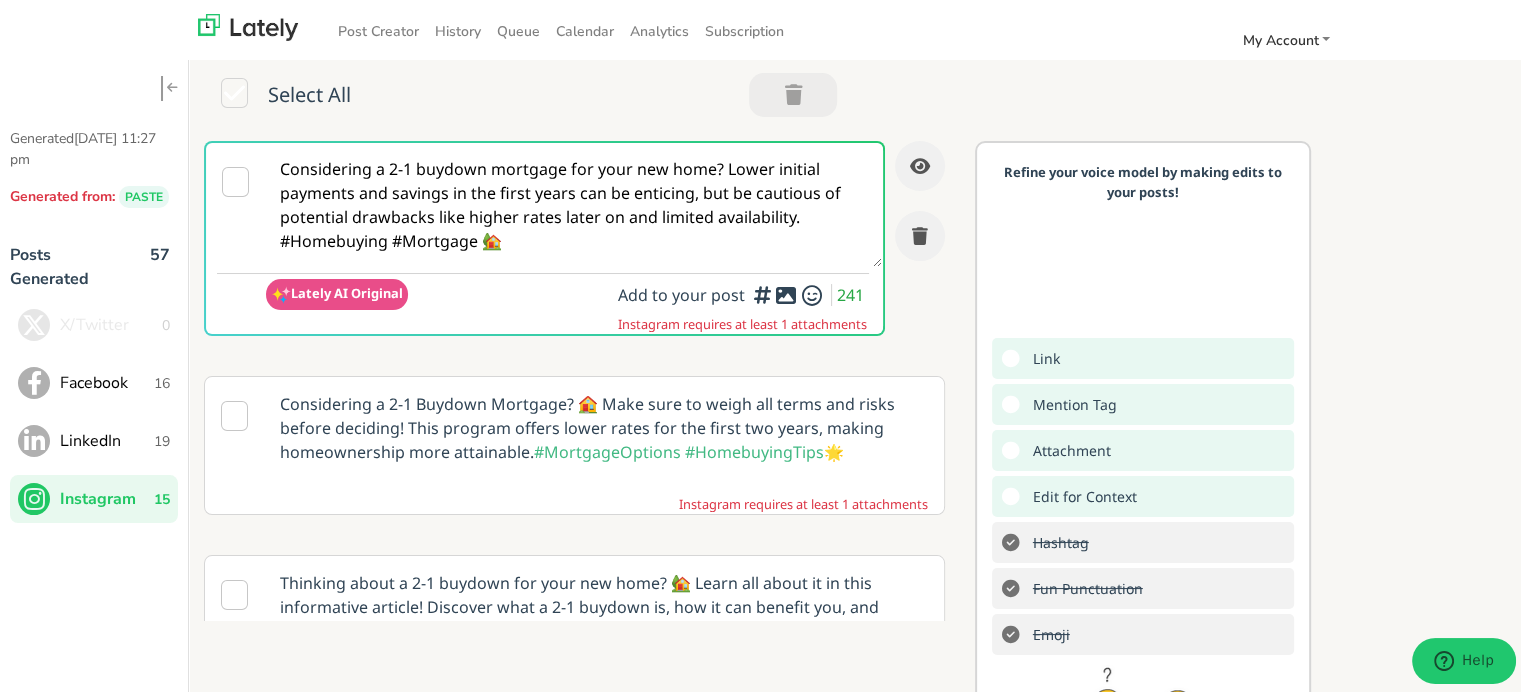 drag, startPoint x: 422, startPoint y: 240, endPoint x: 424, endPoint y: 229, distance: 11.18034 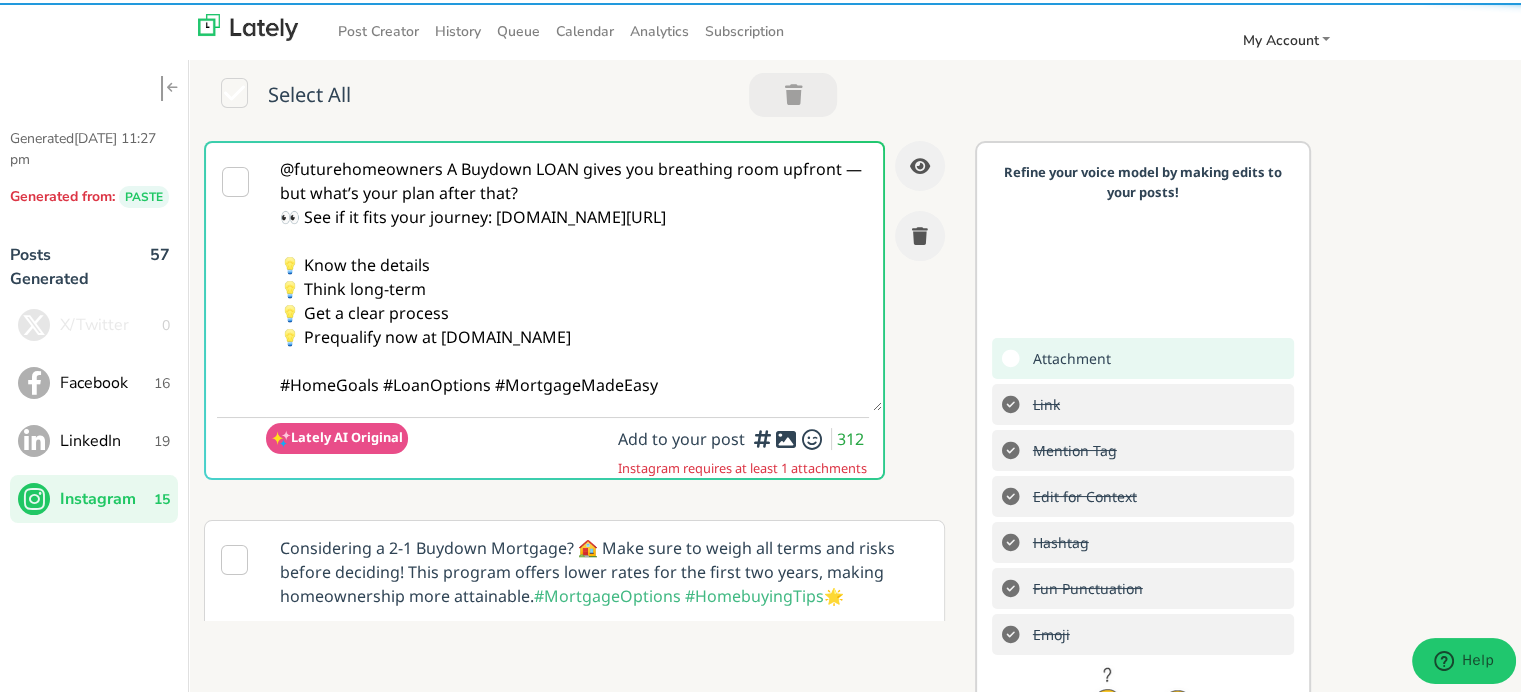 click on "@futurehomeowners A Buydown LOAN gives you breathing room upfront — but what’s your plan after that?
👀 See if it fits your journey: [DOMAIN_NAME][URL]
💡 Know the details
💡 Think long-term
💡 Get a clear process
💡 Prequalify now at [DOMAIN_NAME]
#HomeGoals #LoanOptions #MortgageMadeEasy" at bounding box center [574, 274] 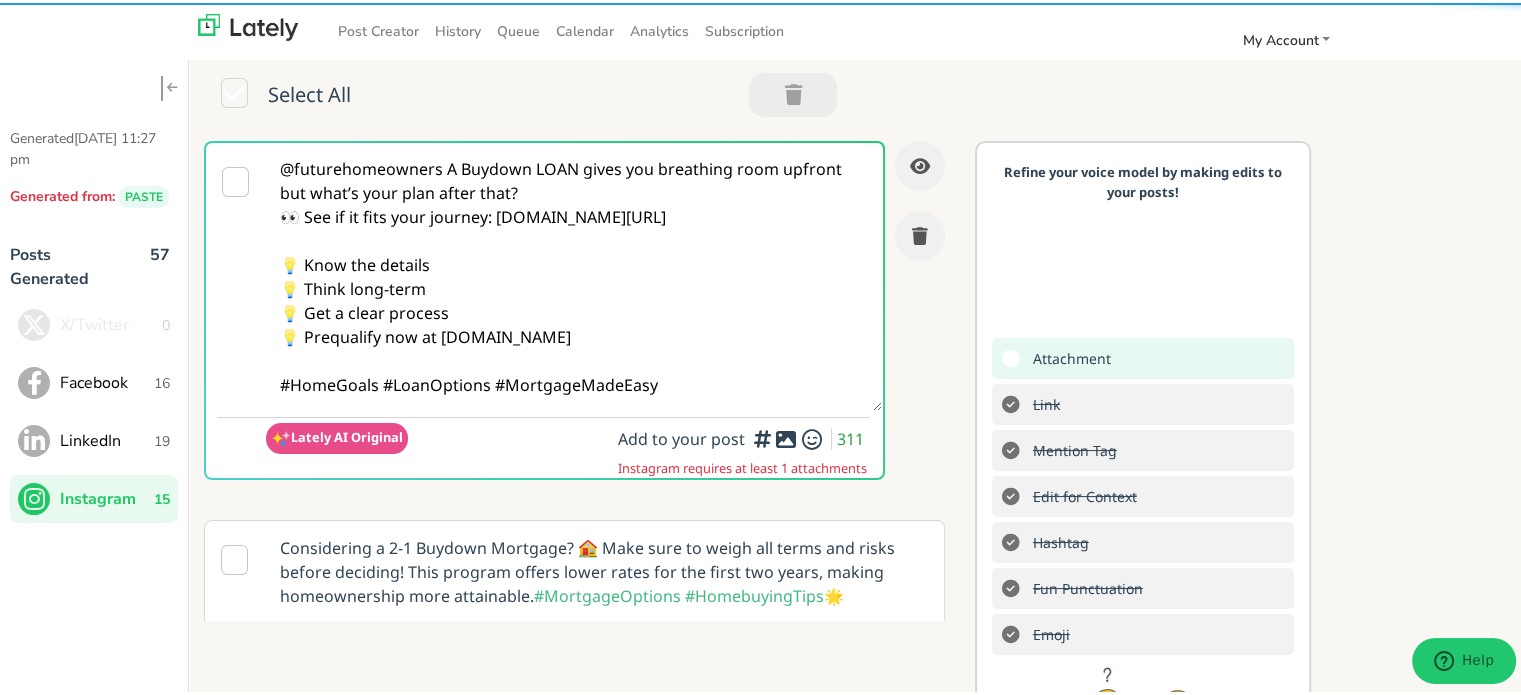 click on "@futurehomeowners A Buydown LOAN gives you breathing room upfront  but what’s your plan after that?
👀 See if it fits your journey: [DOMAIN_NAME][URL]
💡 Know the details
💡 Think long-term
💡 Get a clear process
💡 Prequalify now at [DOMAIN_NAME]
#HomeGoals #LoanOptions #MortgageMadeEasy" at bounding box center [574, 274] 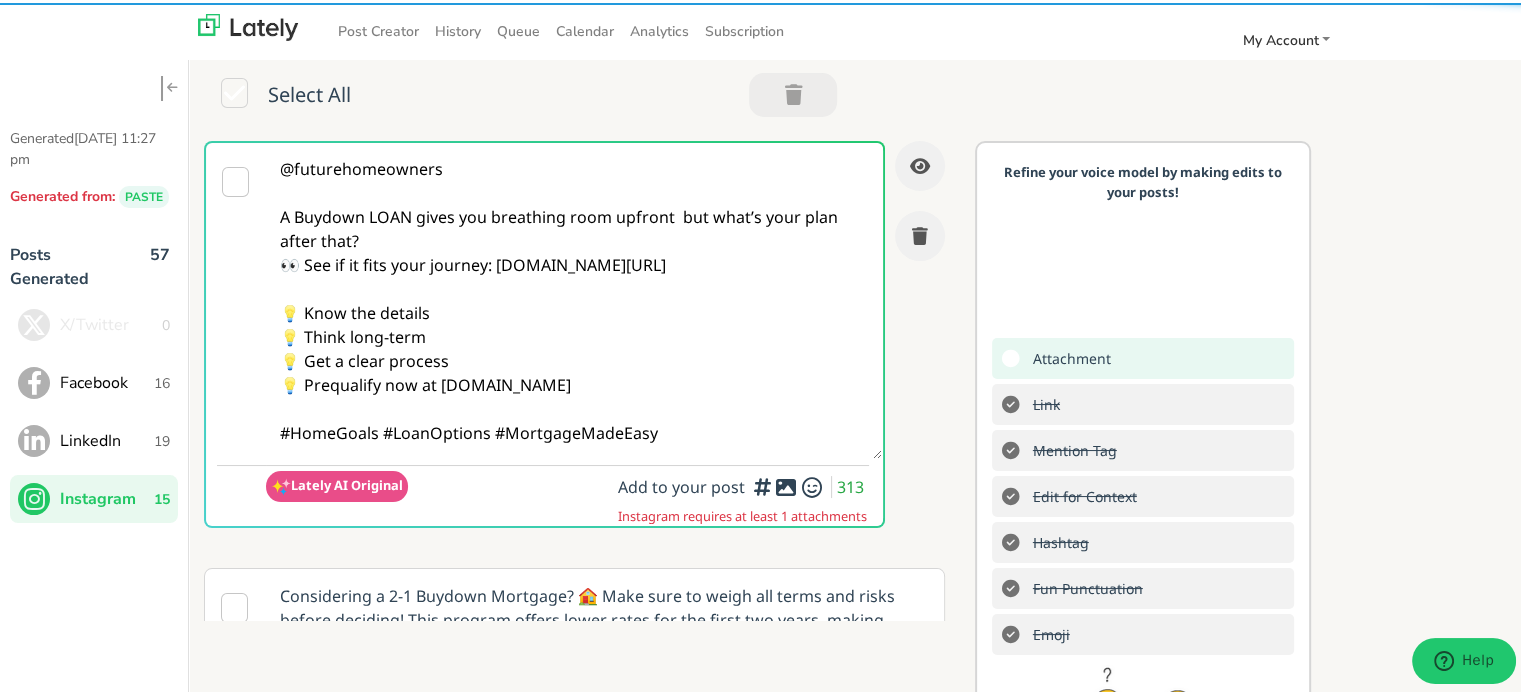 click on "@futurehomeowners
A Buydown LOAN gives you breathing room upfront  but what’s your plan after that?
👀 See if it fits your journey: [DOMAIN_NAME][URL]
💡 Know the details
💡 Think long-term
💡 Get a clear process
💡 Prequalify now at [DOMAIN_NAME]
#HomeGoals #LoanOptions #MortgageMadeEasy" at bounding box center [574, 298] 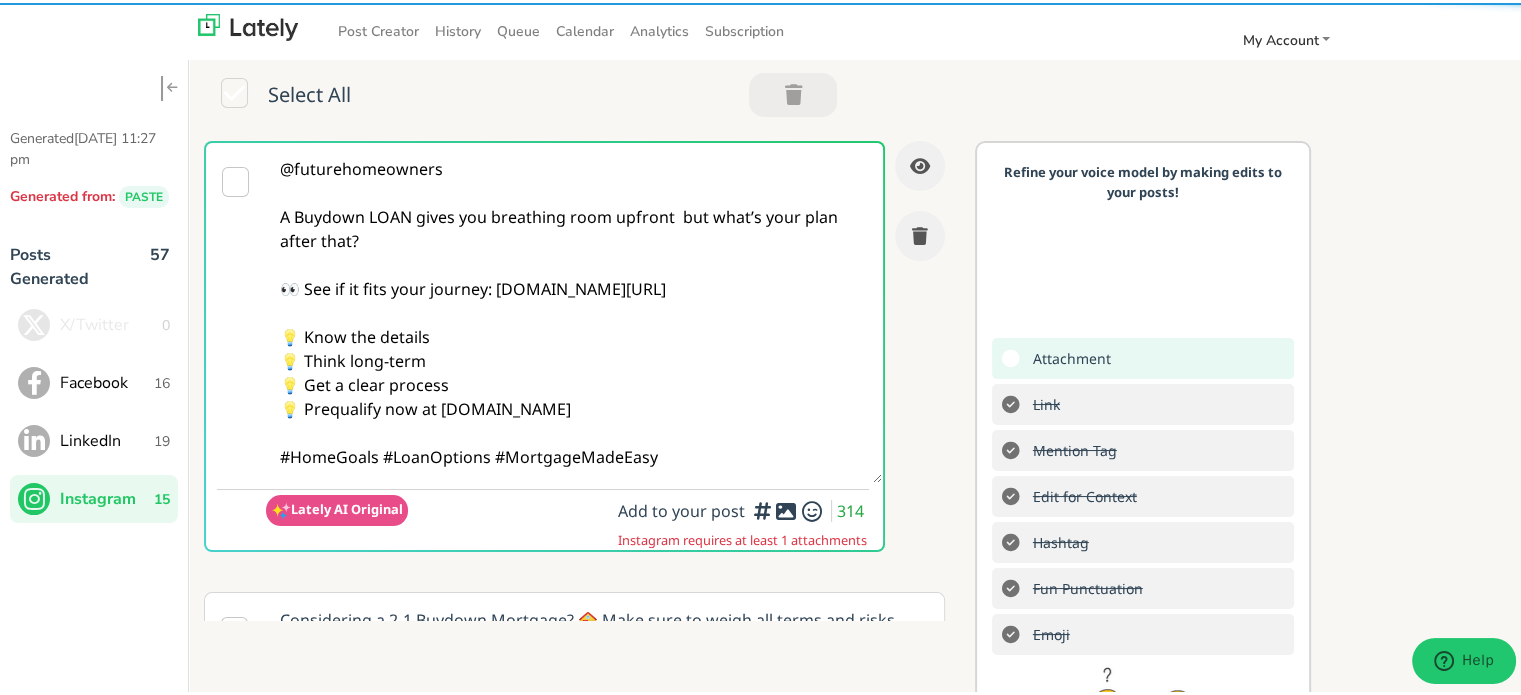 click on "@futurehomeowners
A Buydown LOAN gives you breathing room upfront  but what’s your plan after that?
👀 See if it fits your journey: [DOMAIN_NAME][URL]
💡 Know the details
💡 Think long-term
💡 Get a clear process
💡 Prequalify now at [DOMAIN_NAME]
#HomeGoals #LoanOptions #MortgageMadeEasy" at bounding box center [574, 310] 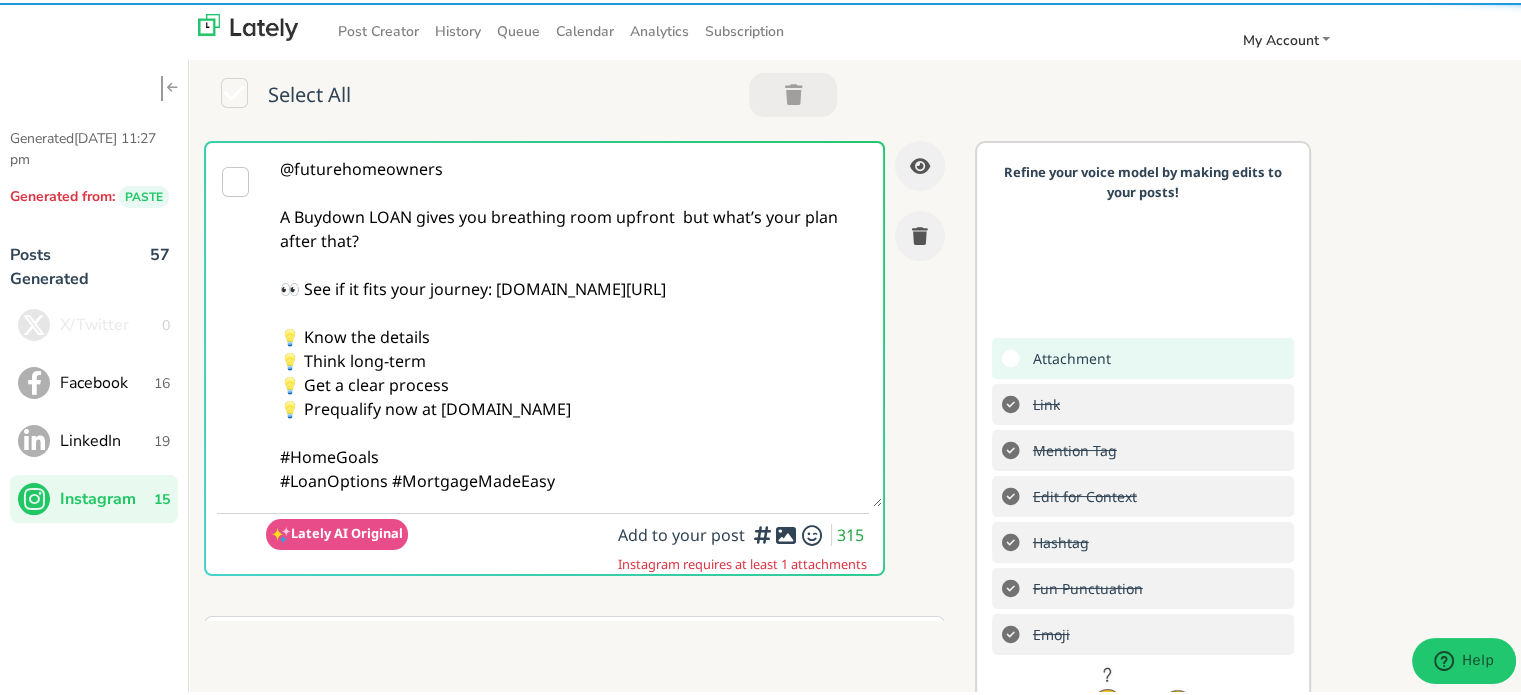 click on "@futurehomeowners
A Buydown LOAN gives you breathing room upfront  but what’s your plan after that?
👀 See if it fits your journey: [DOMAIN_NAME][URL]
💡 Know the details
💡 Think long-term
💡 Get a clear process
💡 Prequalify now at [DOMAIN_NAME]
#HomeGoals
#LoanOptions #MortgageMadeEasy" at bounding box center [574, 322] 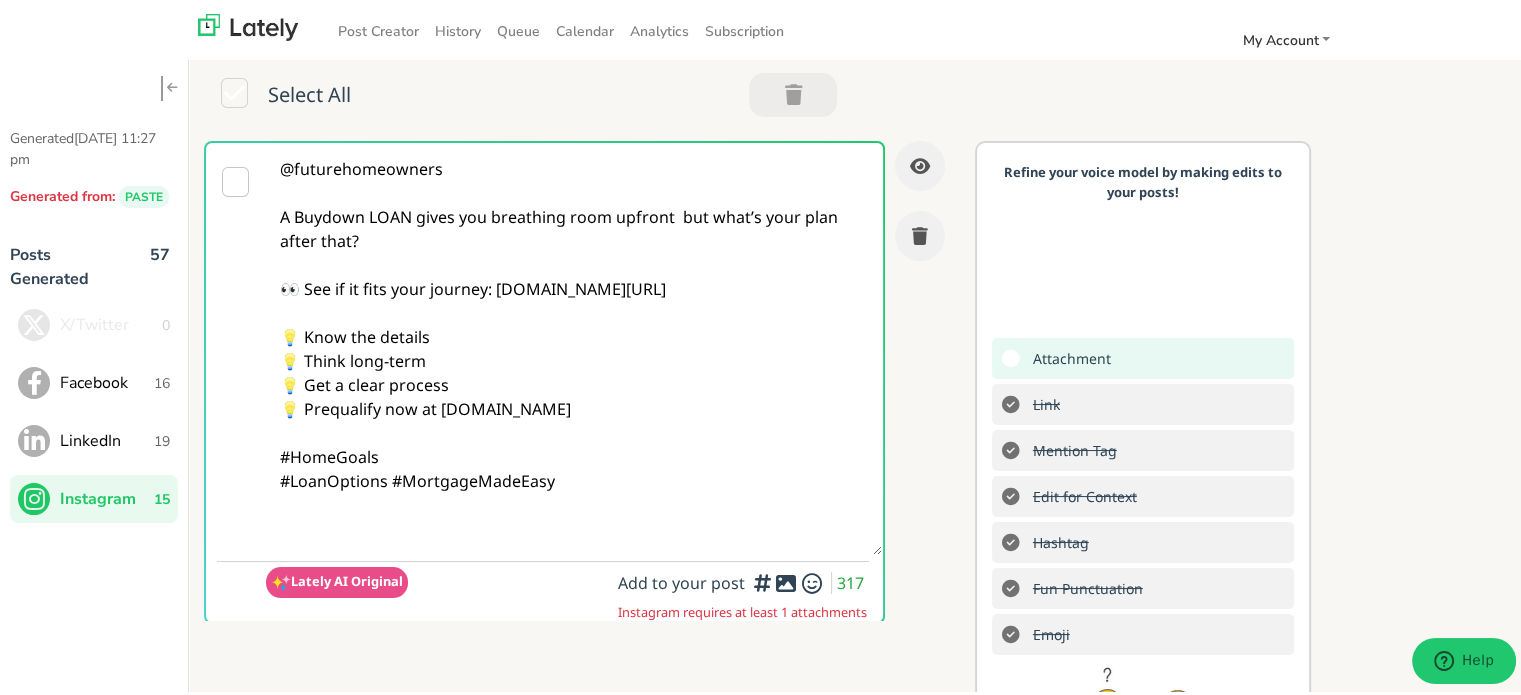 paste on "Follow Us On Our Social Media Platforms!
Facebook: [URL][DOMAIN_NAME]
LinkedIn: [URL][DOMAIN_NAME]
Instagram: [URL][DOMAIN_NAME][DOMAIN_NAME]" 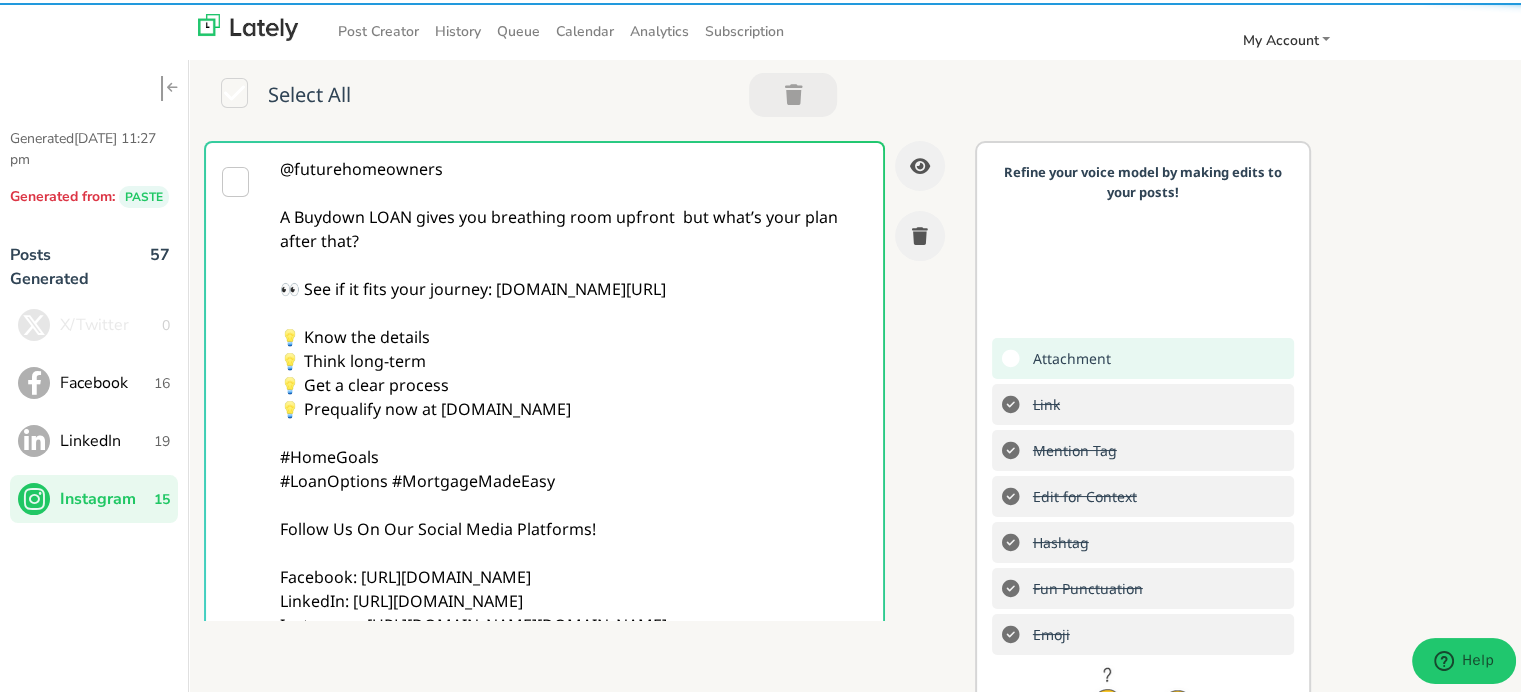type on "@futurehomeowners
A Buydown LOAN gives you breathing room upfront  but what’s your plan after that?
👀 See if it fits your journey: [DOMAIN_NAME][URL]
💡 Know the details
💡 Think long-term
💡 Get a clear process
💡 Prequalify now at [DOMAIN_NAME]
#HomeGoals
#LoanOptions #MortgageMadeEasy
Follow Us On Our Social Media Platforms!
Facebook: [URL][DOMAIN_NAME]
LinkedIn: [URL][DOMAIN_NAME]
Instagram: [URL][DOMAIN_NAME][DOMAIN_NAME]" 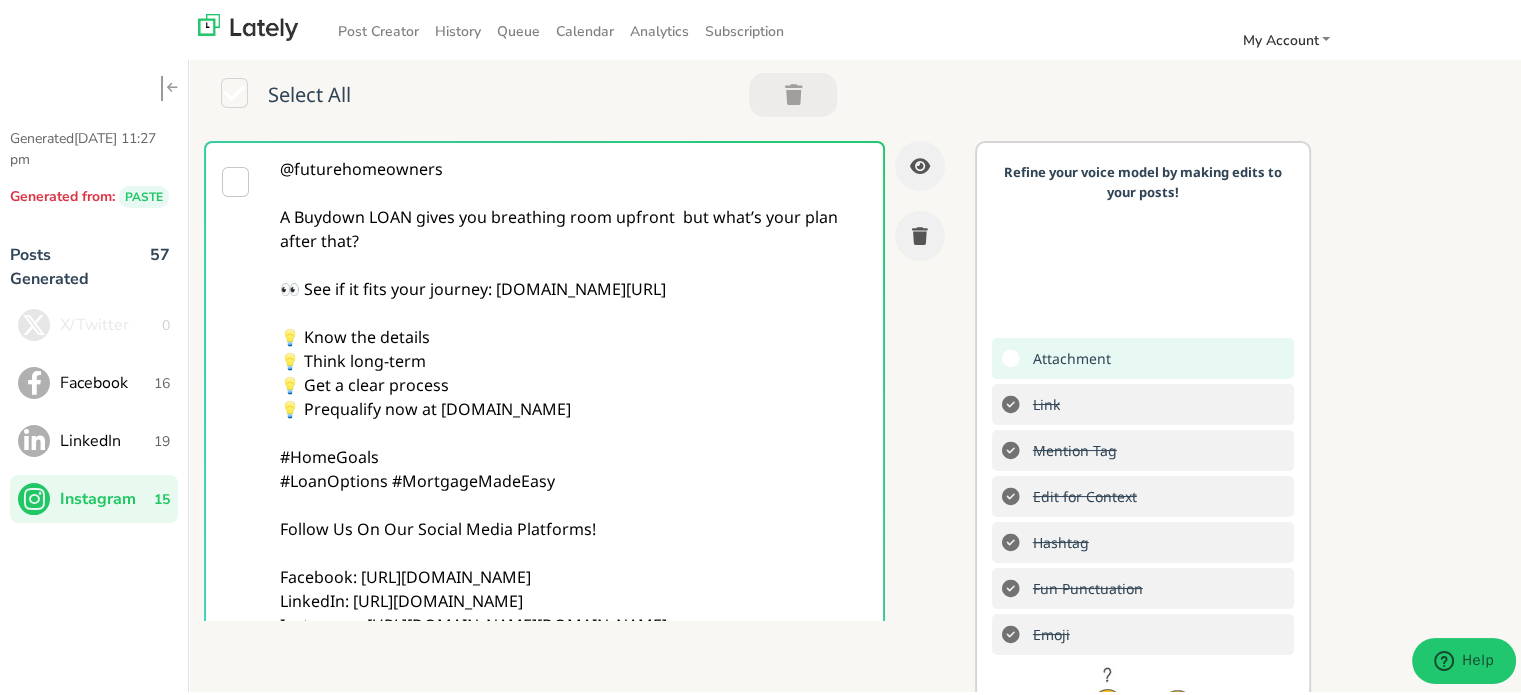 click on "@futurehomeowners
A Buydown LOAN gives you breathing room upfront  but what’s your plan after that?
👀 See if it fits your journey: [DOMAIN_NAME][URL]
💡 Know the details
💡 Think long-term
💡 Get a clear process
💡 Prequalify now at [DOMAIN_NAME]
#HomeGoals
#LoanOptions #MortgageMadeEasy
Follow Us On Our Social Media Platforms!
Facebook: [URL][DOMAIN_NAME]
LinkedIn: [URL][DOMAIN_NAME]
Instagram: [URL][DOMAIN_NAME][DOMAIN_NAME]" at bounding box center [574, 418] 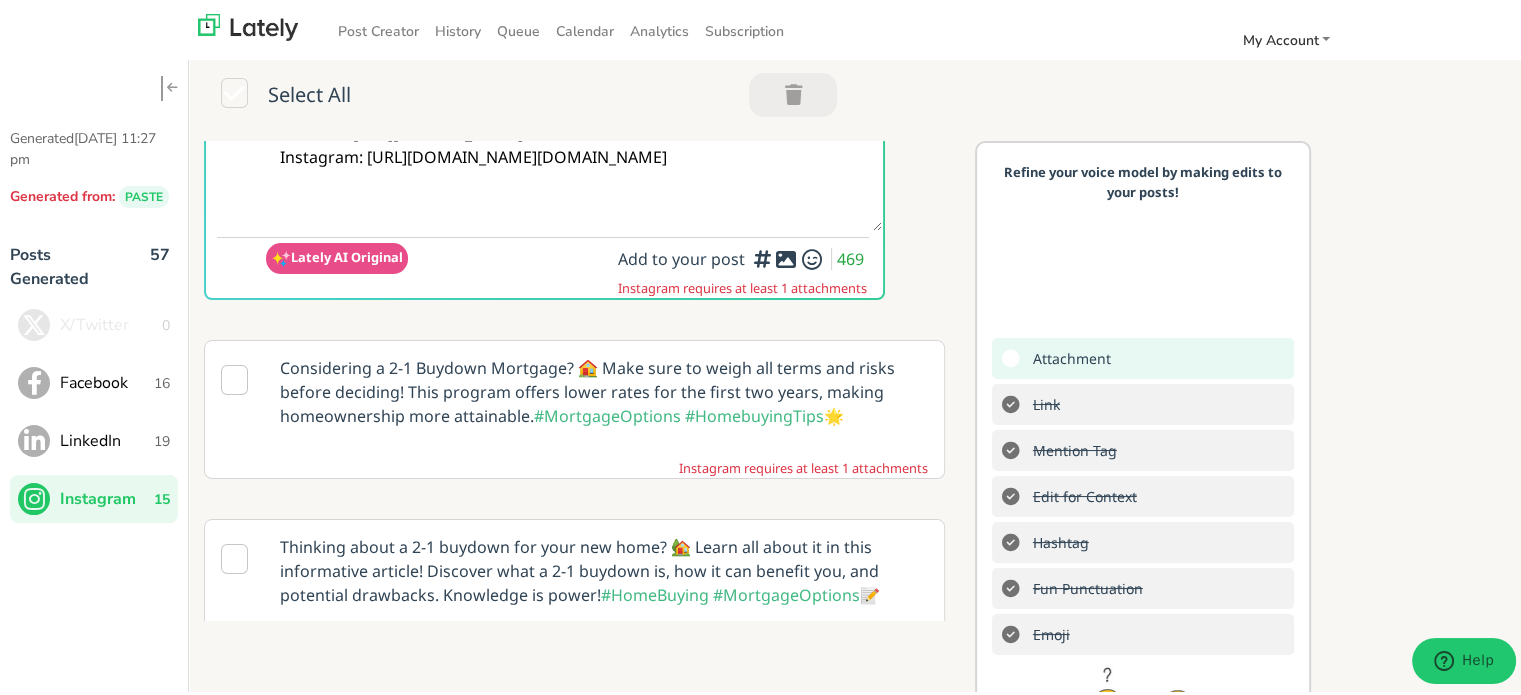 scroll, scrollTop: 500, scrollLeft: 0, axis: vertical 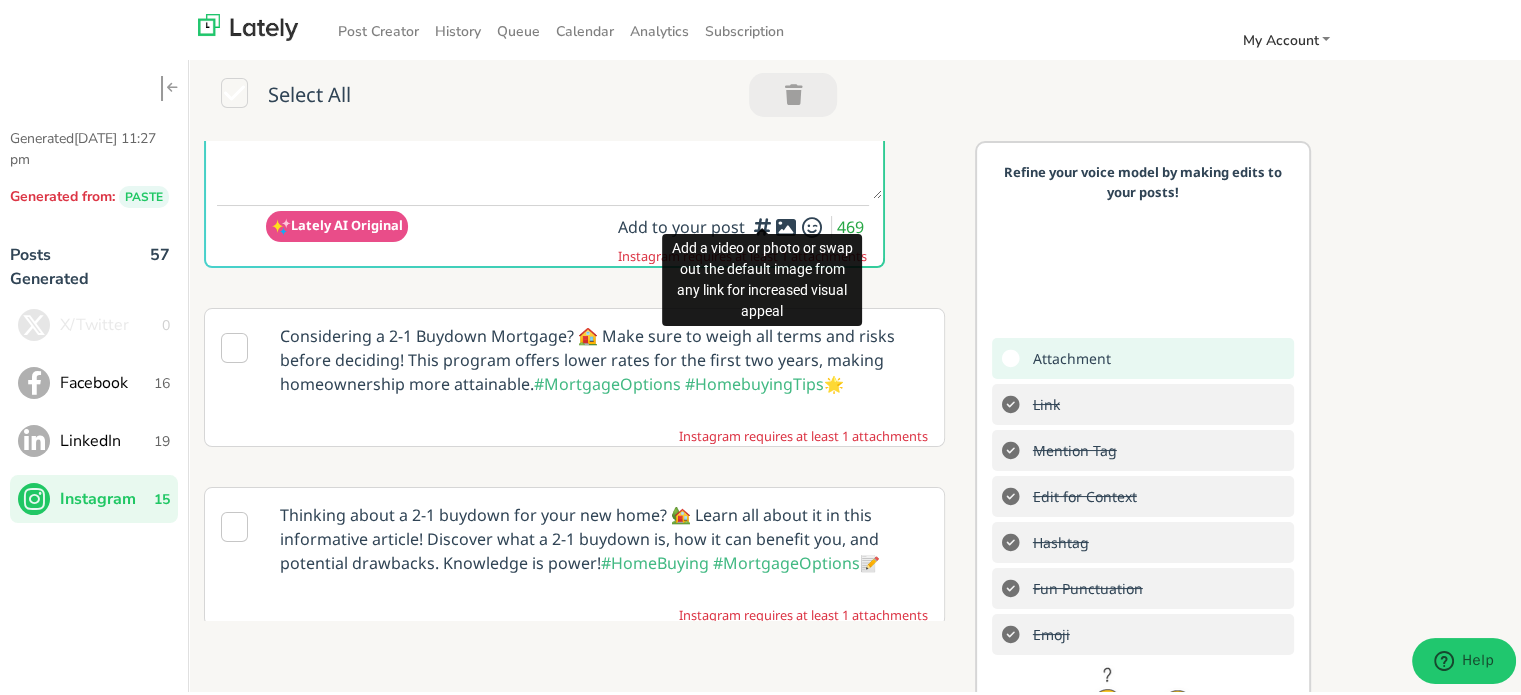 click at bounding box center [762, 228] 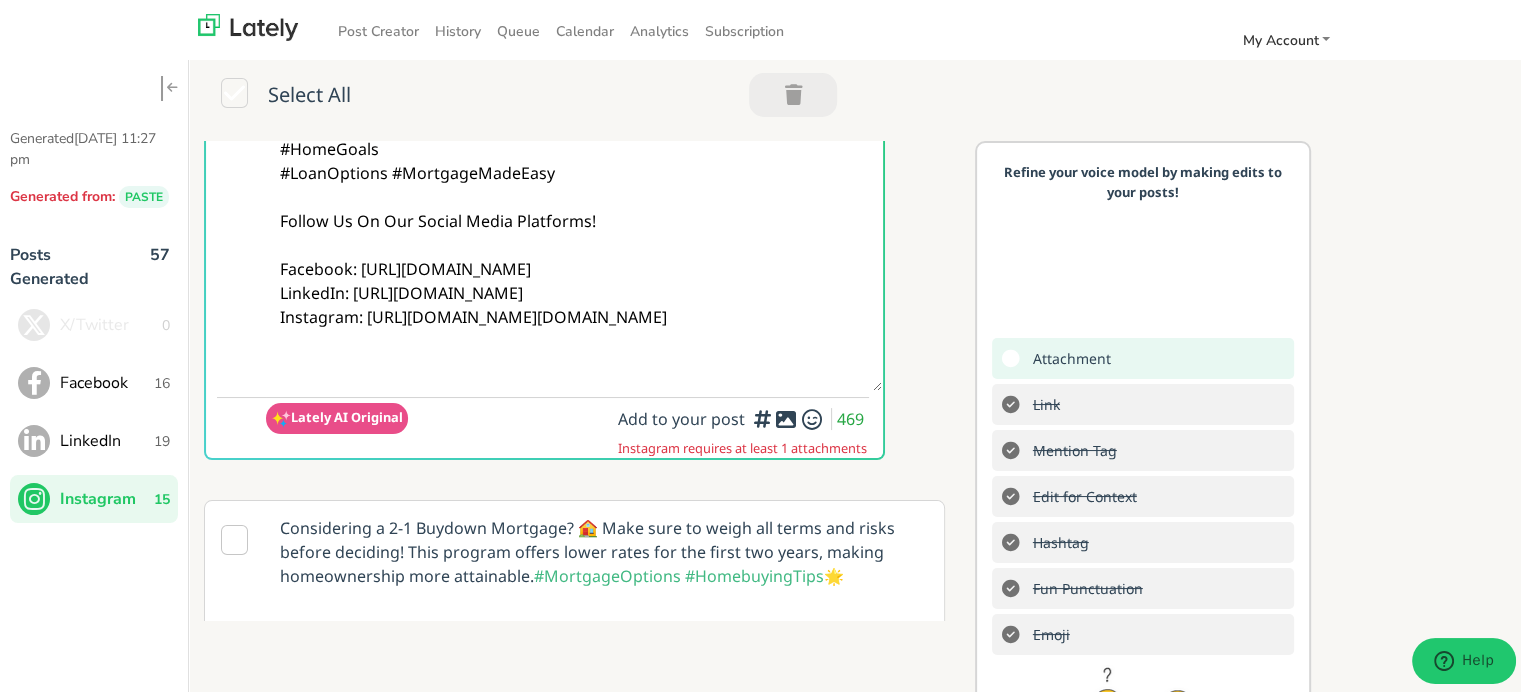 scroll, scrollTop: 500, scrollLeft: 0, axis: vertical 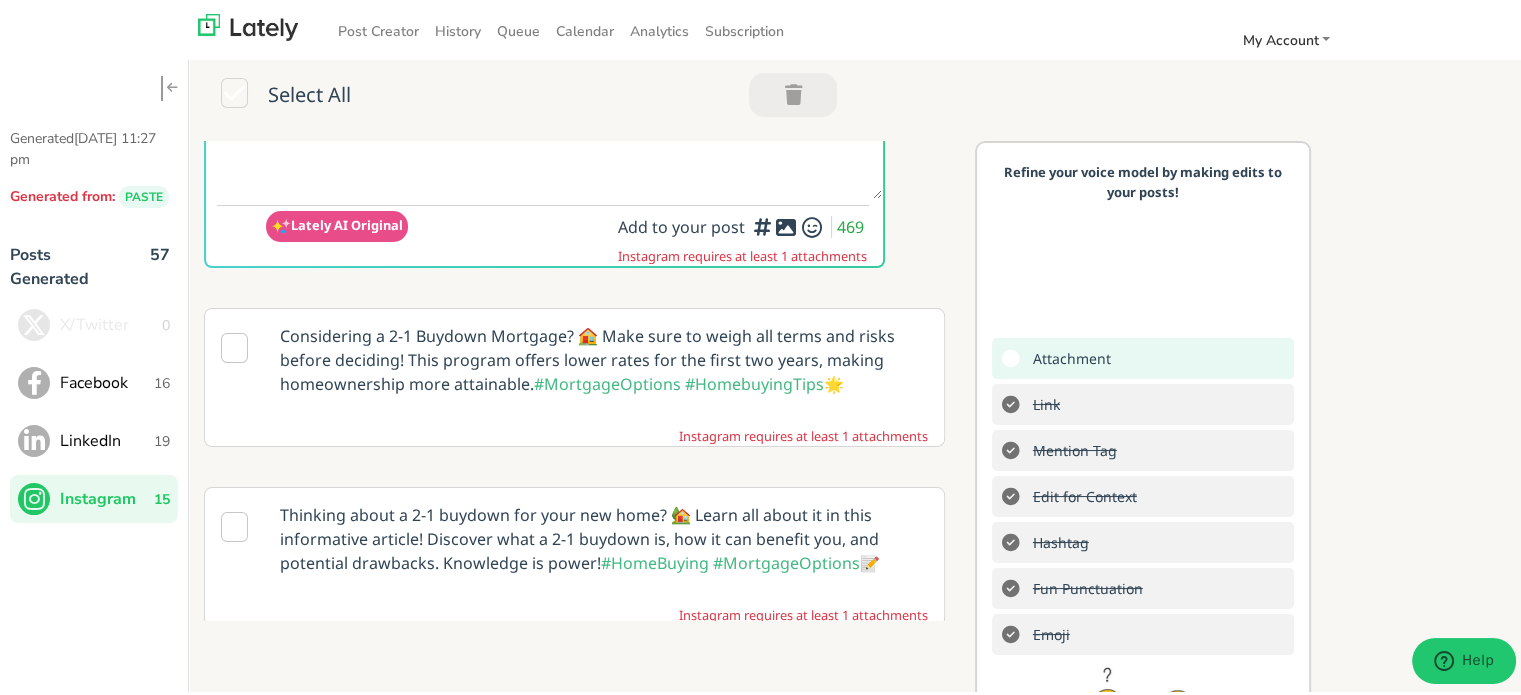 click at bounding box center (762, 228) 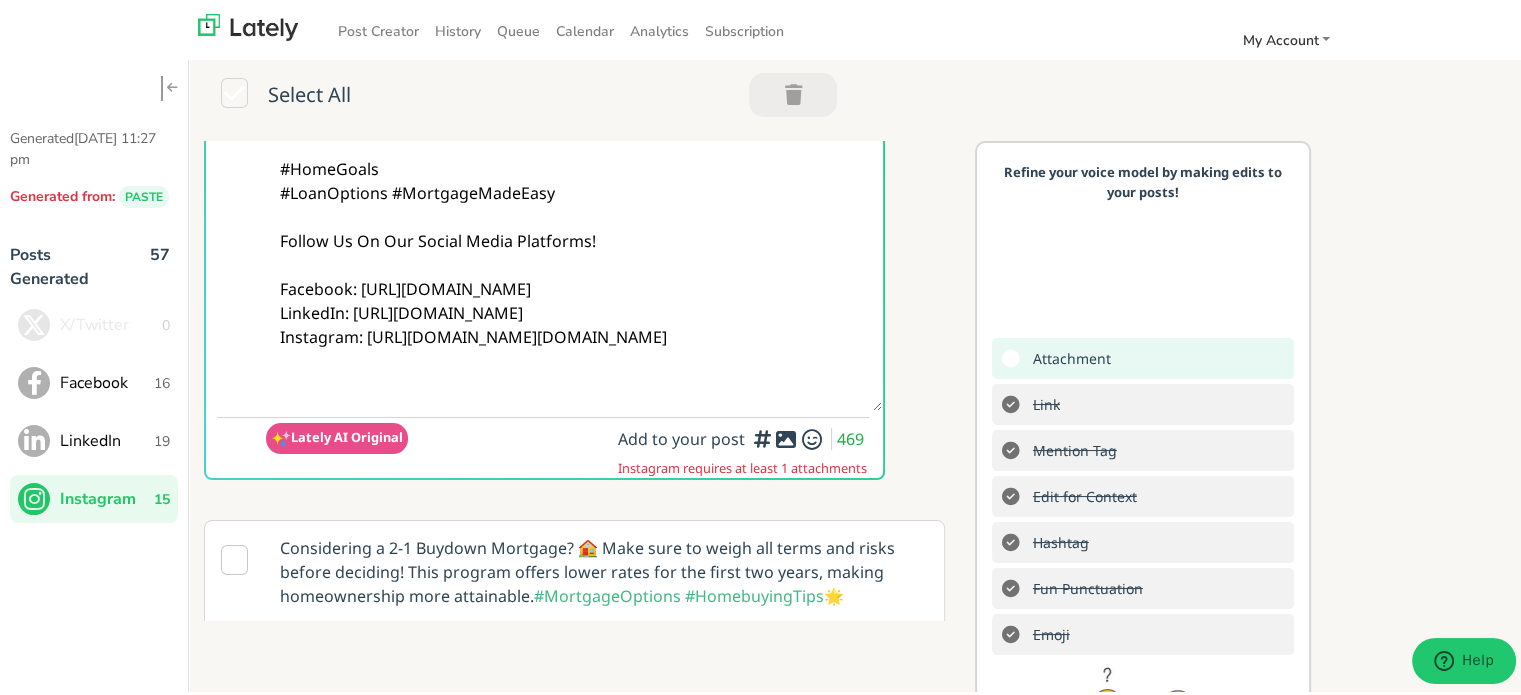 scroll, scrollTop: 300, scrollLeft: 0, axis: vertical 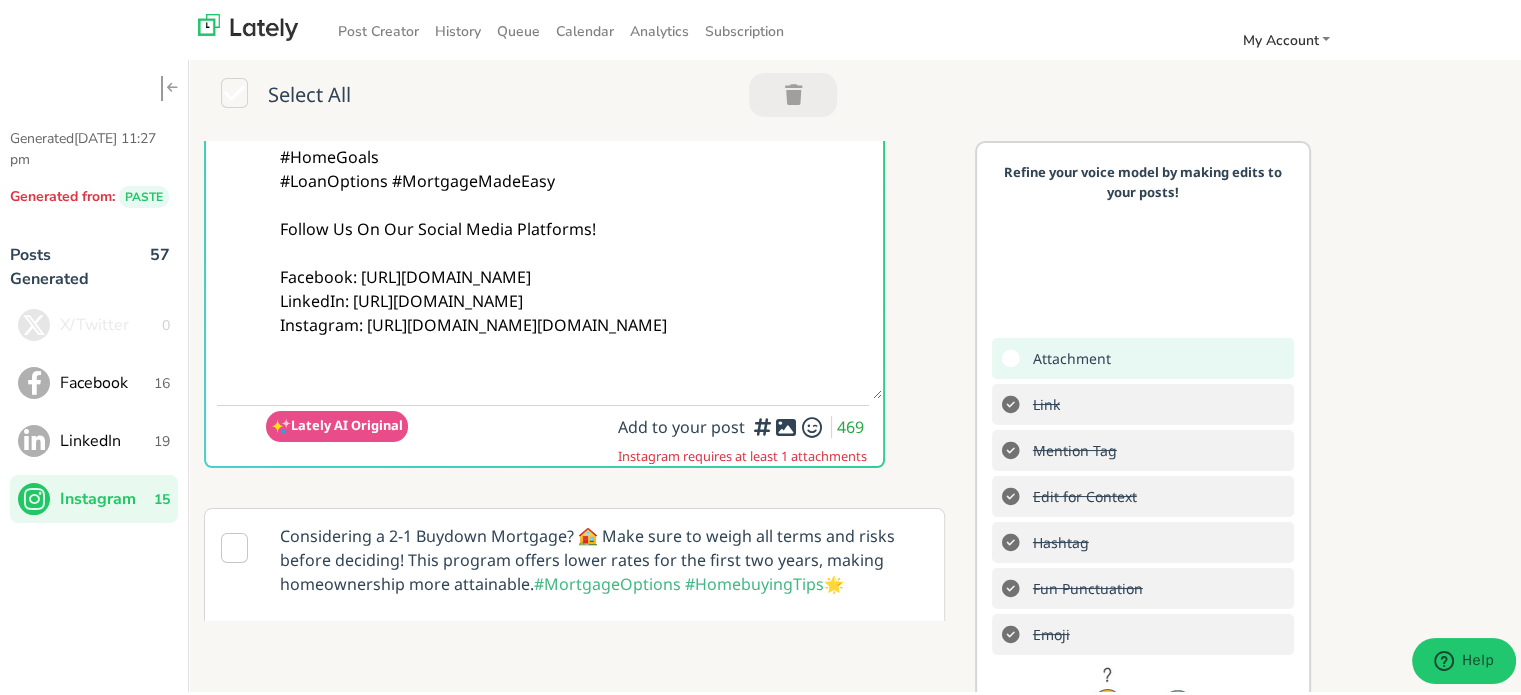 click at bounding box center (786, 424) 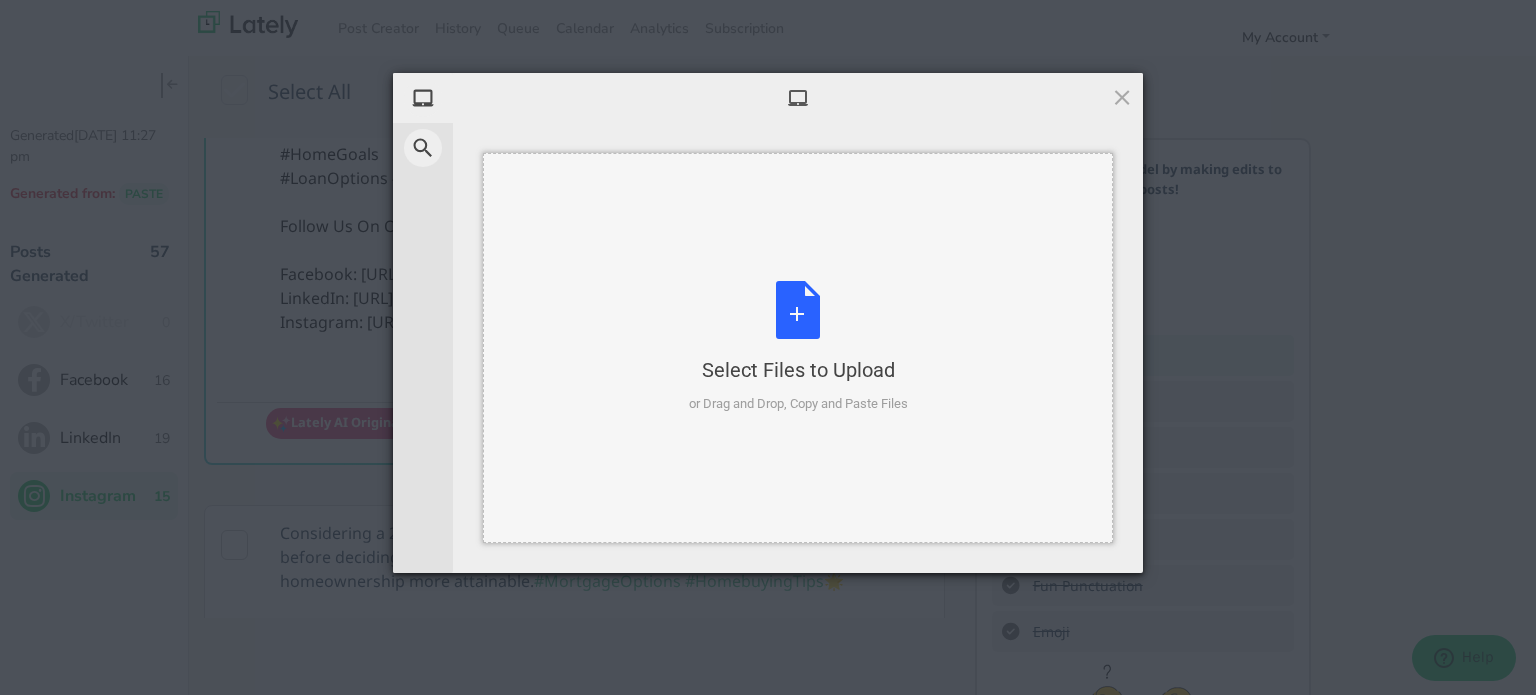click on "Select Files to Upload
or Drag and Drop, Copy and Paste Files" at bounding box center (798, 348) 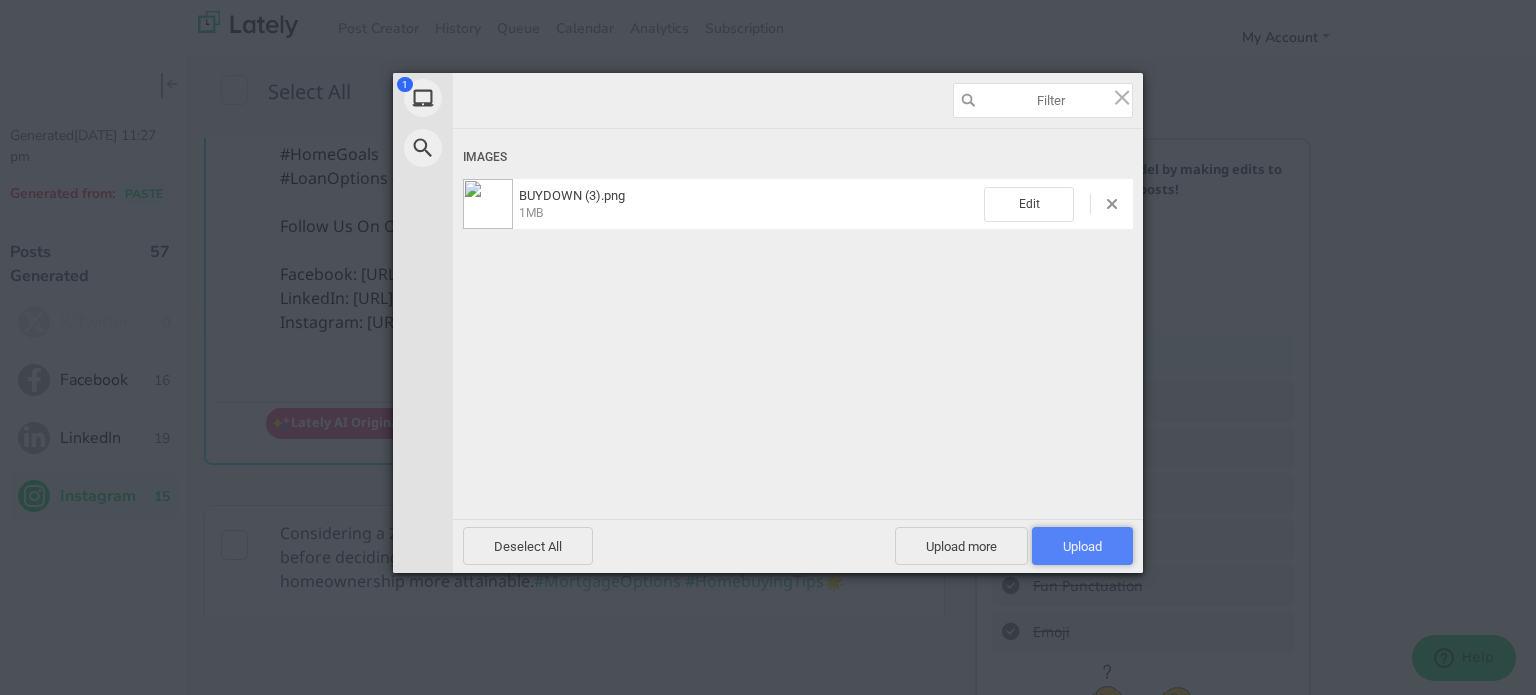 click on "Upload
1" at bounding box center (1082, 546) 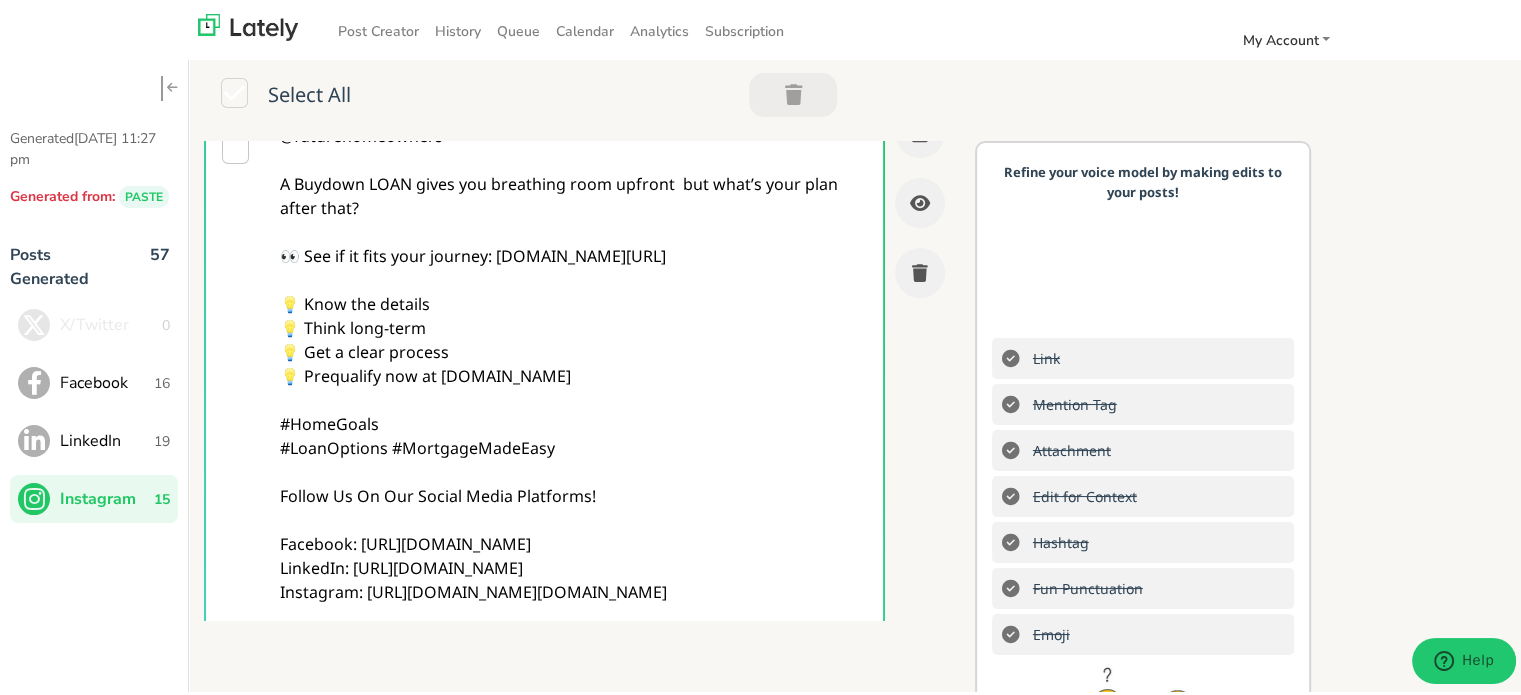 scroll, scrollTop: 0, scrollLeft: 0, axis: both 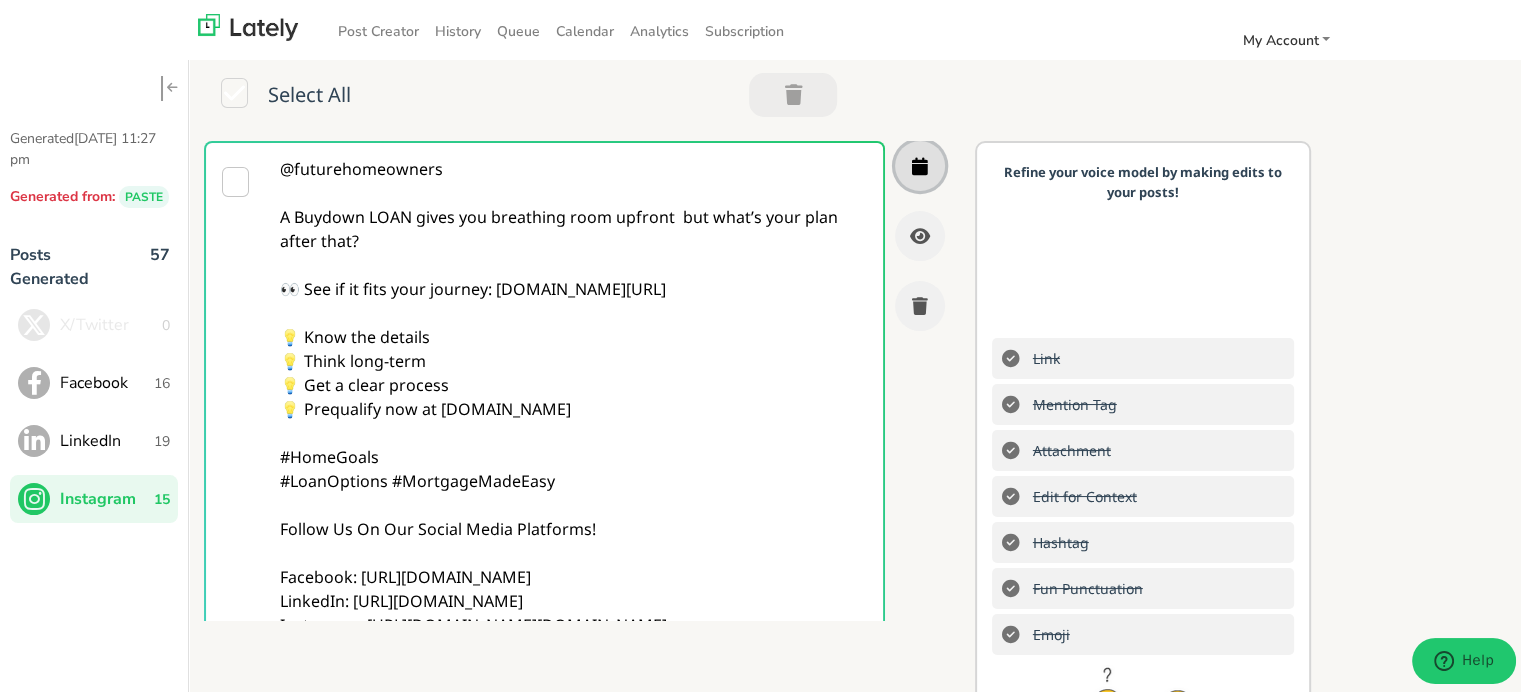 click at bounding box center (920, 163) 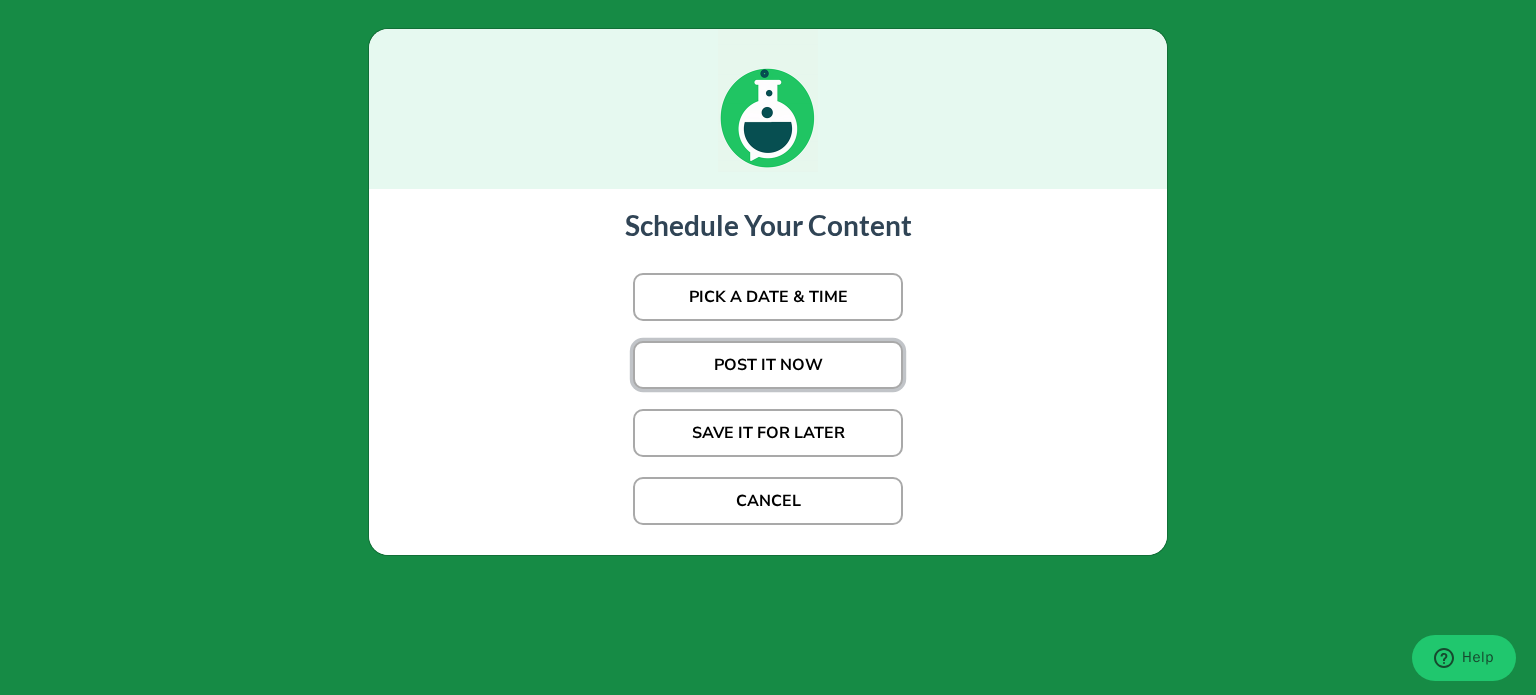 click on "POST IT NOW" at bounding box center [768, 365] 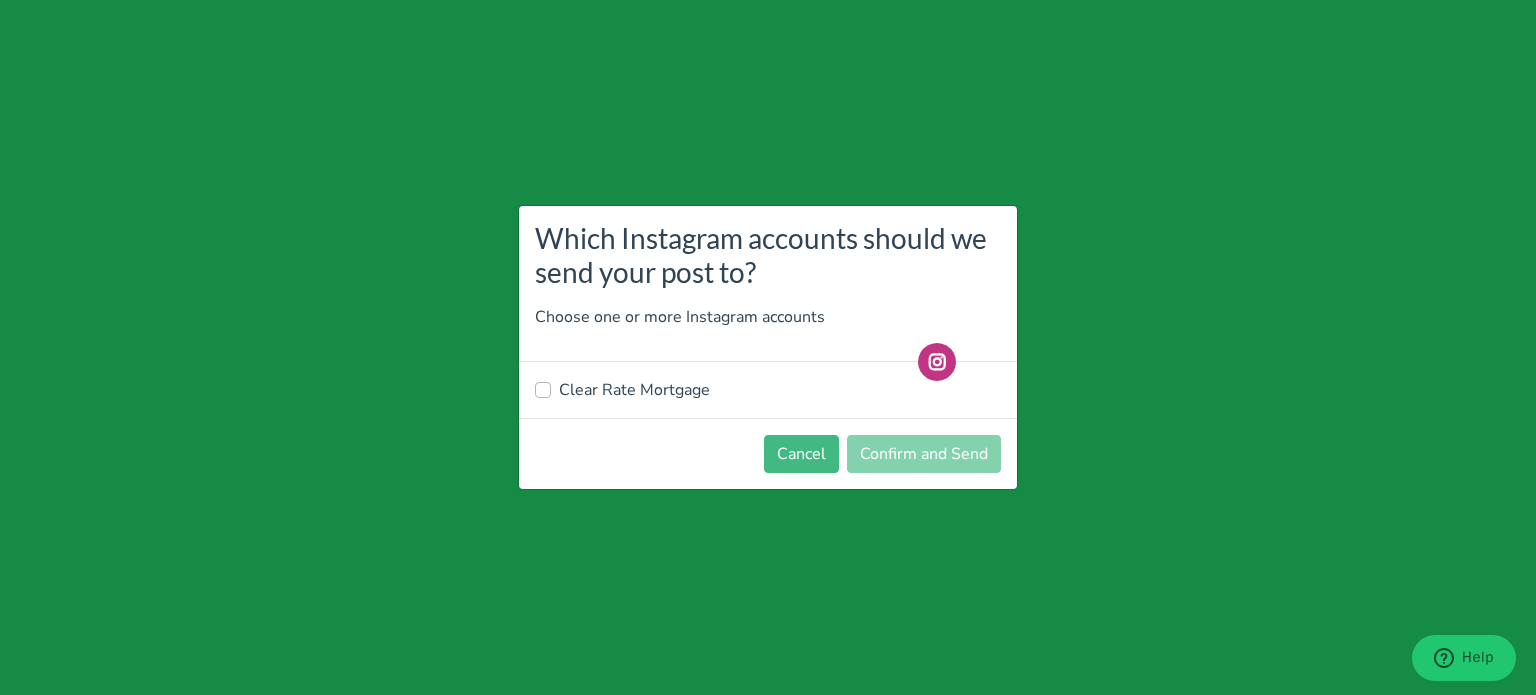 click on "Clear Rate Mortgage" at bounding box center (634, 390) 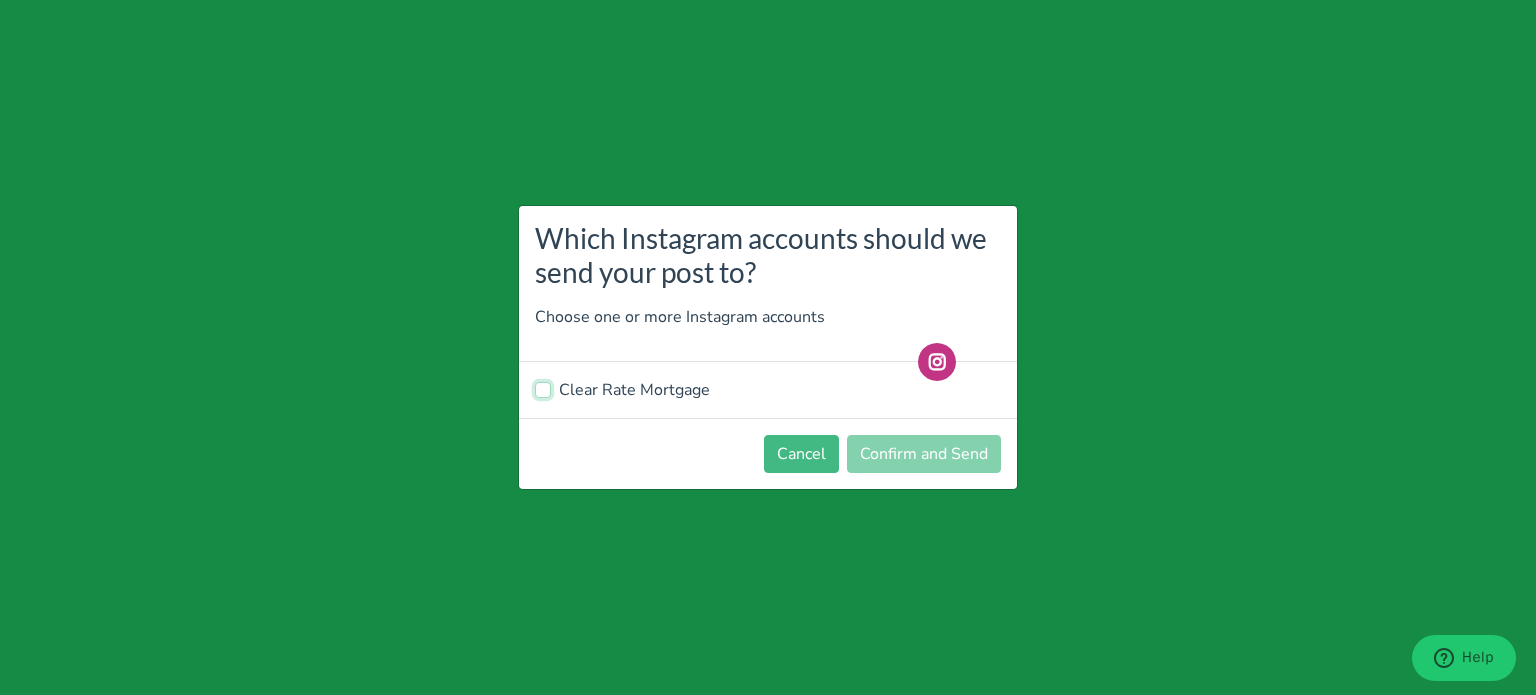 click on "Clear Rate Mortgage" at bounding box center (543, 388) 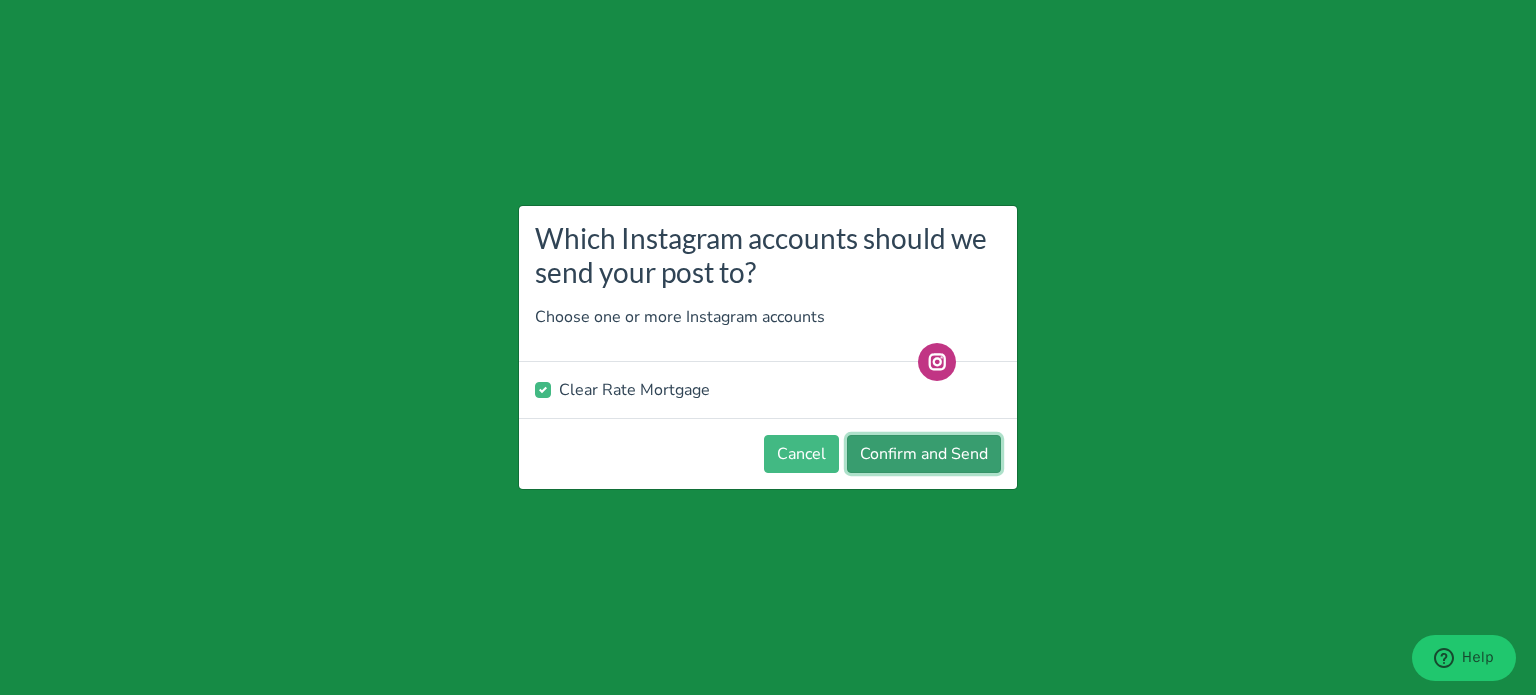 click on "Confirm and Send" at bounding box center [924, 454] 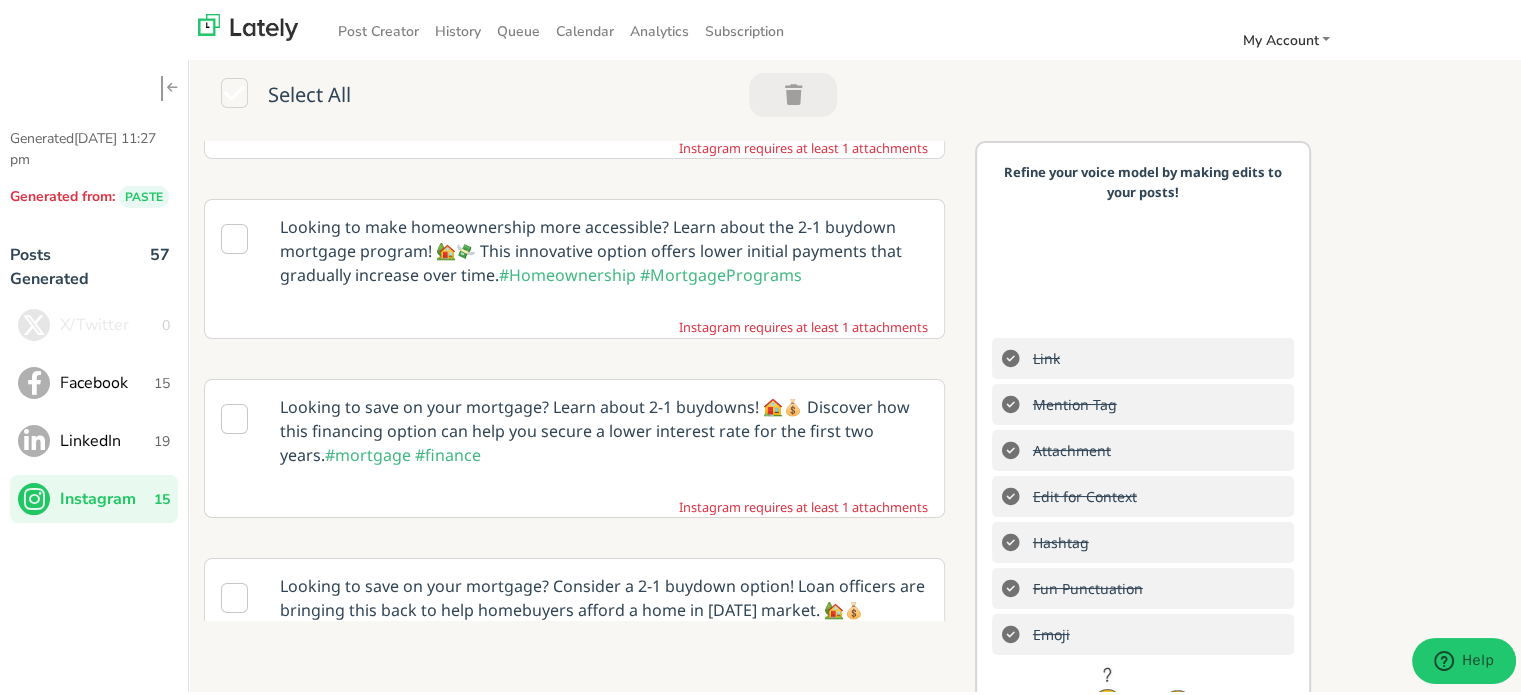 scroll, scrollTop: 0, scrollLeft: 0, axis: both 